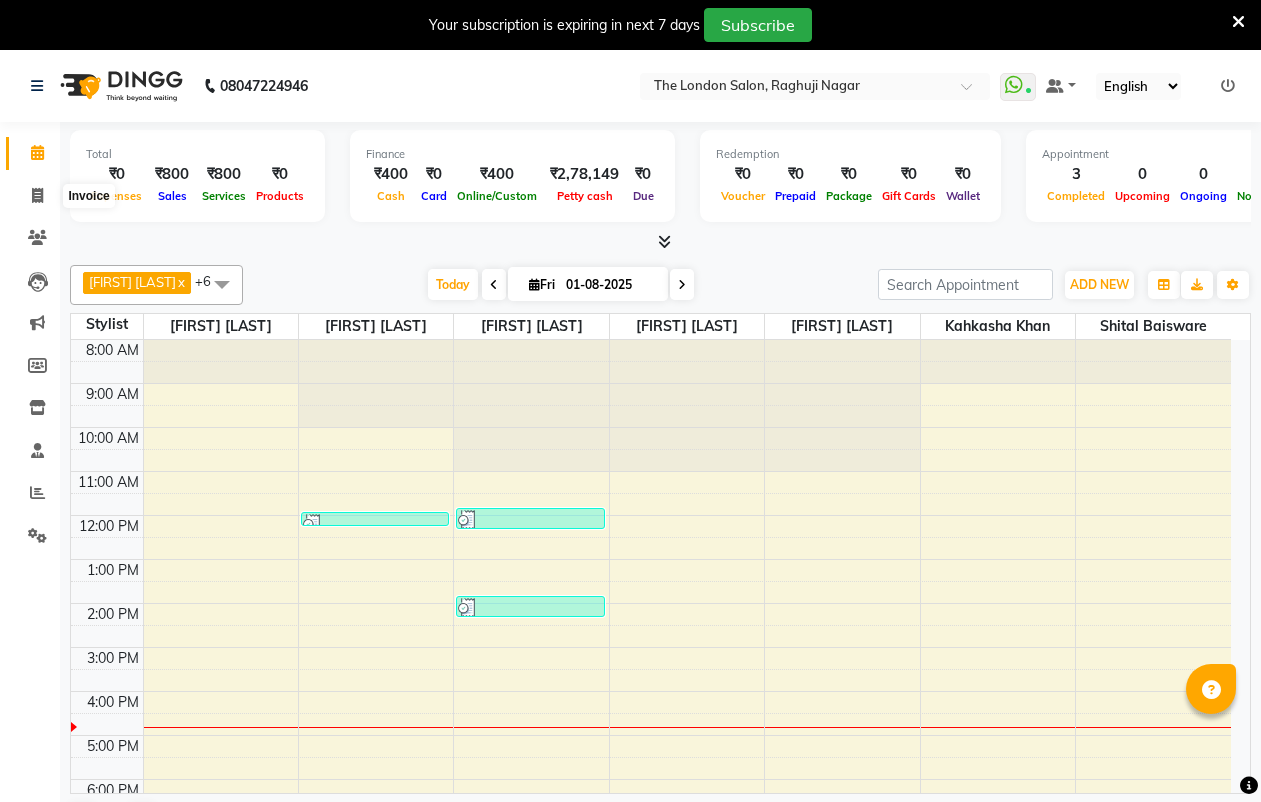 scroll, scrollTop: 0, scrollLeft: 0, axis: both 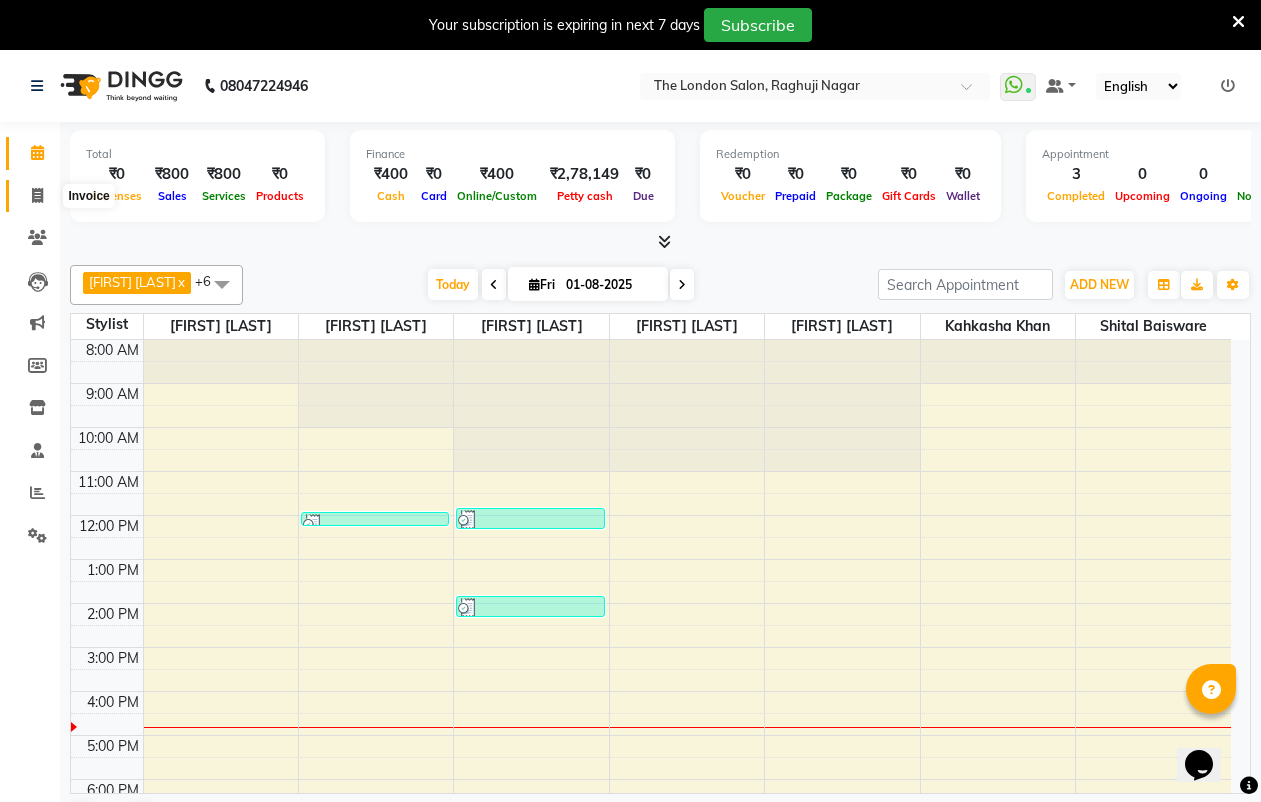 drag, startPoint x: 0, startPoint y: 0, endPoint x: 43, endPoint y: 194, distance: 198.70833 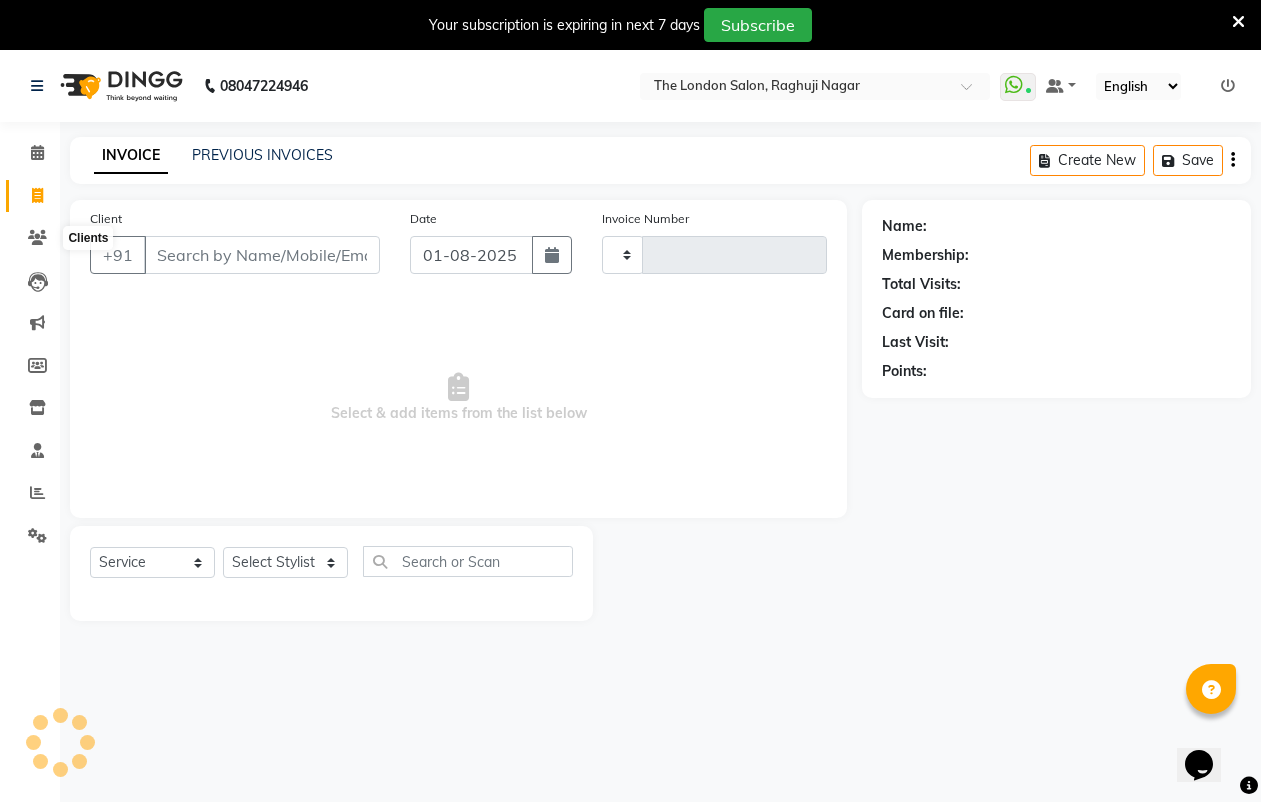 type on "0803" 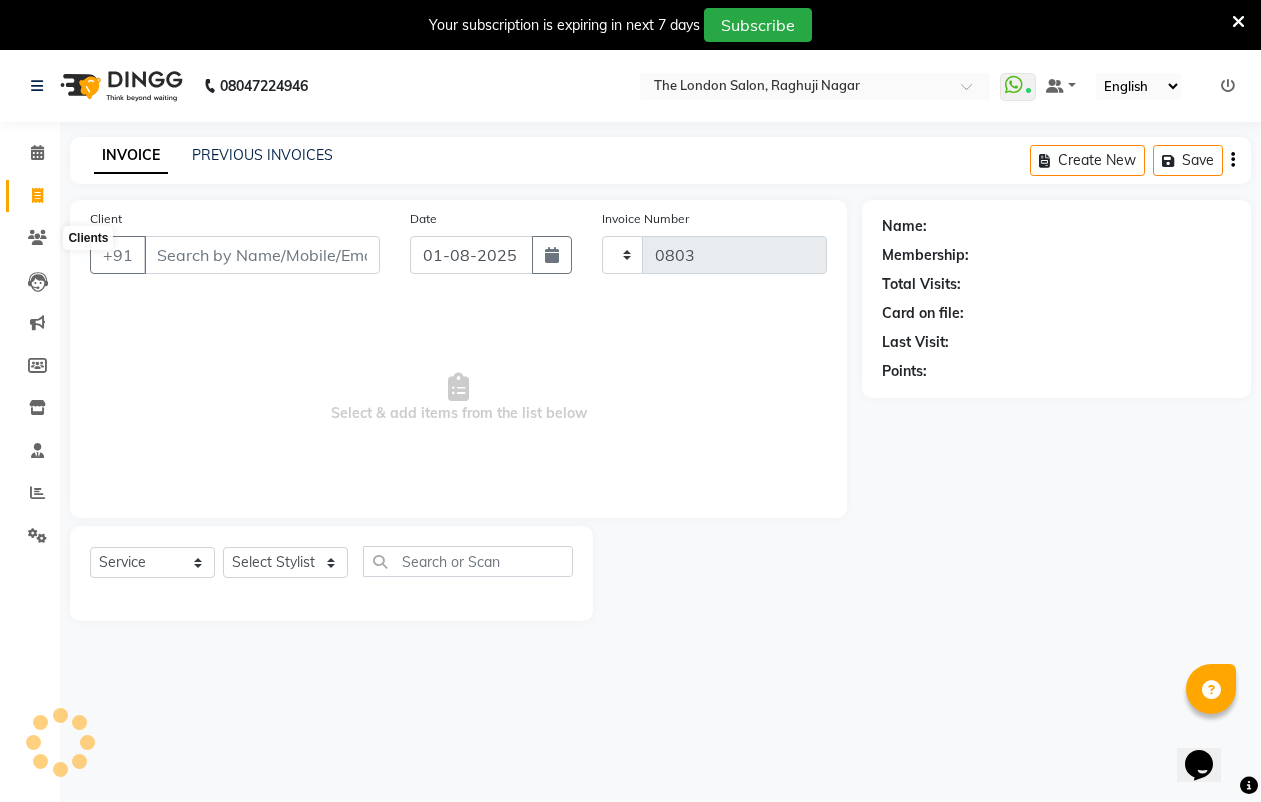 select on "4682" 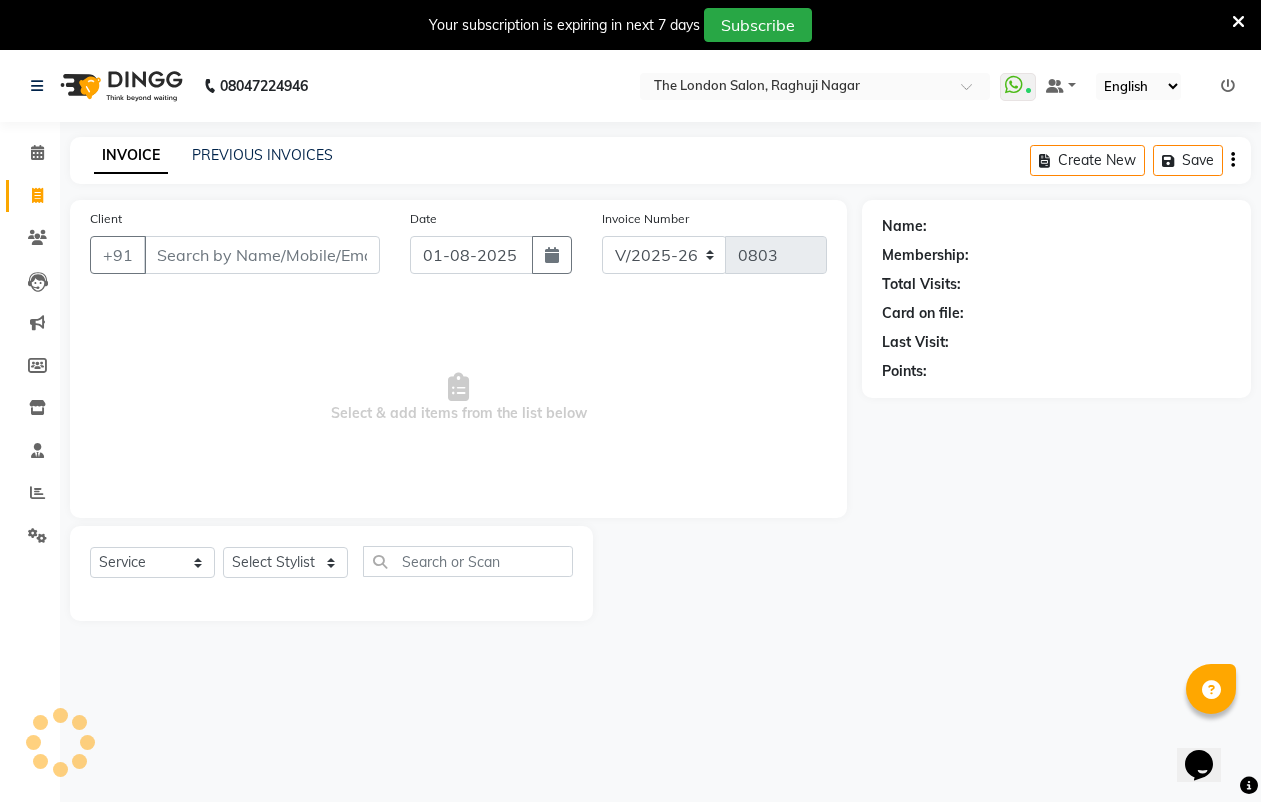 click on "Client" at bounding box center (262, 255) 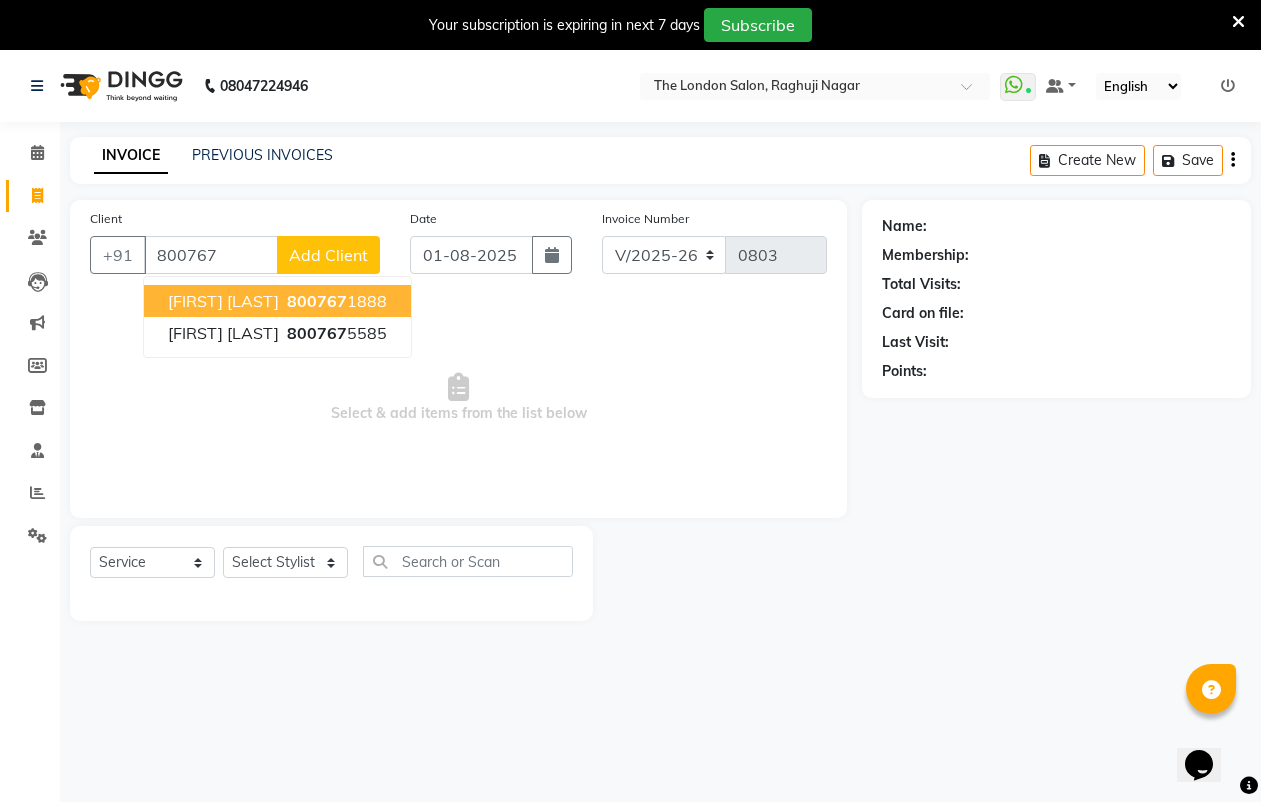 click on "800767" at bounding box center (317, 301) 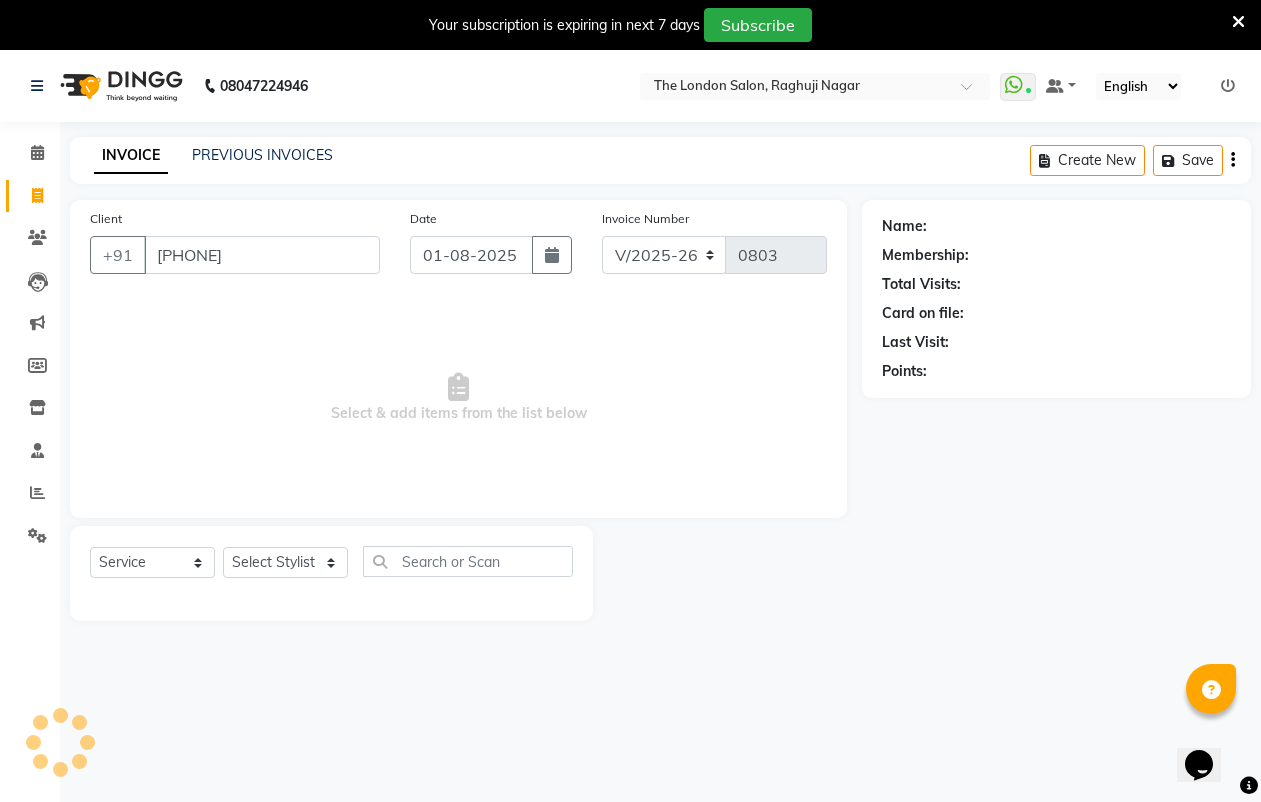 type on "[PHONE]" 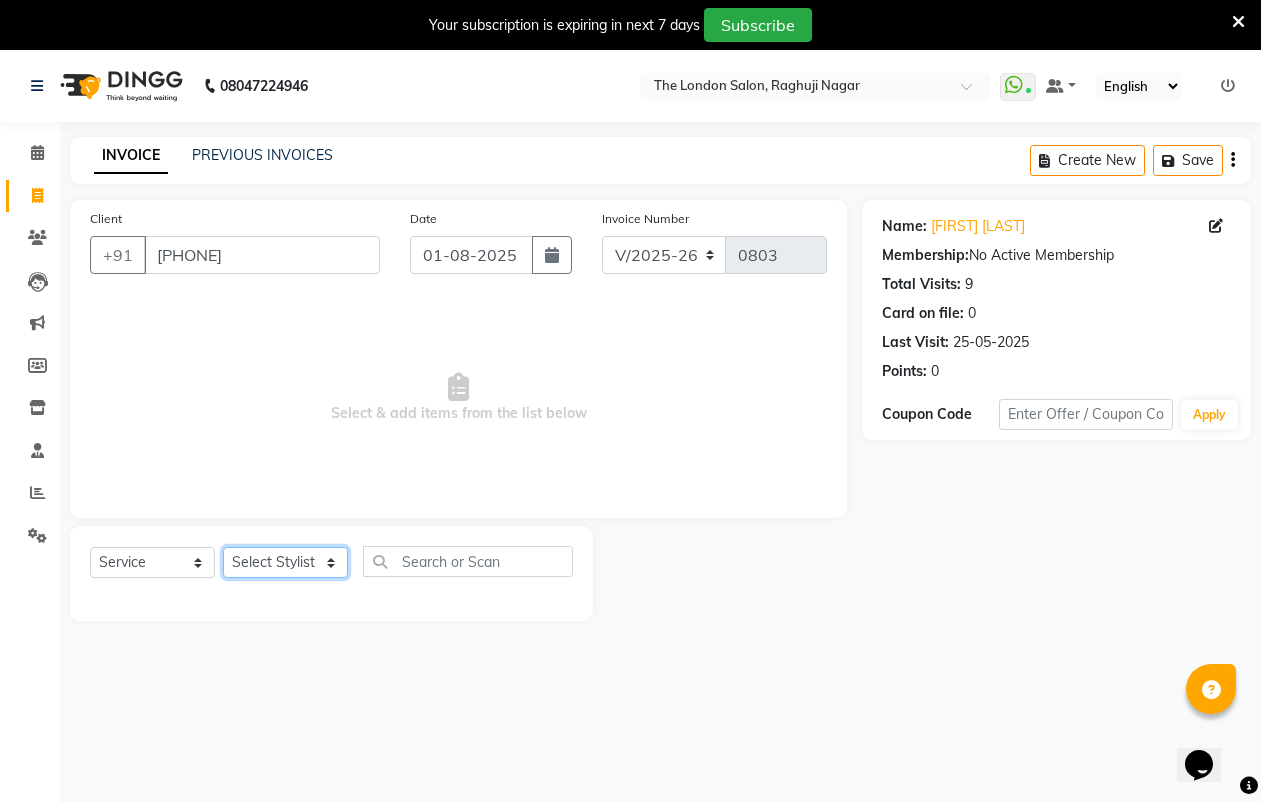 click on "Select Stylist [FIRST] [LAST] [FIRST] [LAST] [FIRST] [LAST] [FIRST] [LAST] [FIRST] [LAST] [FIRST] [LAST] [FIRST] [LAST] [FIRST] [LAST]" 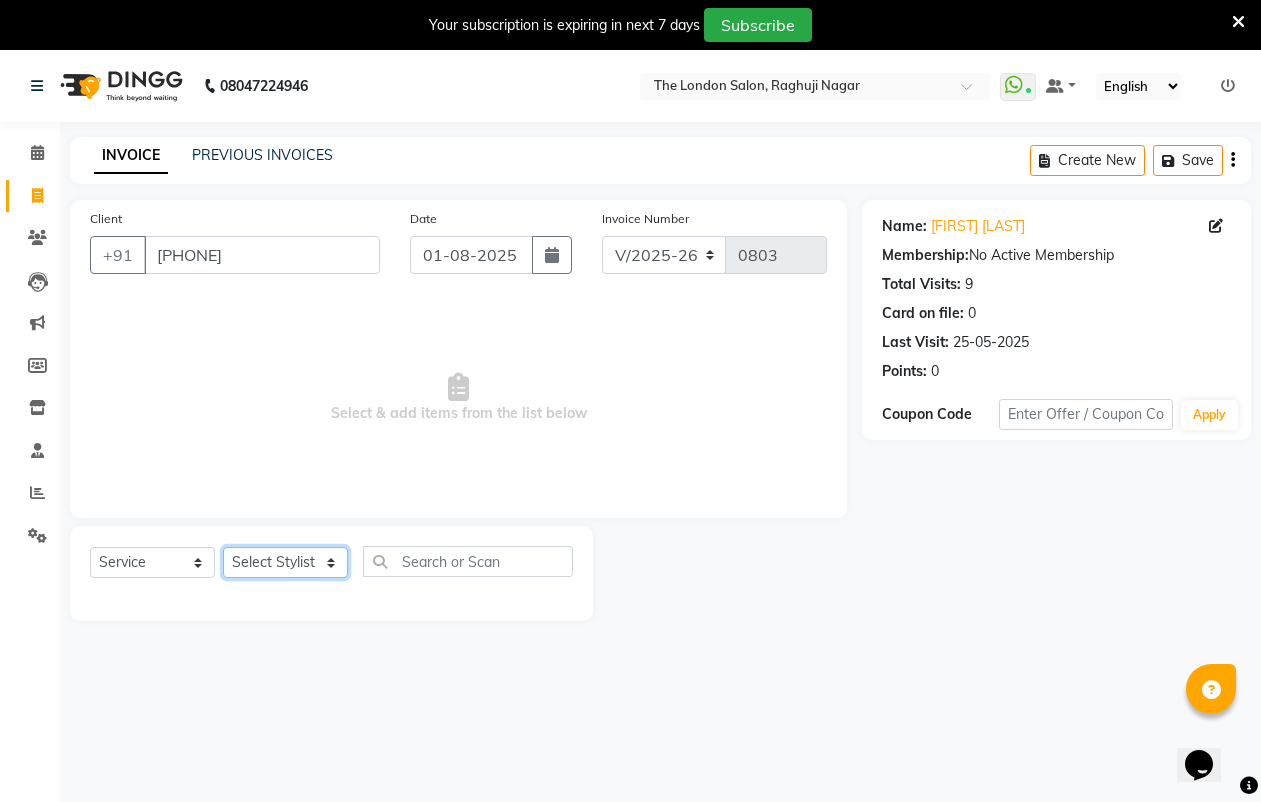 select on "44005" 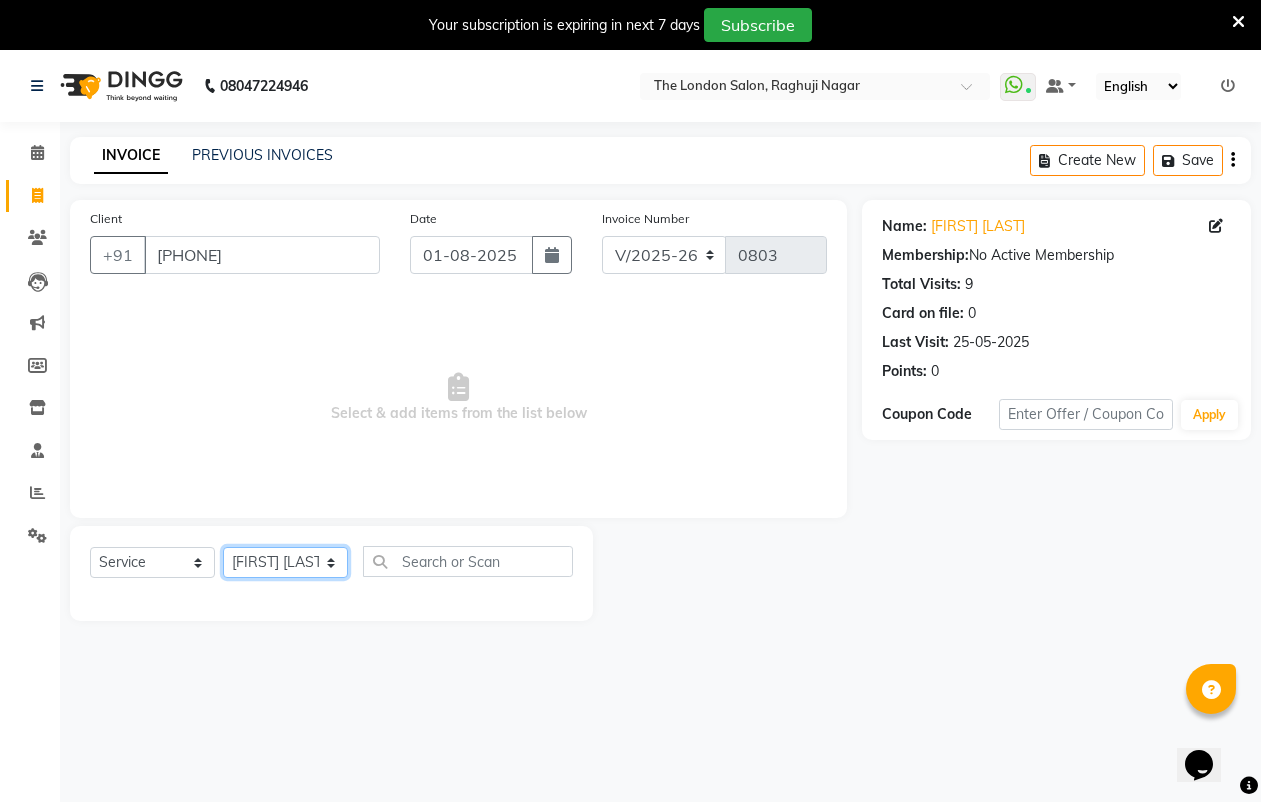 click on "Select Stylist [FIRST] [LAST] [FIRST] [LAST] [FIRST] [LAST] [FIRST] [LAST] [FIRST] [LAST] [FIRST] [LAST] [FIRST] [LAST] [FIRST] [LAST]" 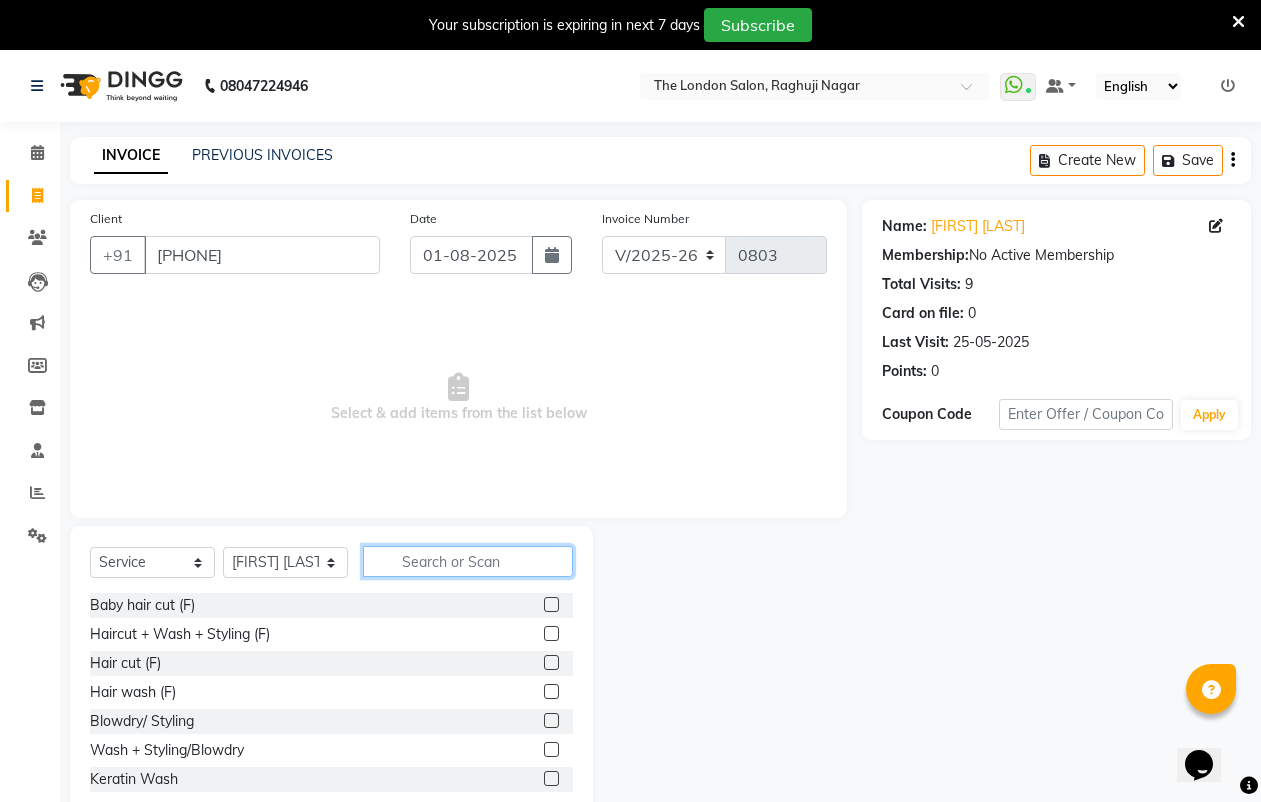 click 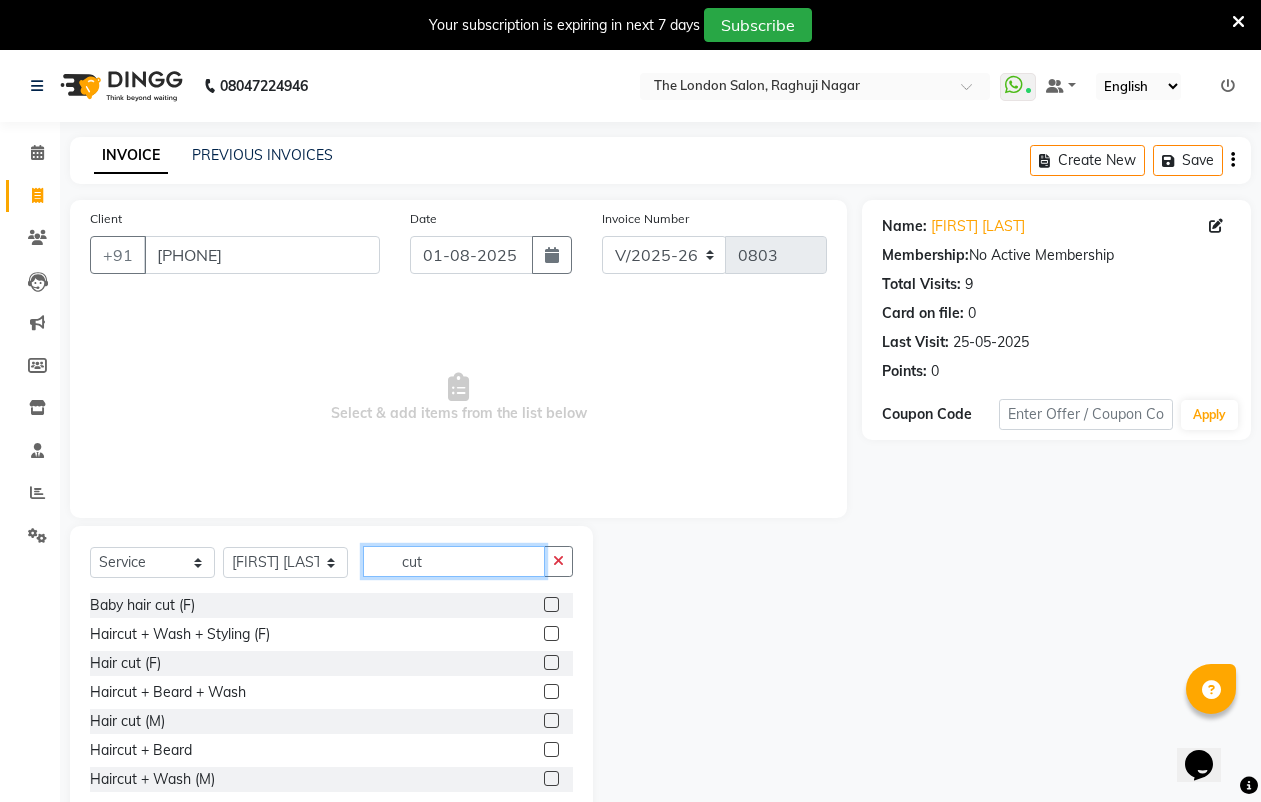 type on "cut" 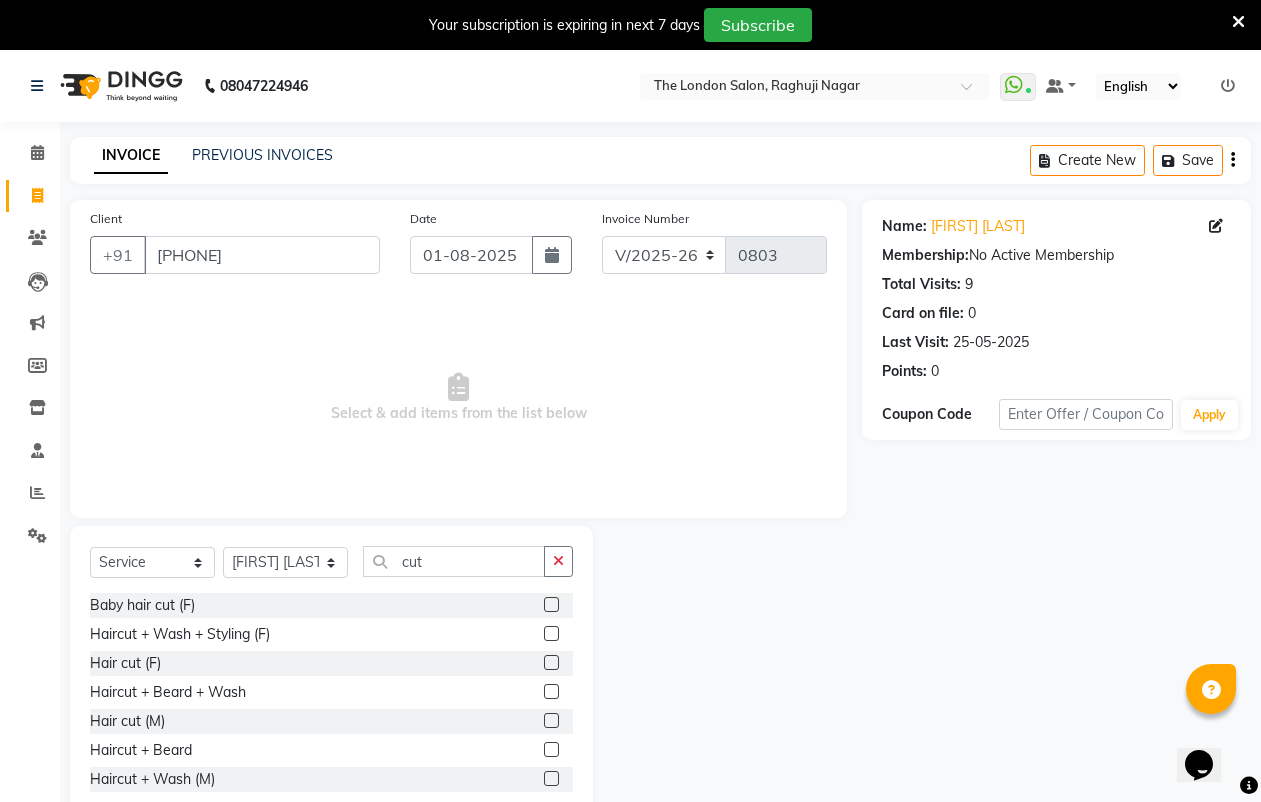 click 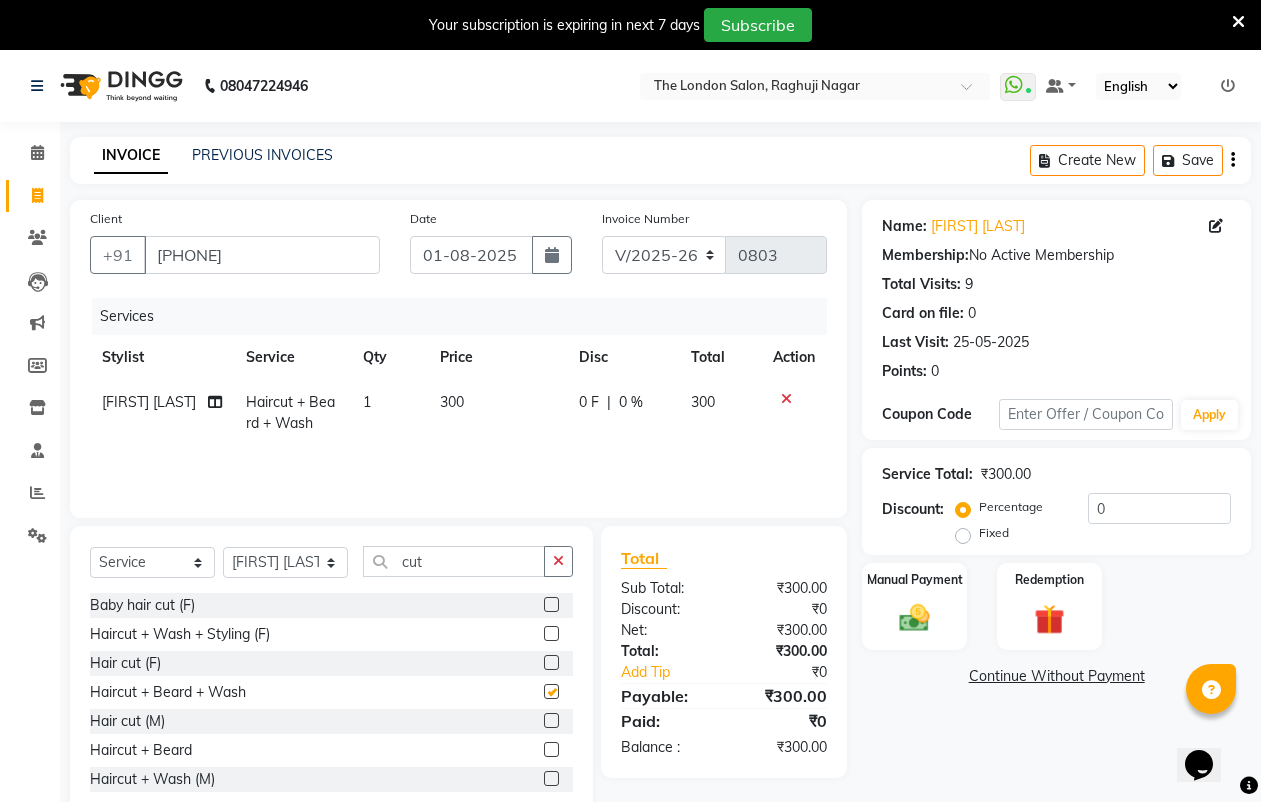 checkbox on "false" 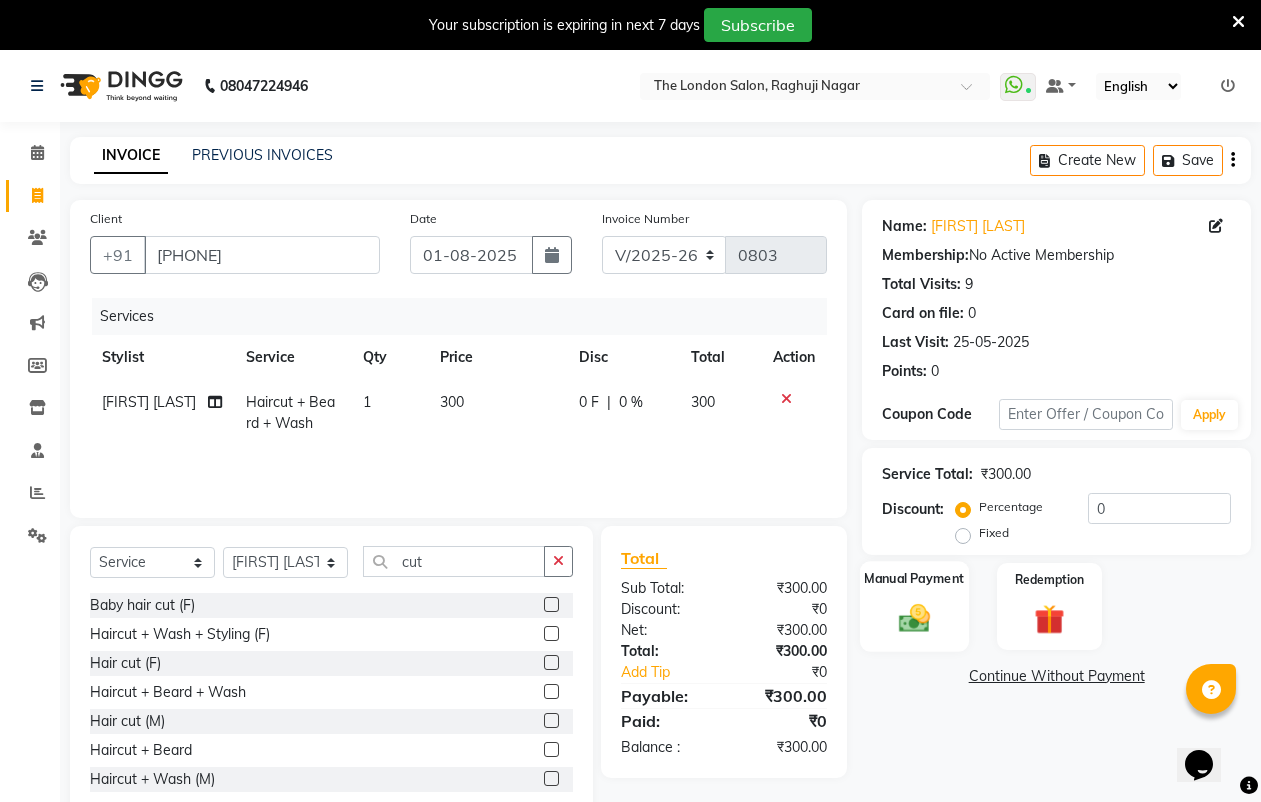 click on "Manual Payment" 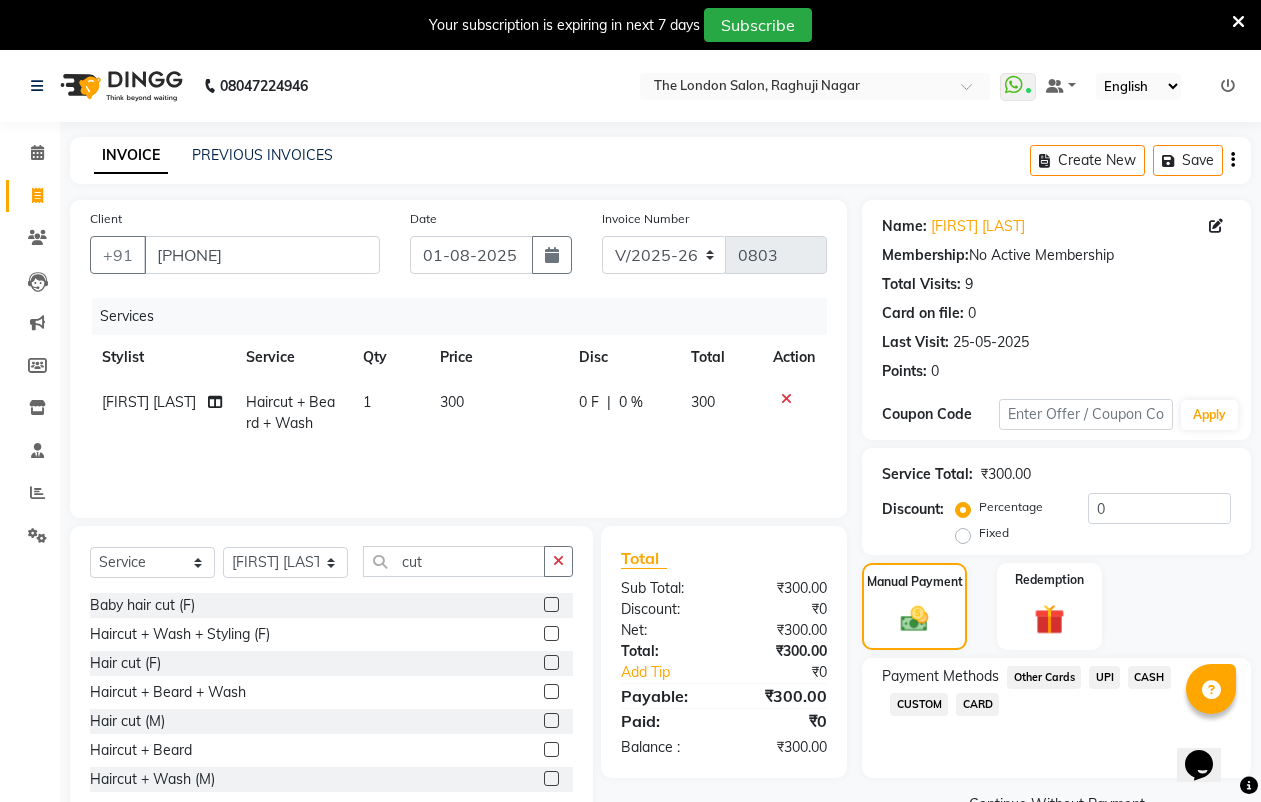 click on "CASH" 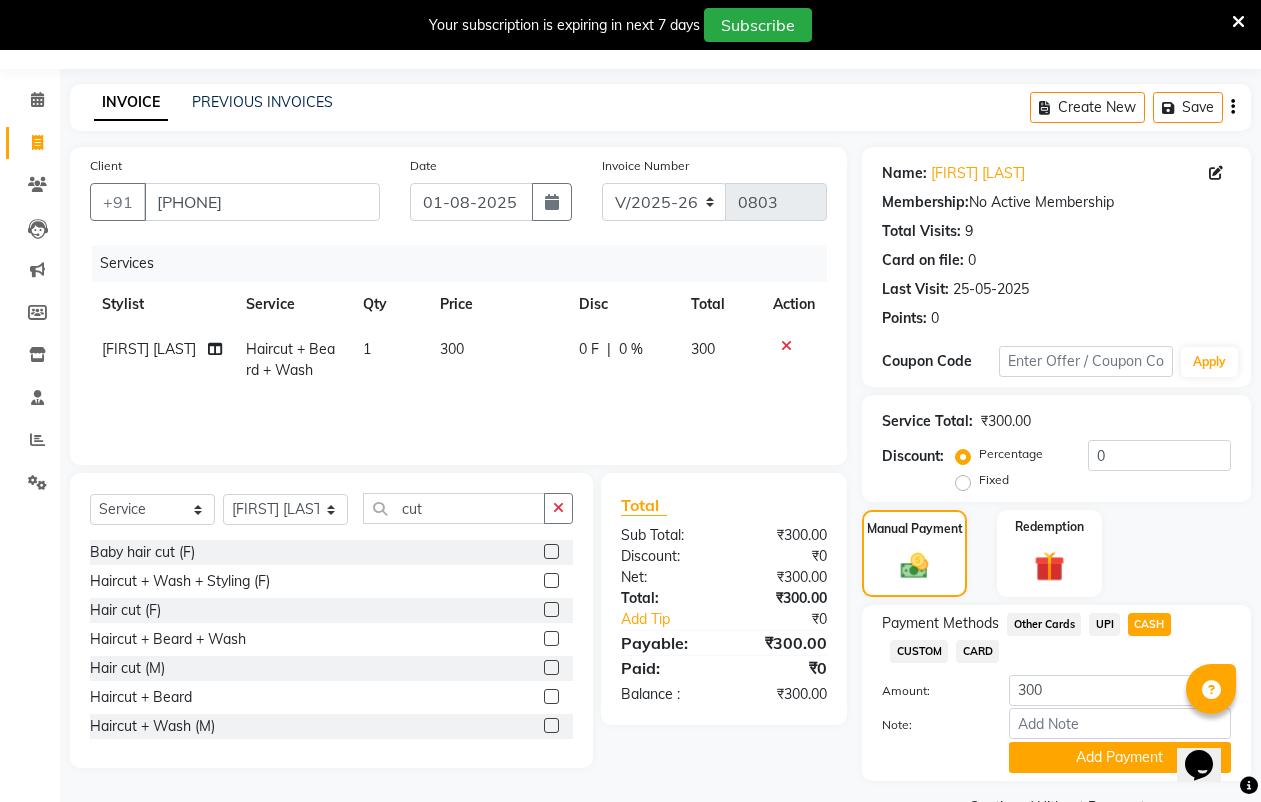 scroll, scrollTop: 103, scrollLeft: 0, axis: vertical 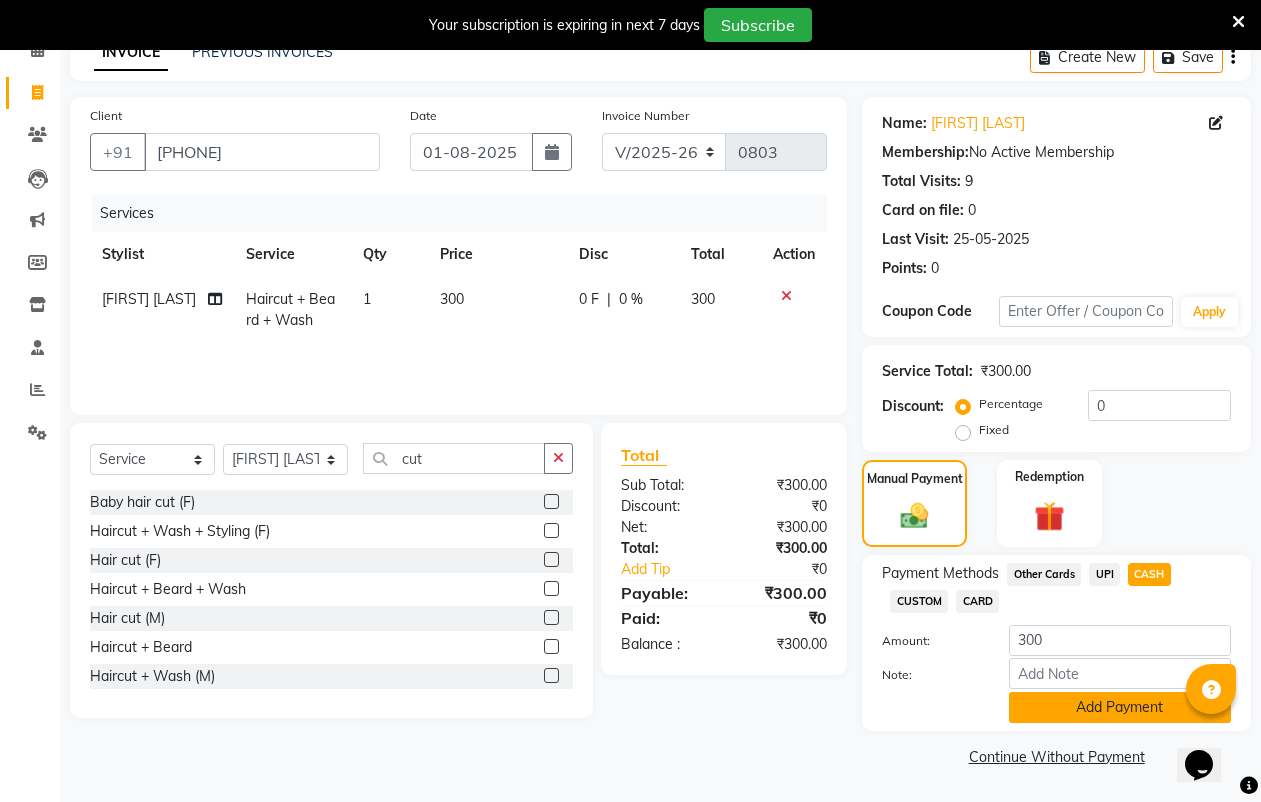 click on "Add Payment" 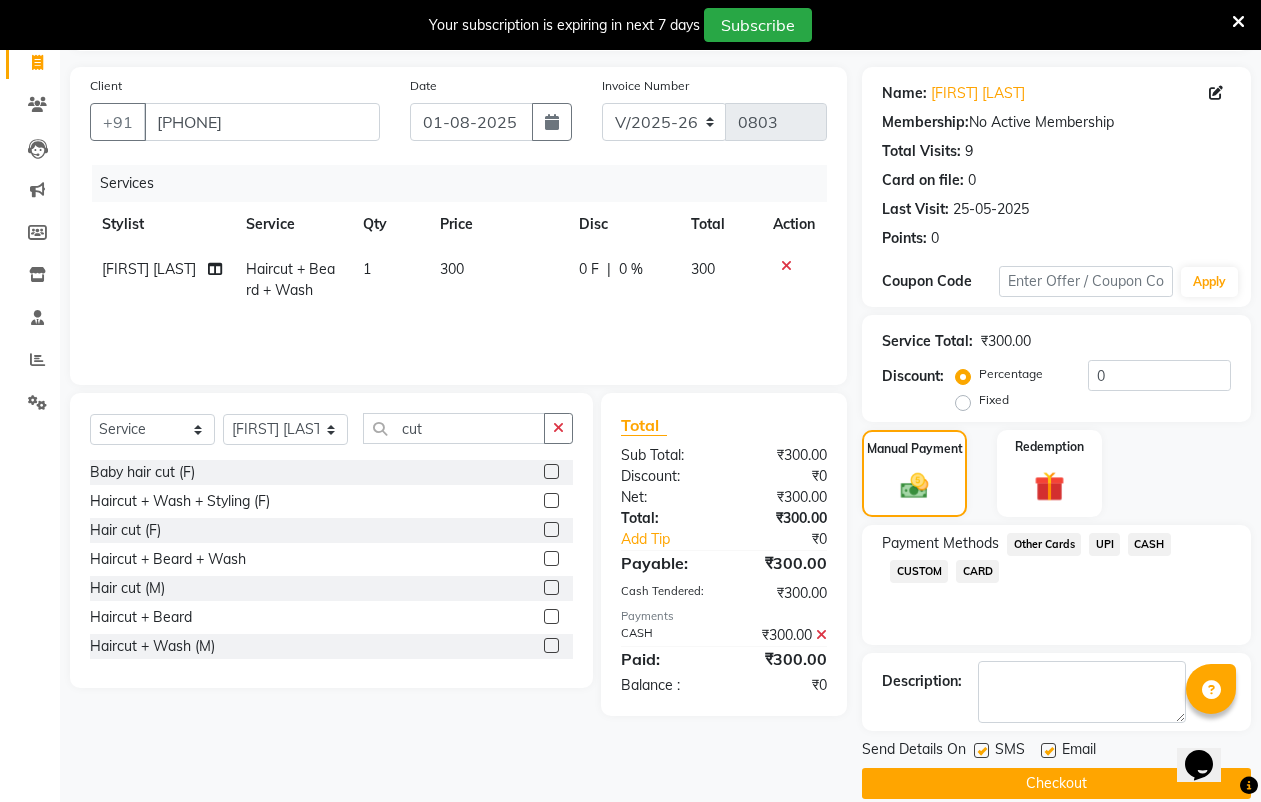 scroll, scrollTop: 160, scrollLeft: 0, axis: vertical 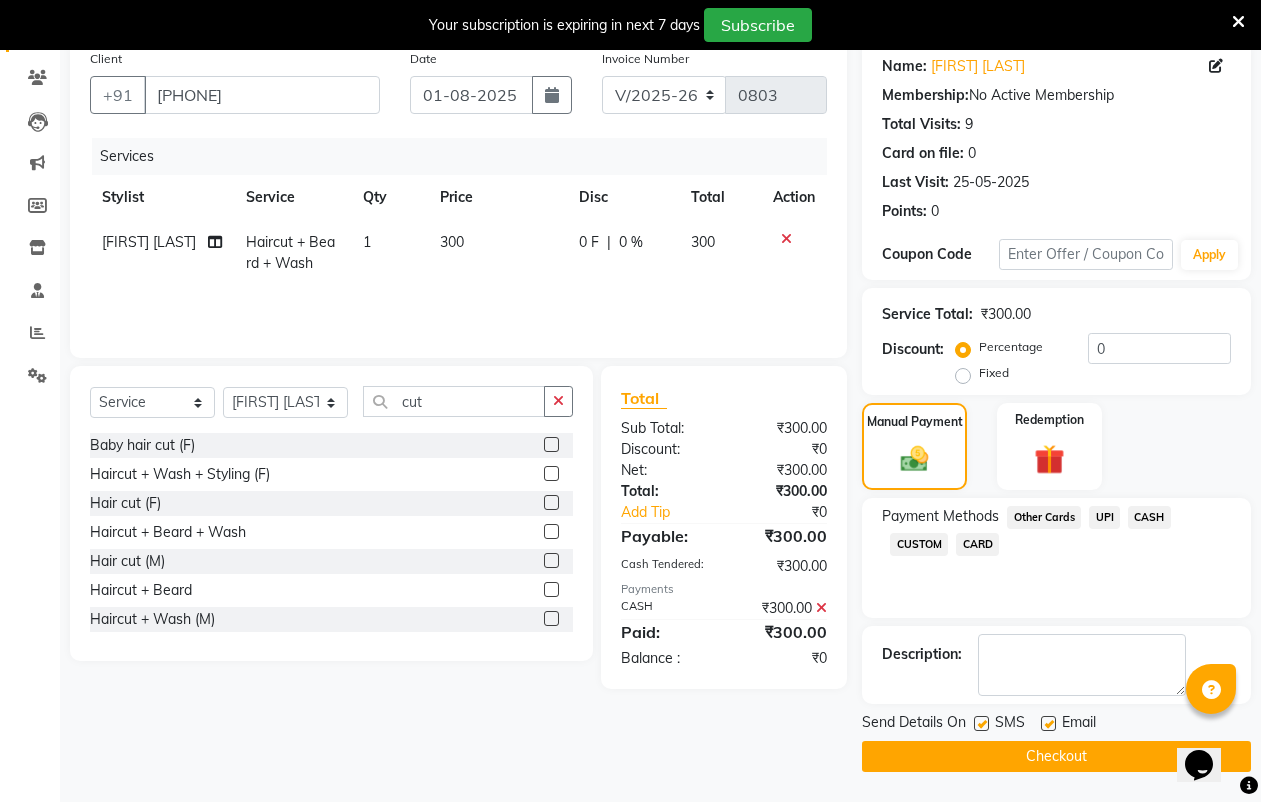 click on "Checkout" 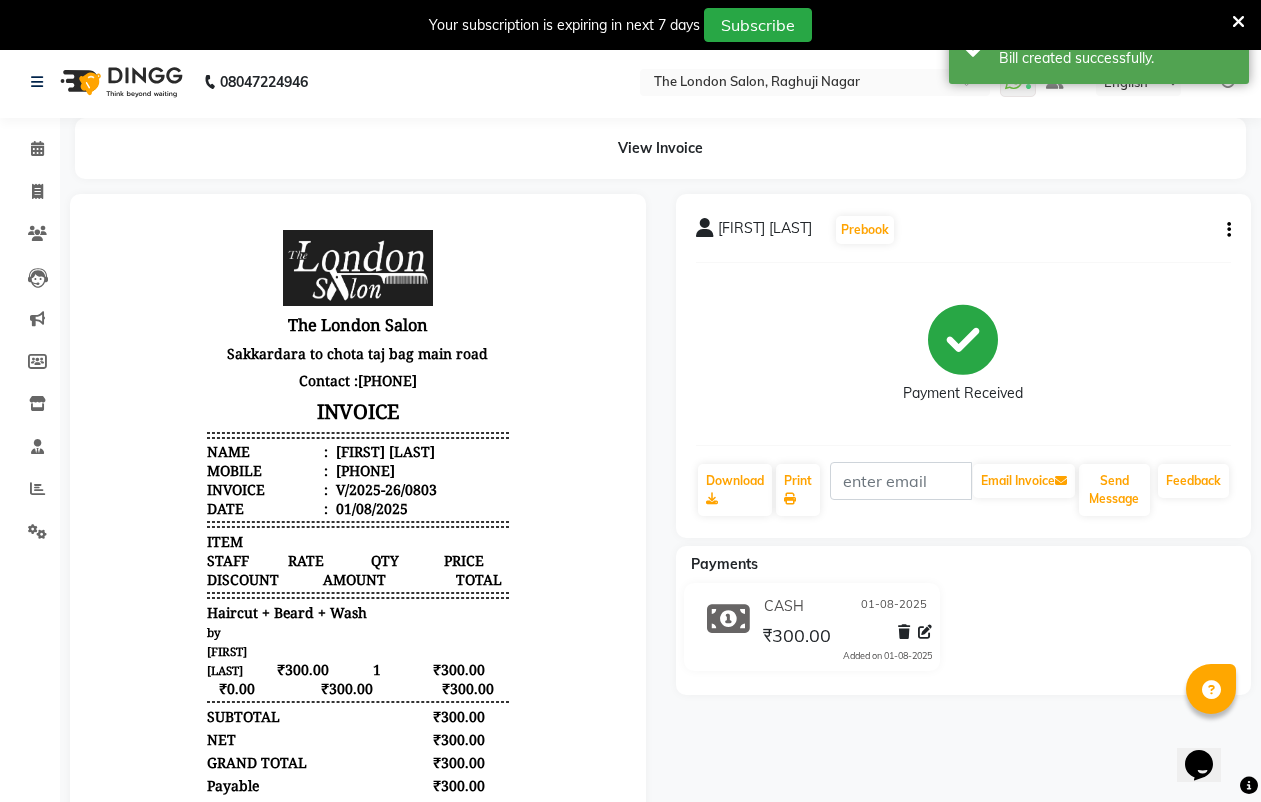 scroll, scrollTop: 0, scrollLeft: 0, axis: both 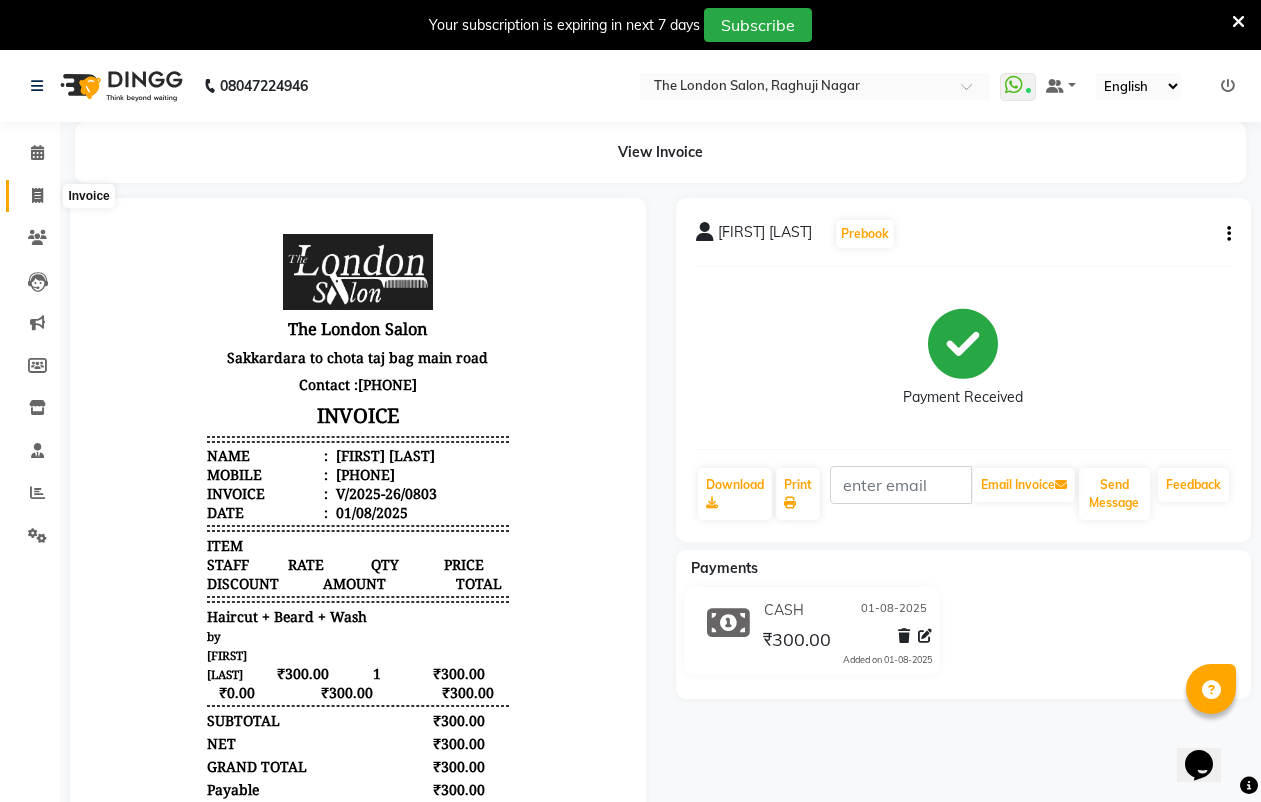 click 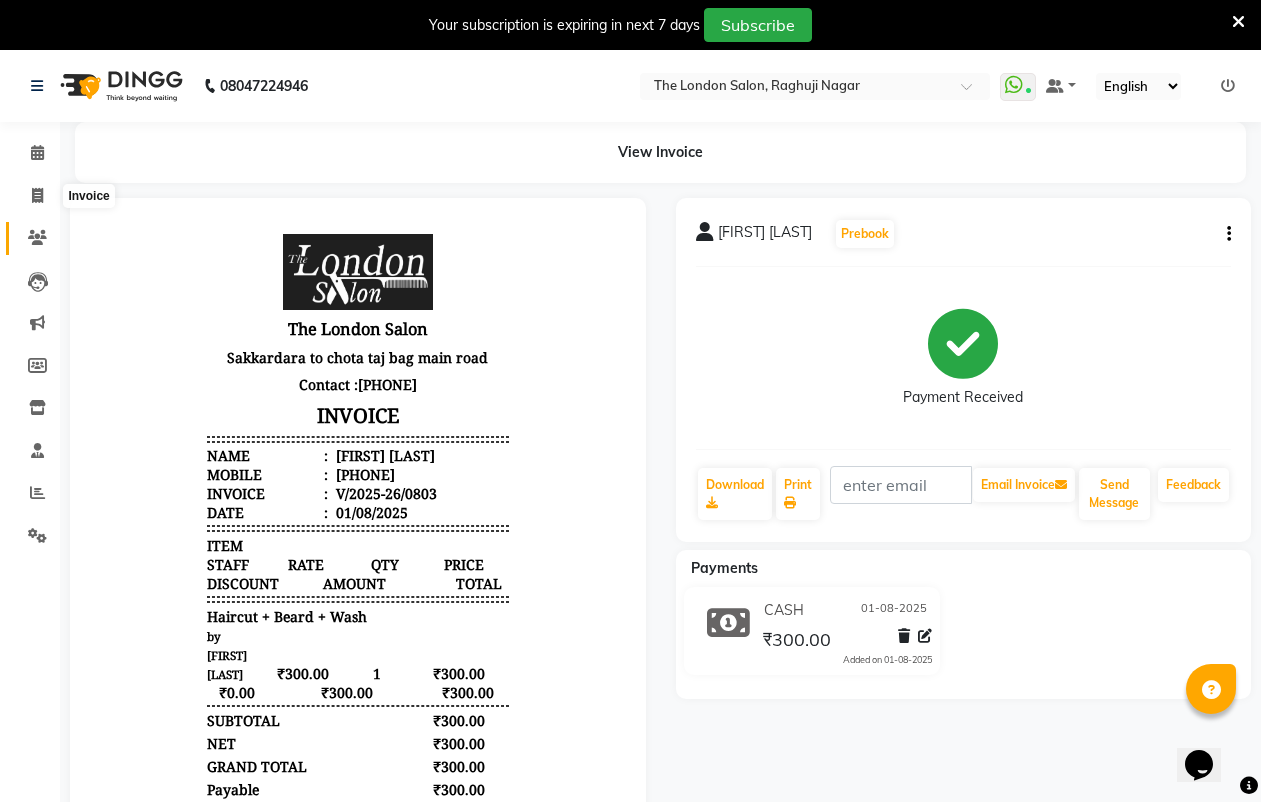 select on "service" 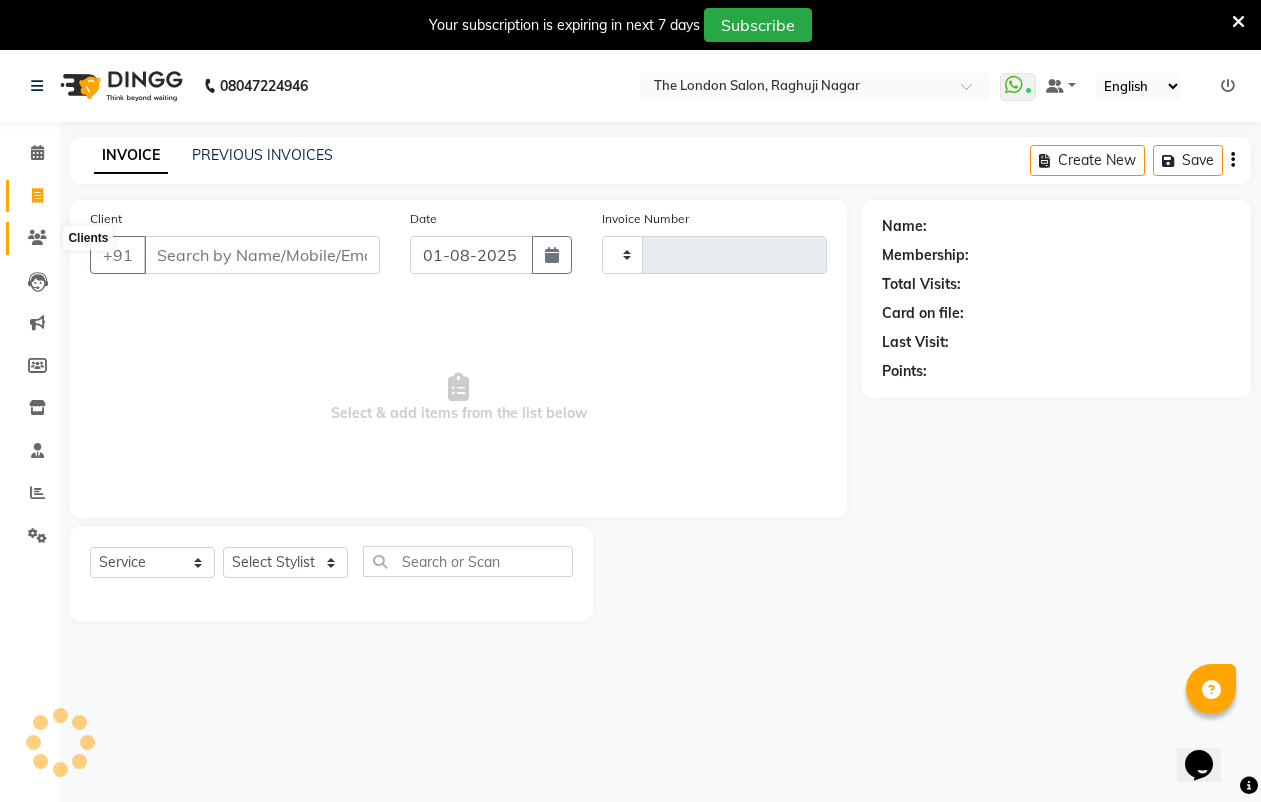 type on "0804" 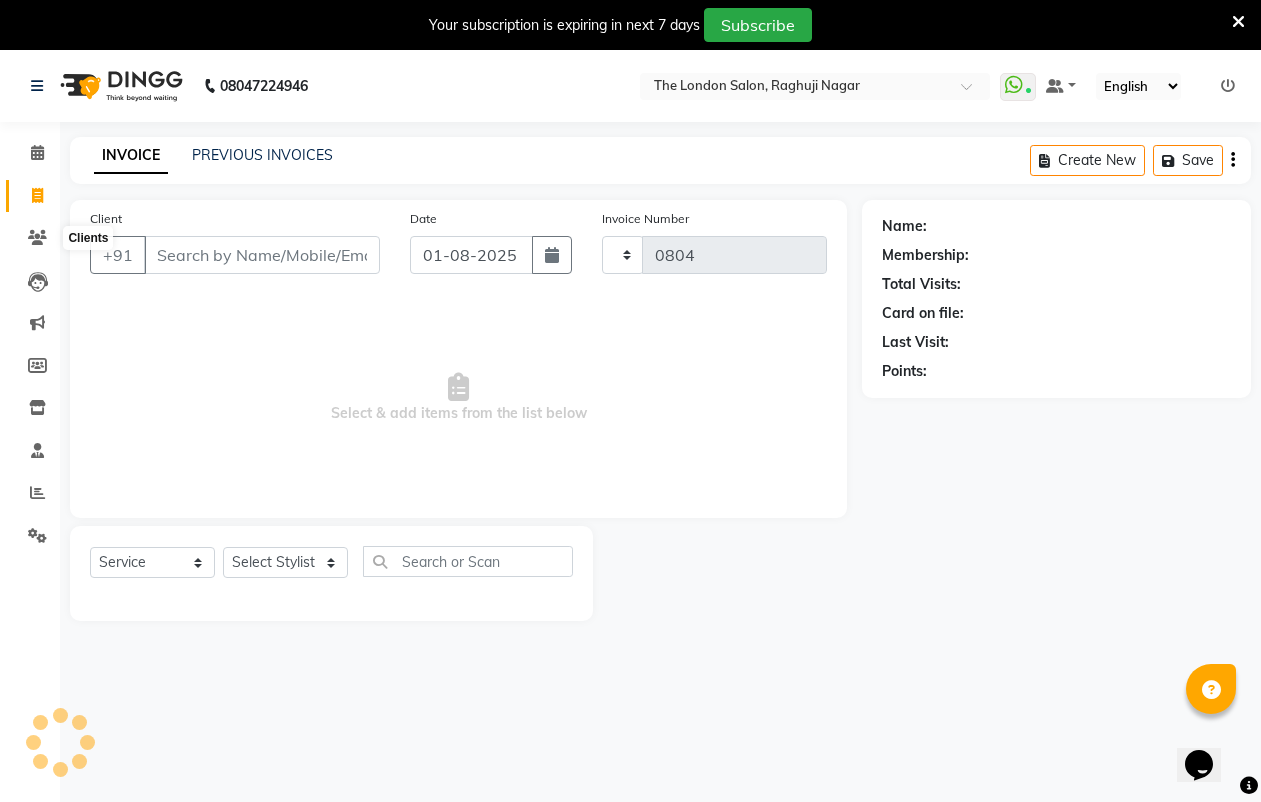 scroll, scrollTop: 50, scrollLeft: 0, axis: vertical 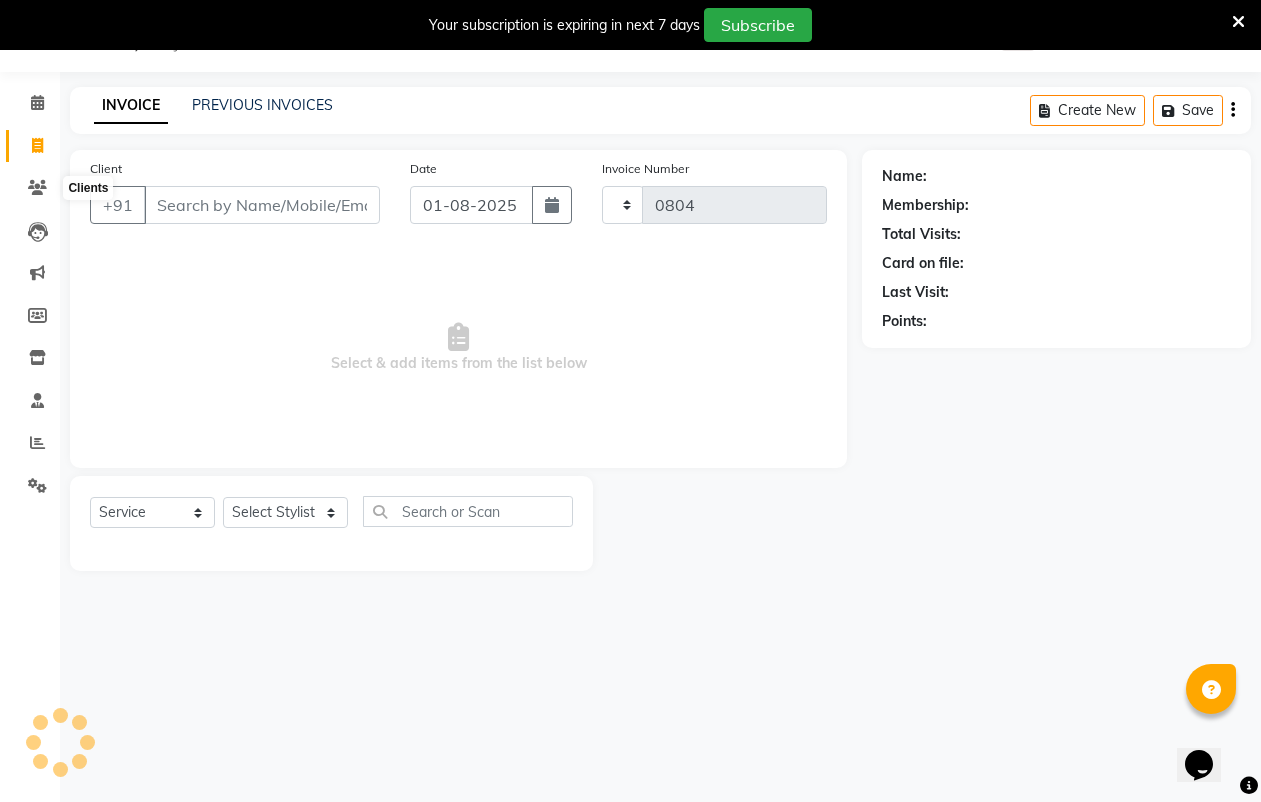 select on "4682" 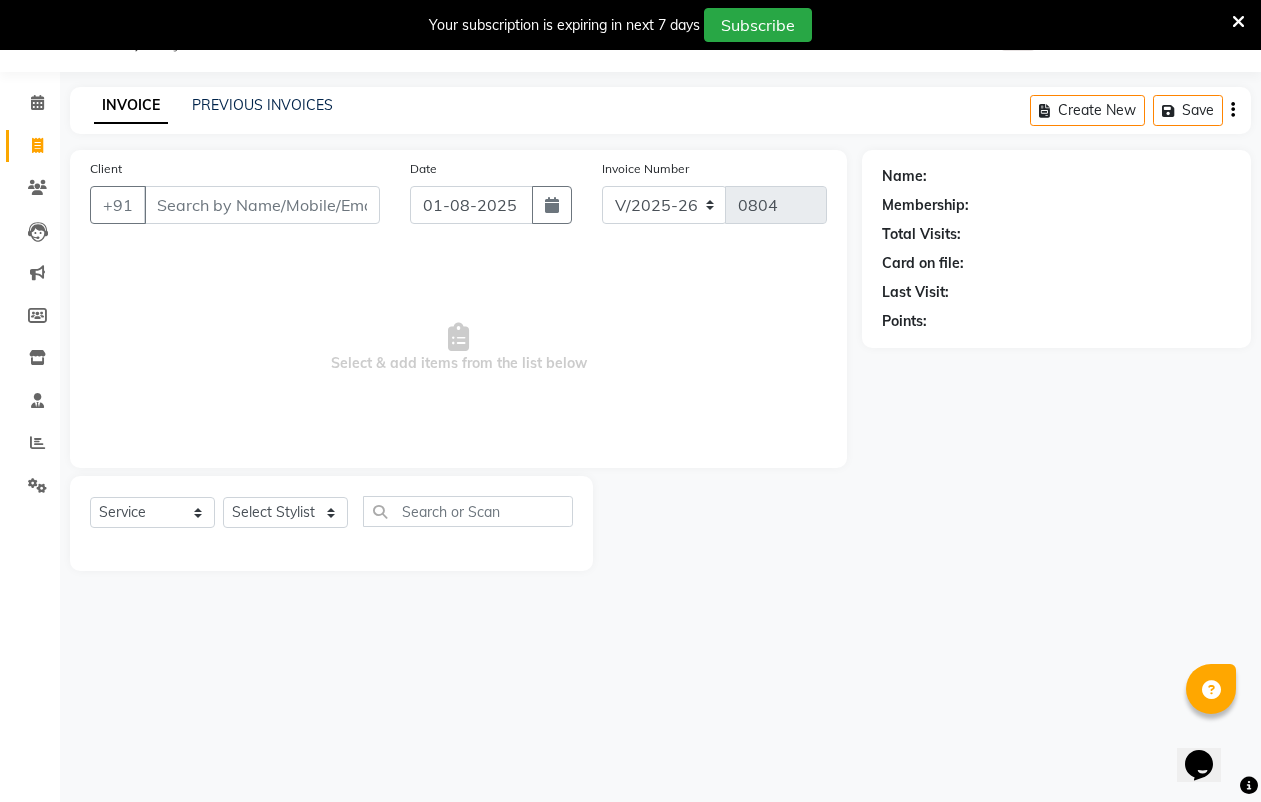 click on "Client" at bounding box center [262, 205] 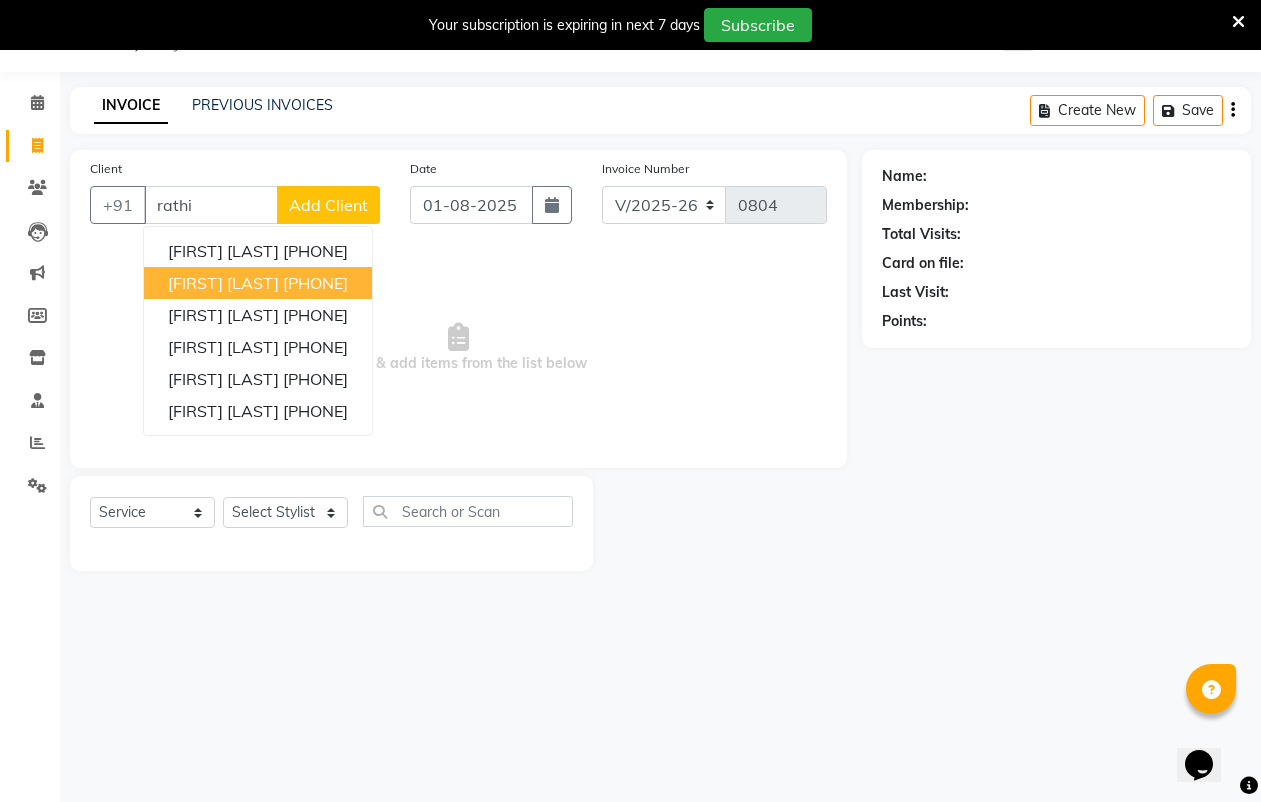 click on "[PHONE]" at bounding box center [315, 283] 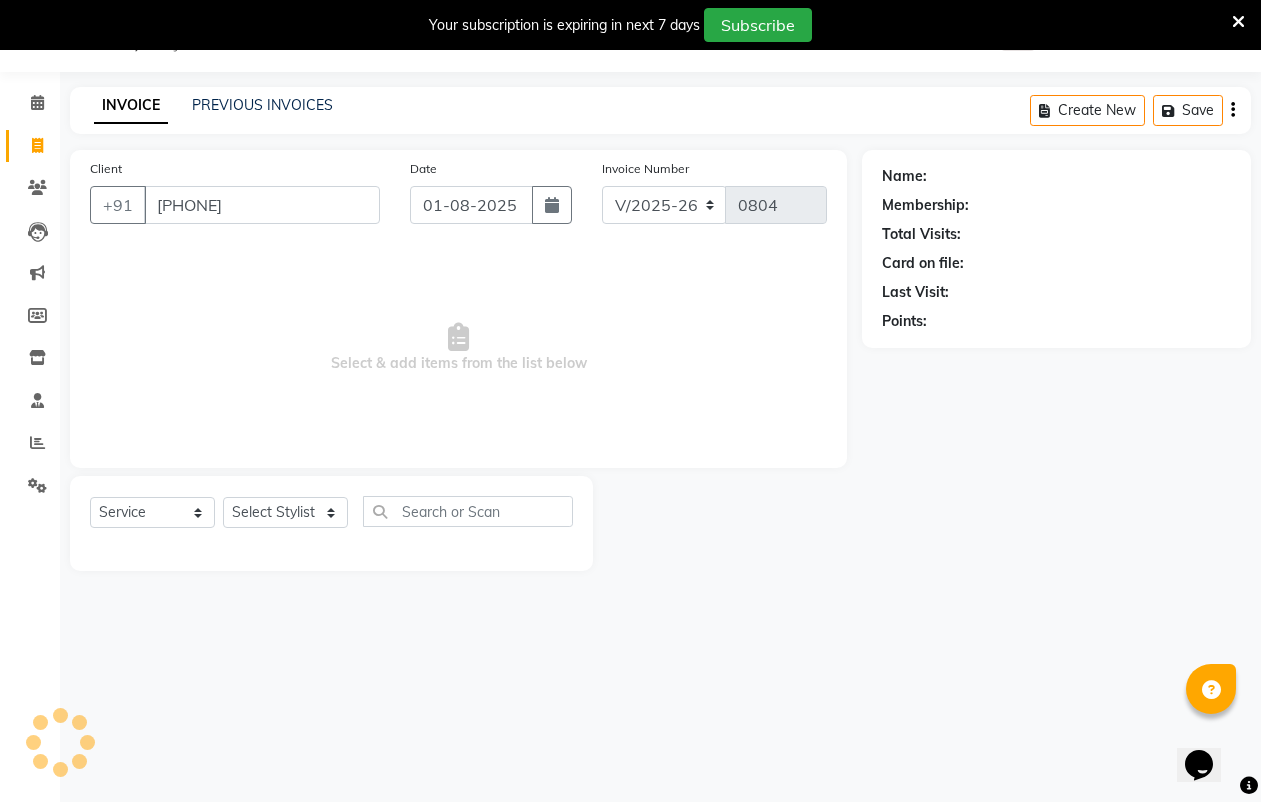 type on "[PHONE]" 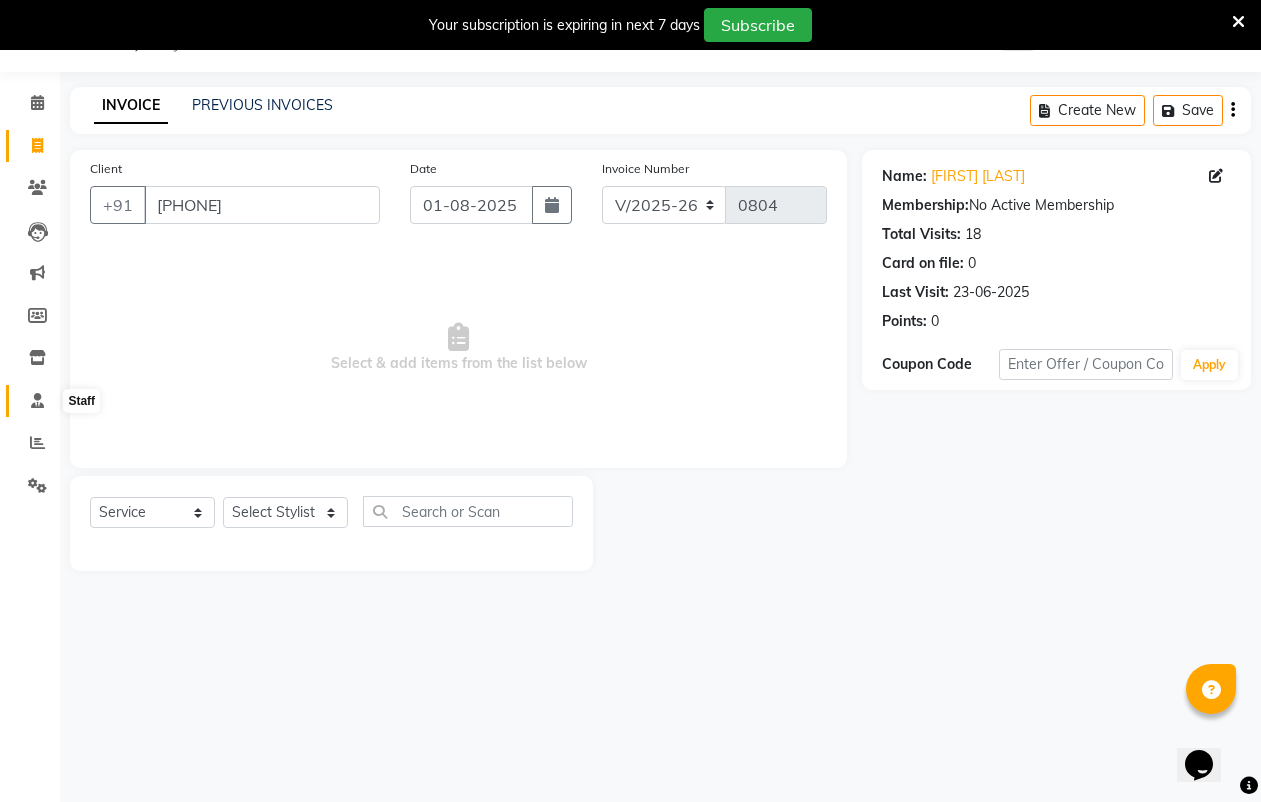 click 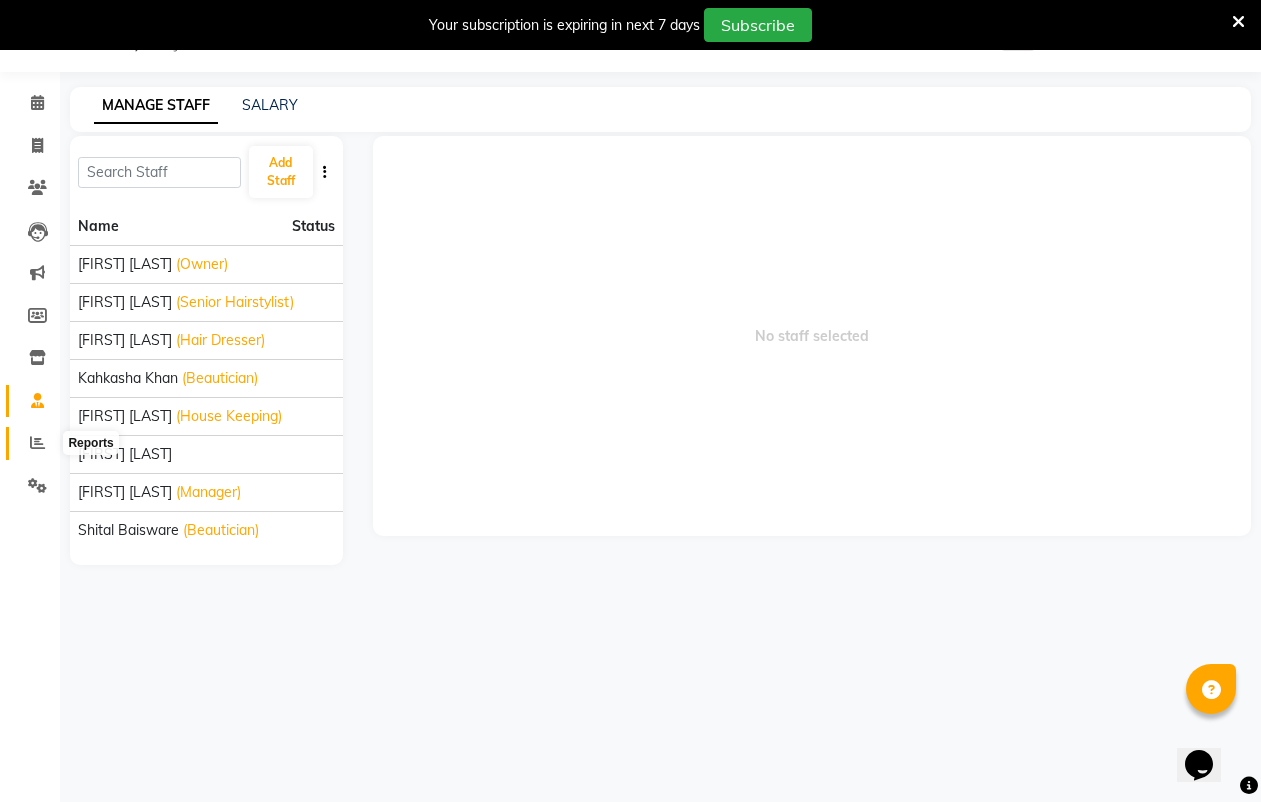 click 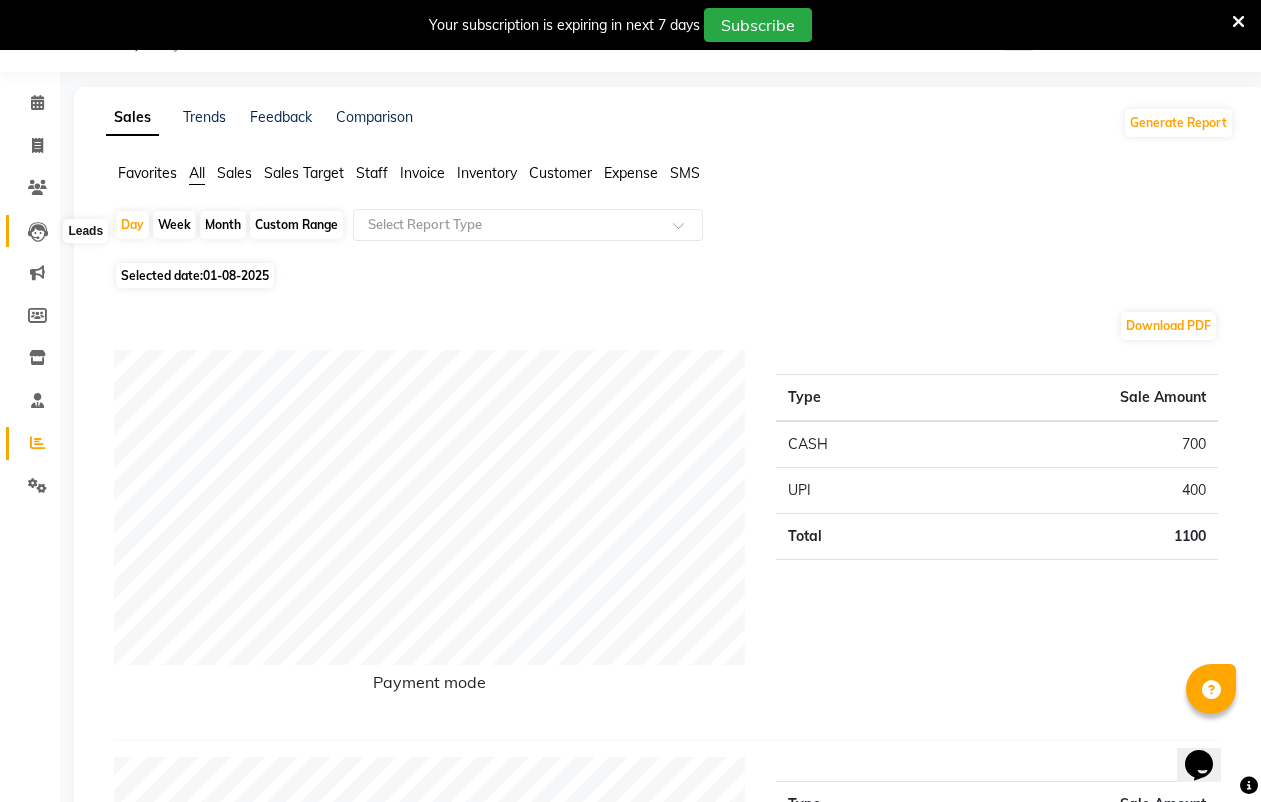 click 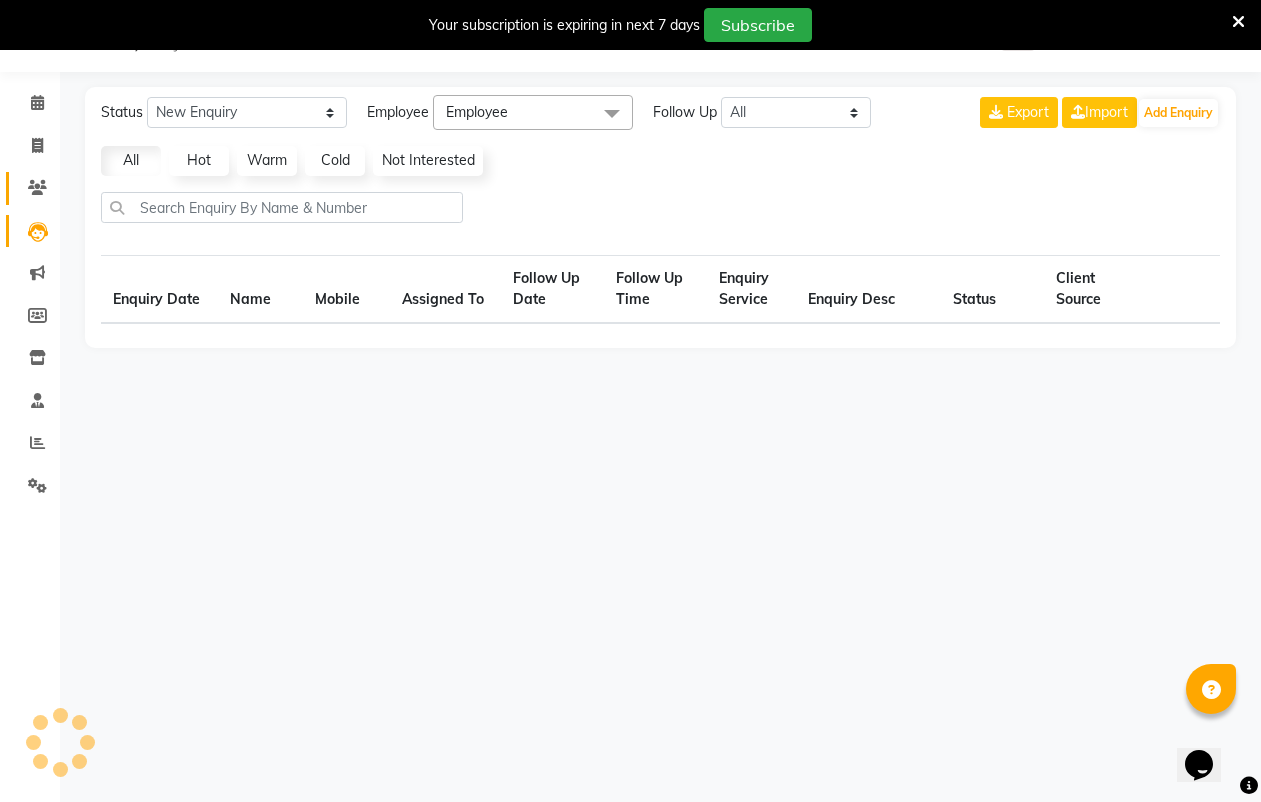 select on "10" 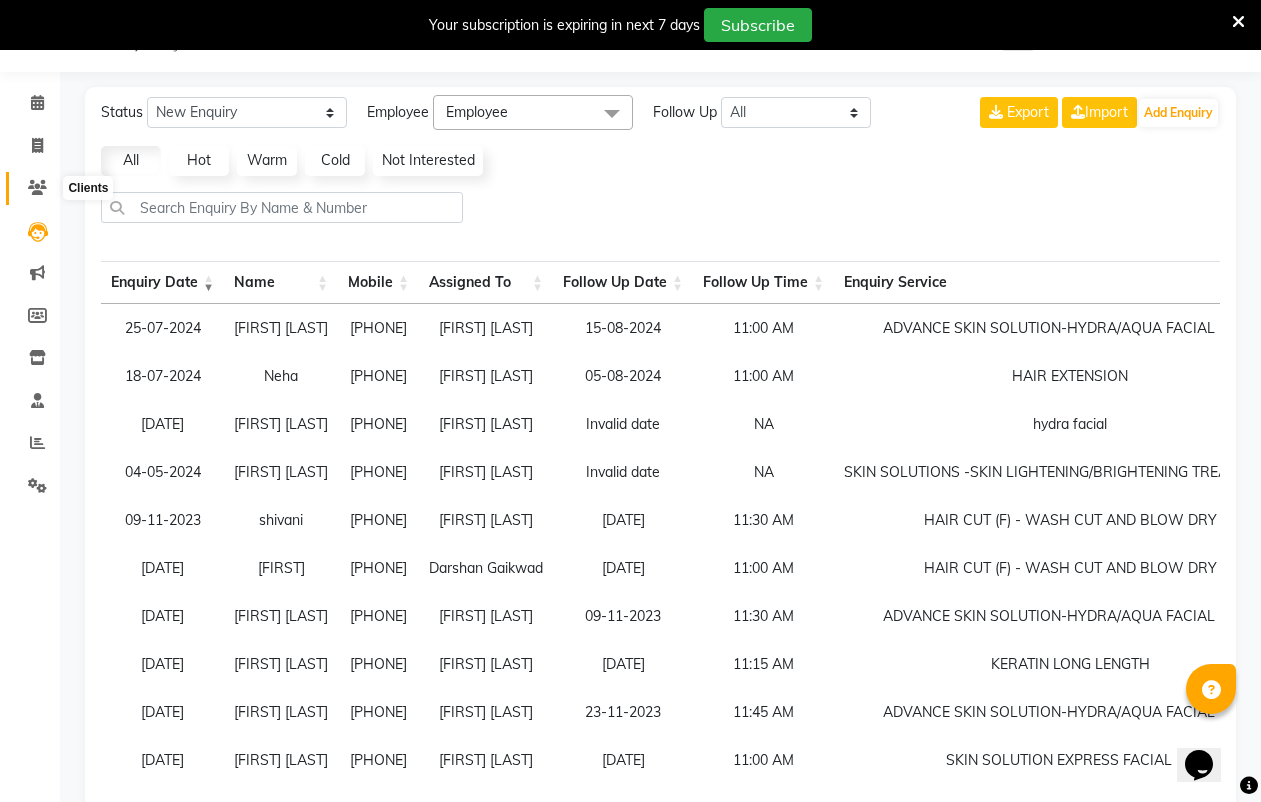 click 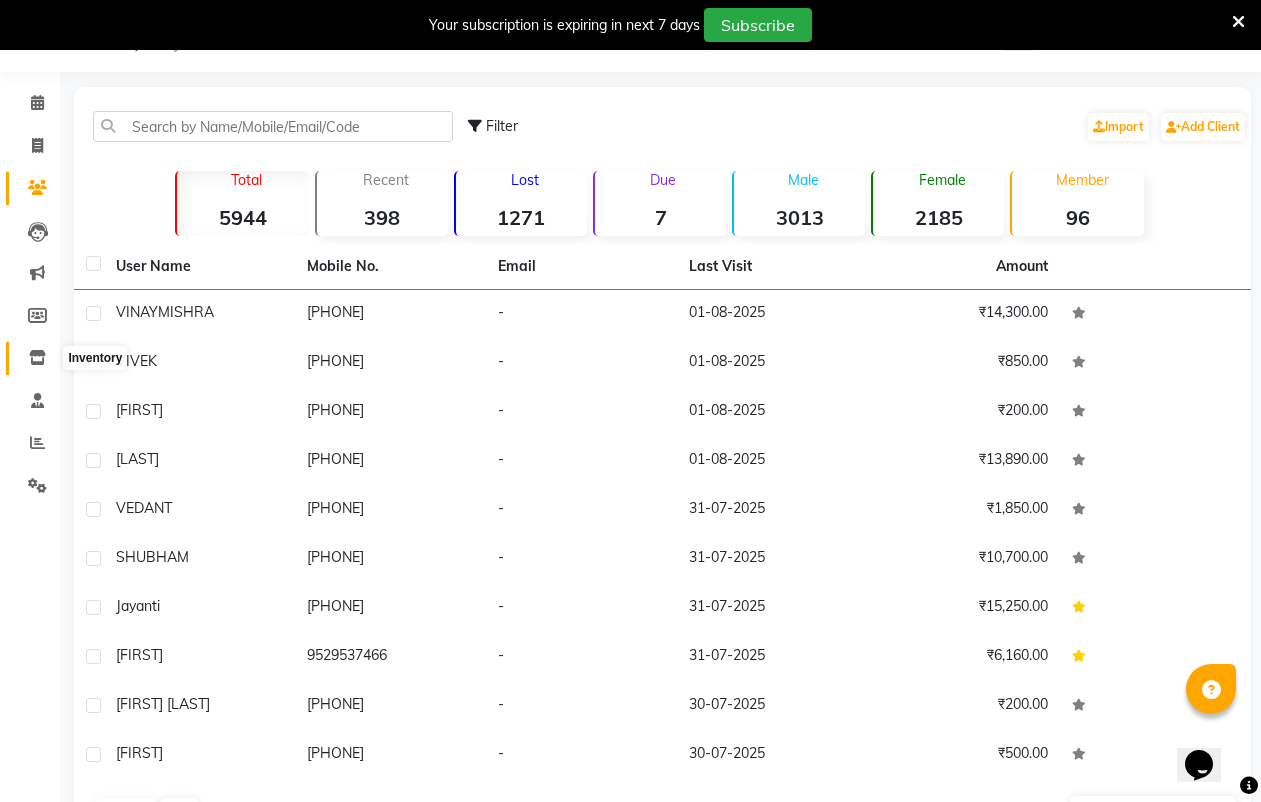 click 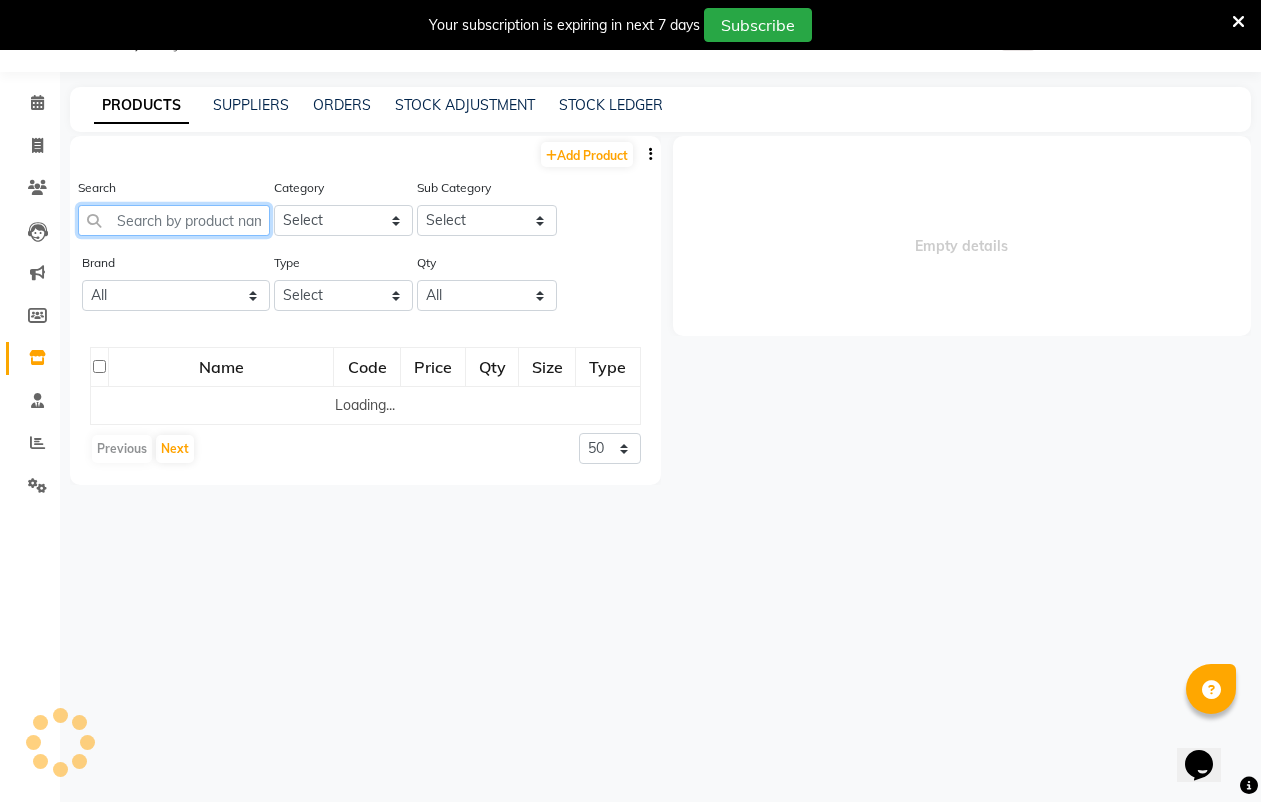 click 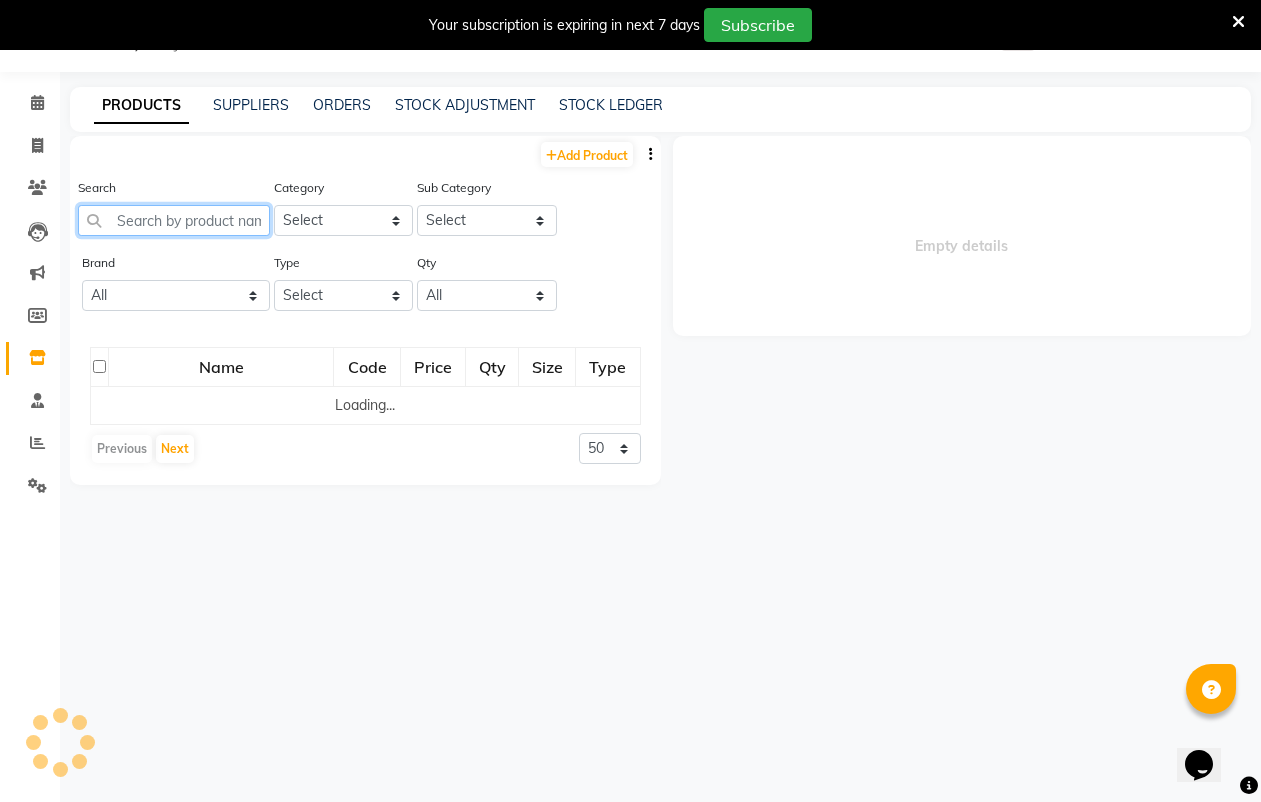 select 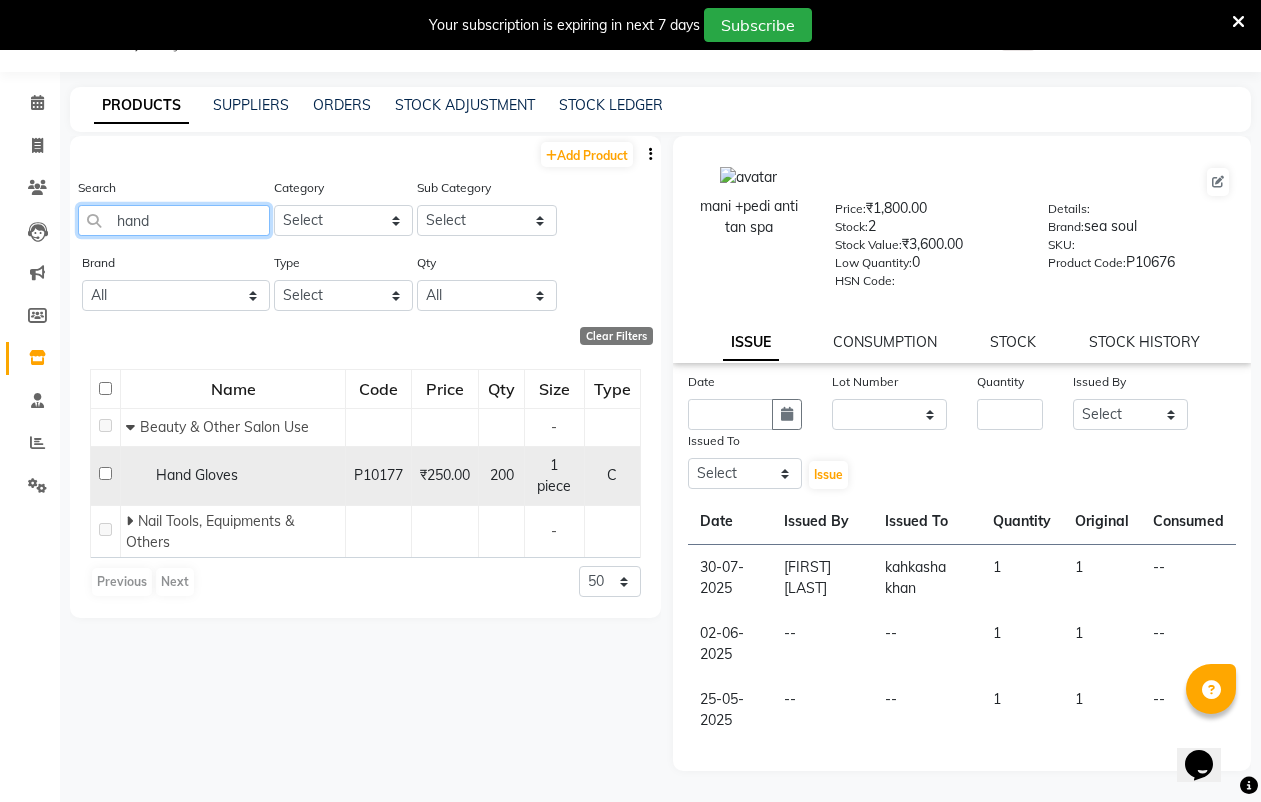 type on "hand" 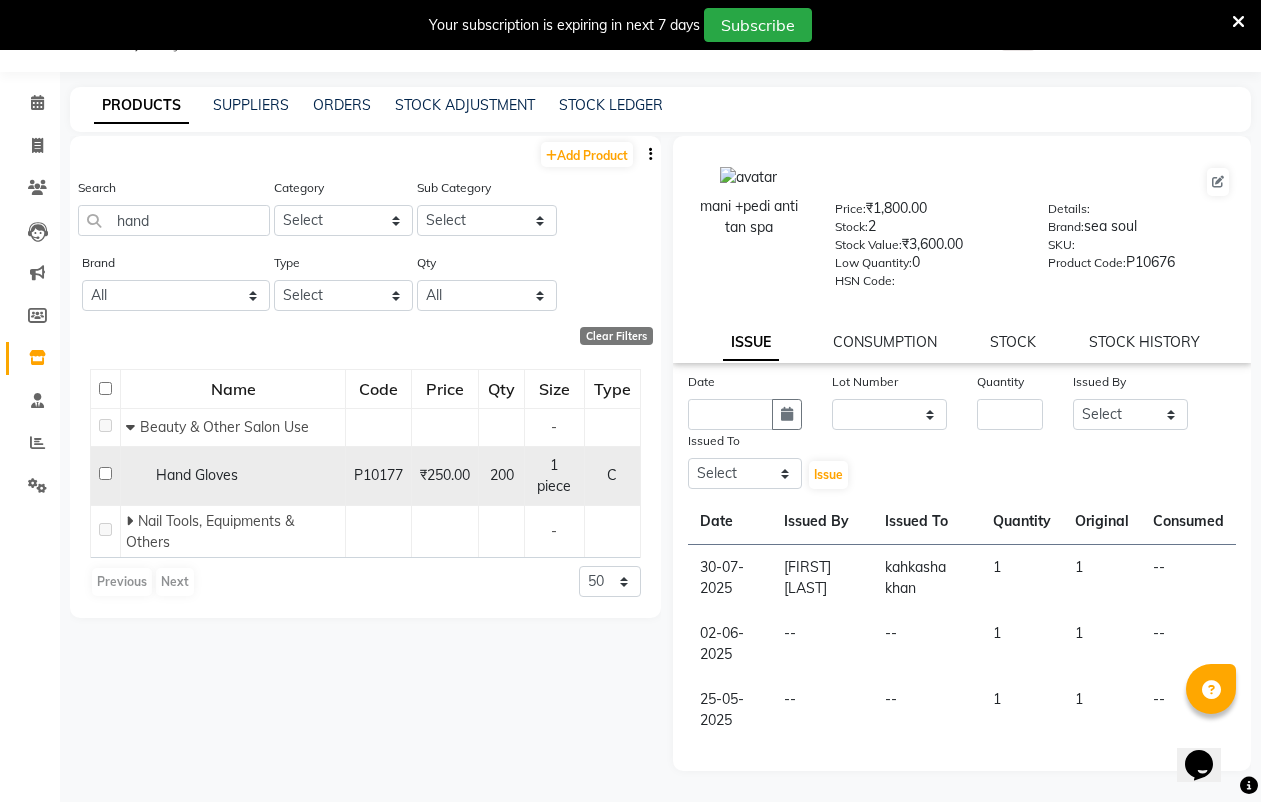 click 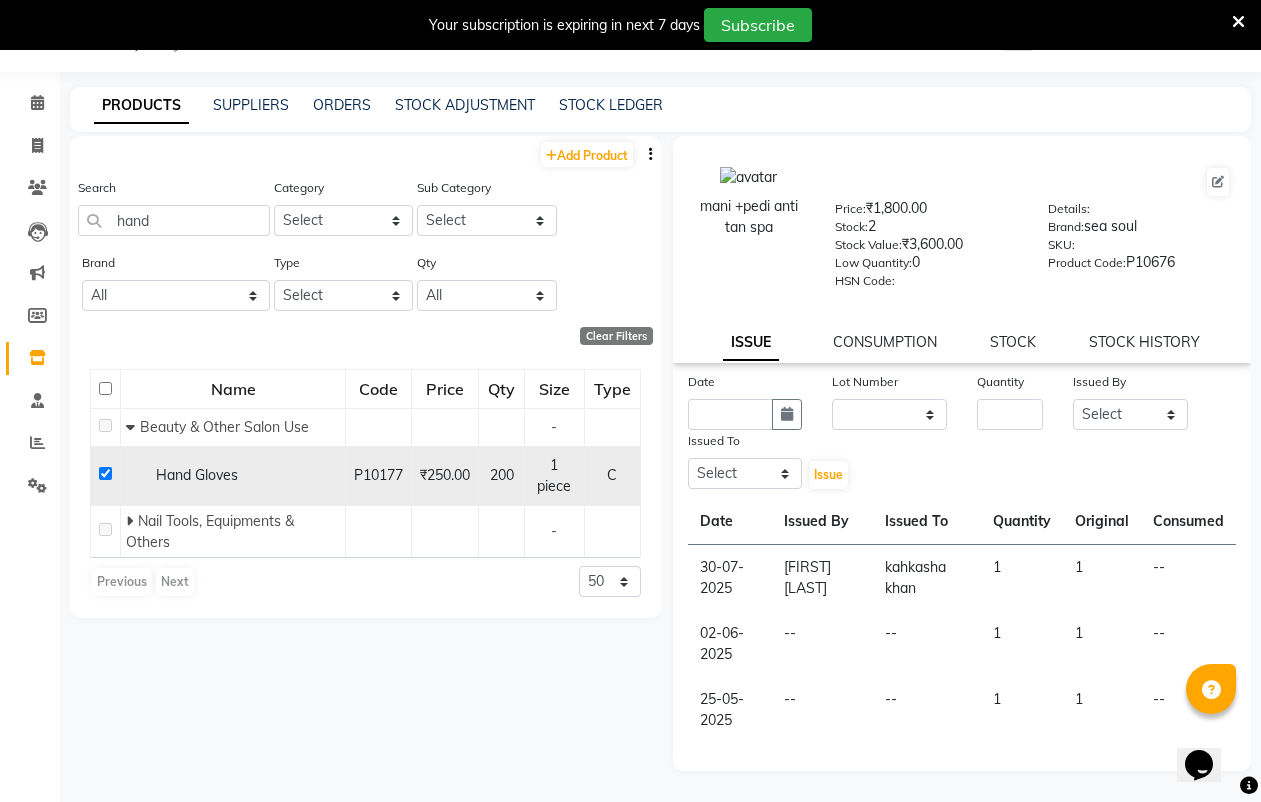 checkbox on "true" 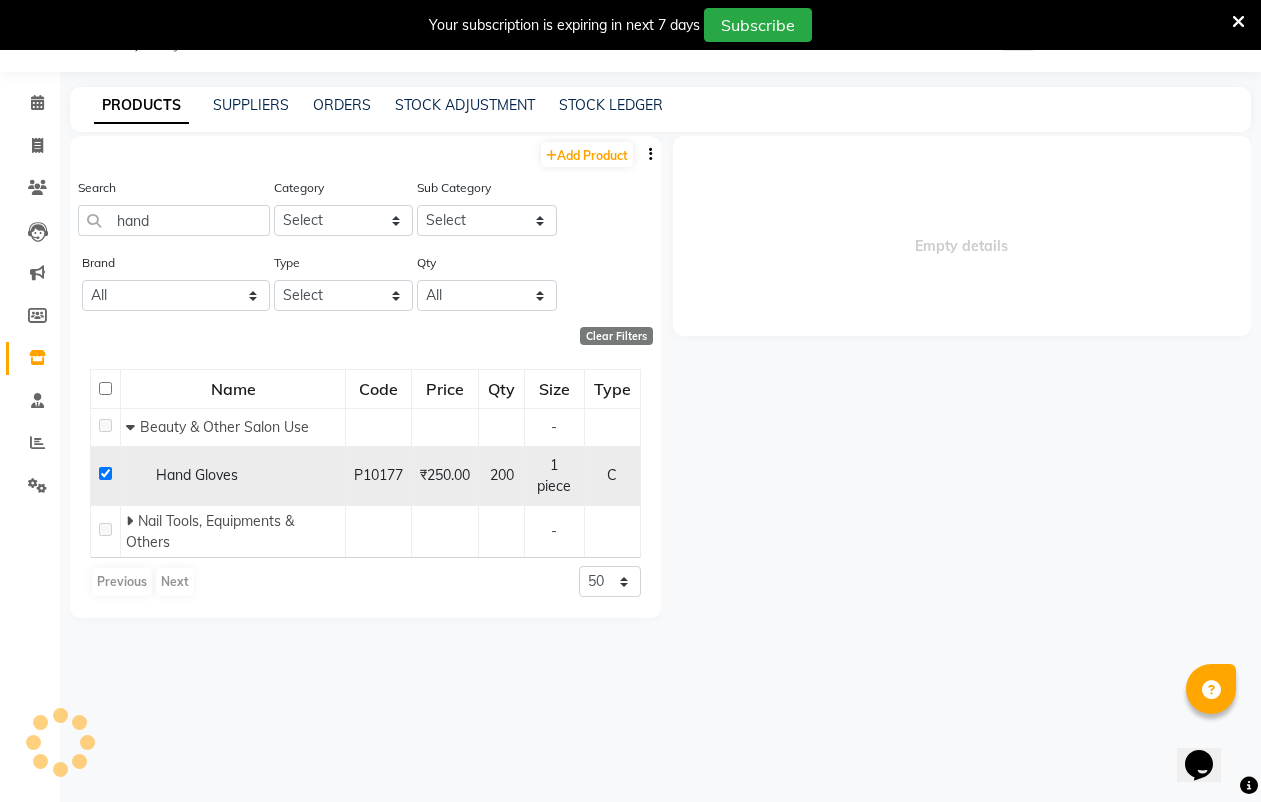 select 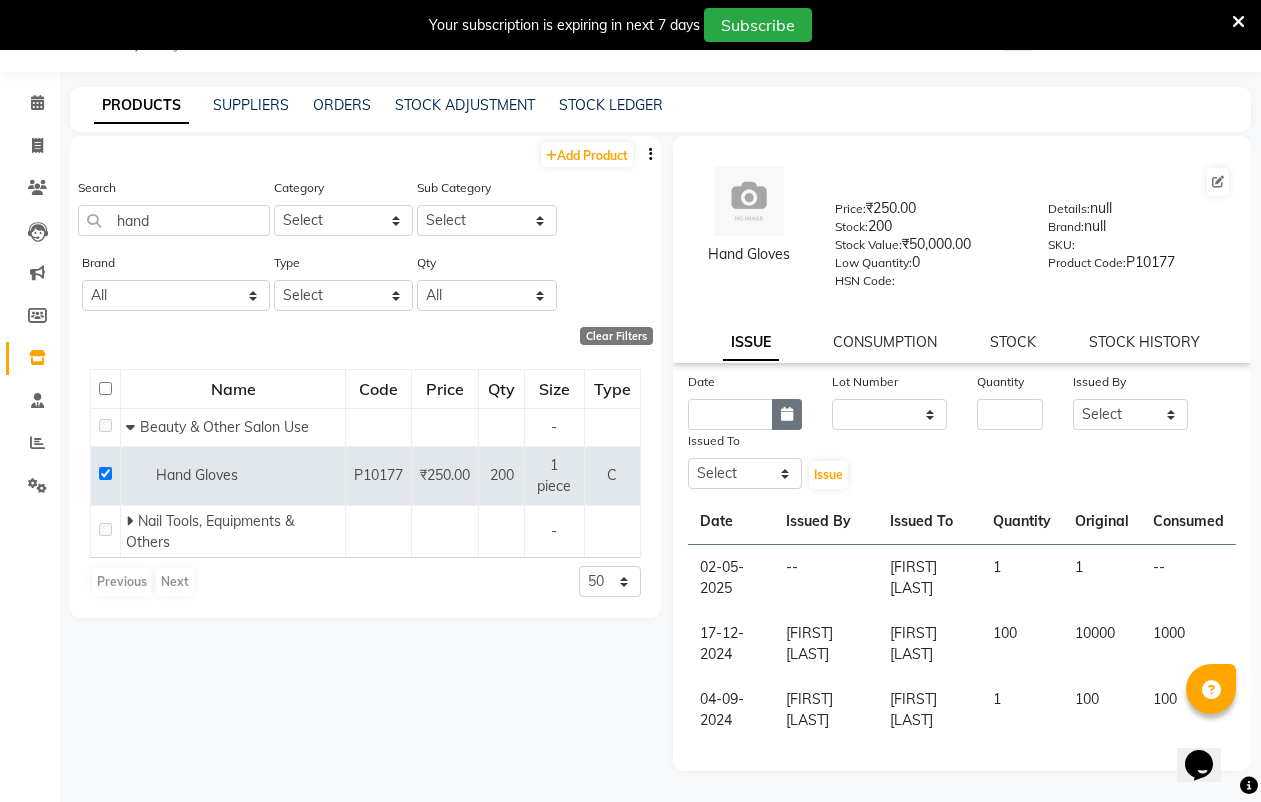 click 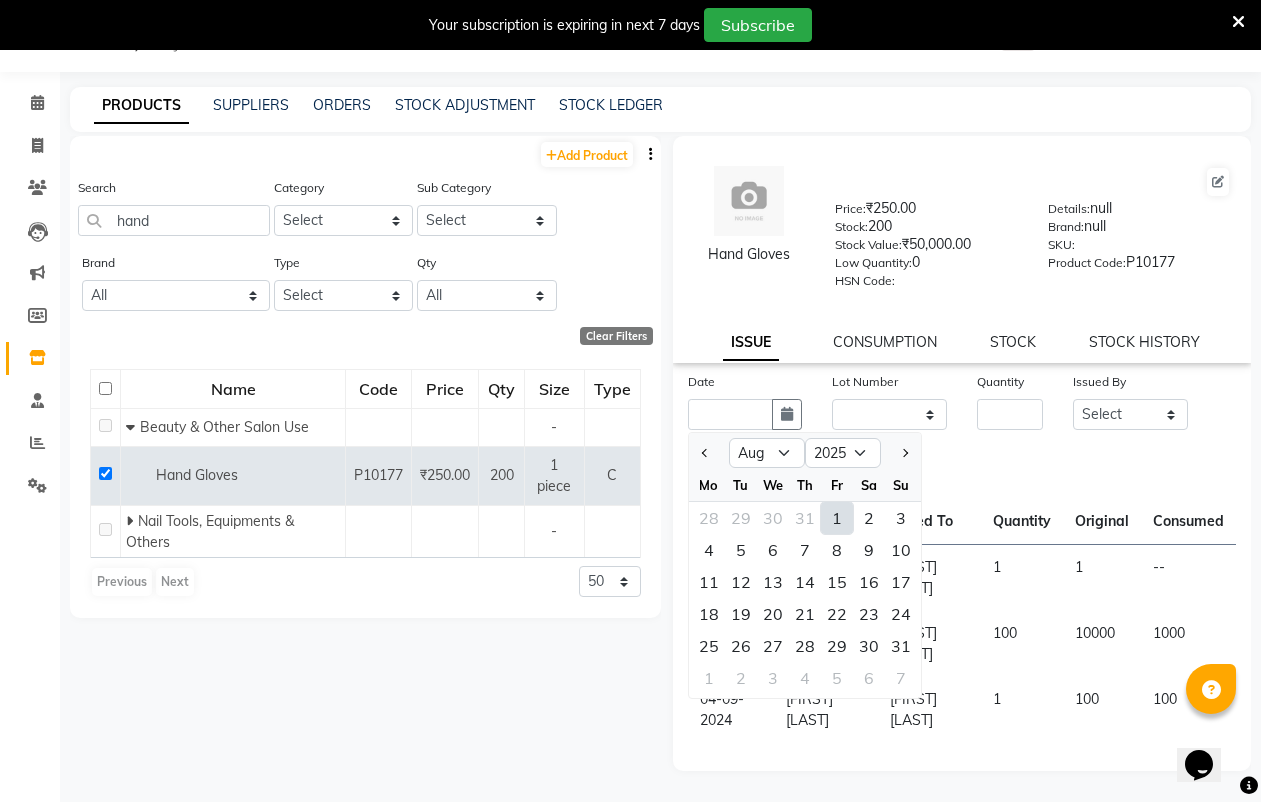 click on "1" 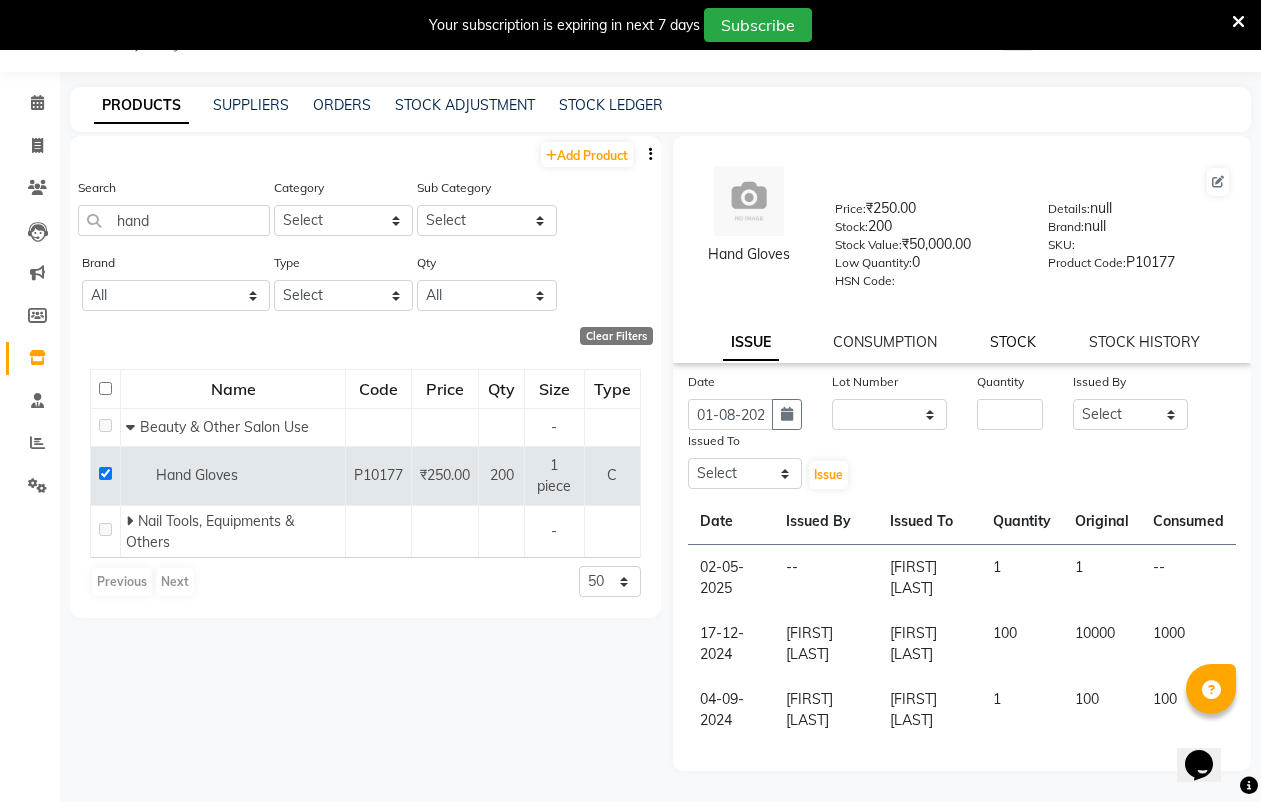 click on "STOCK" 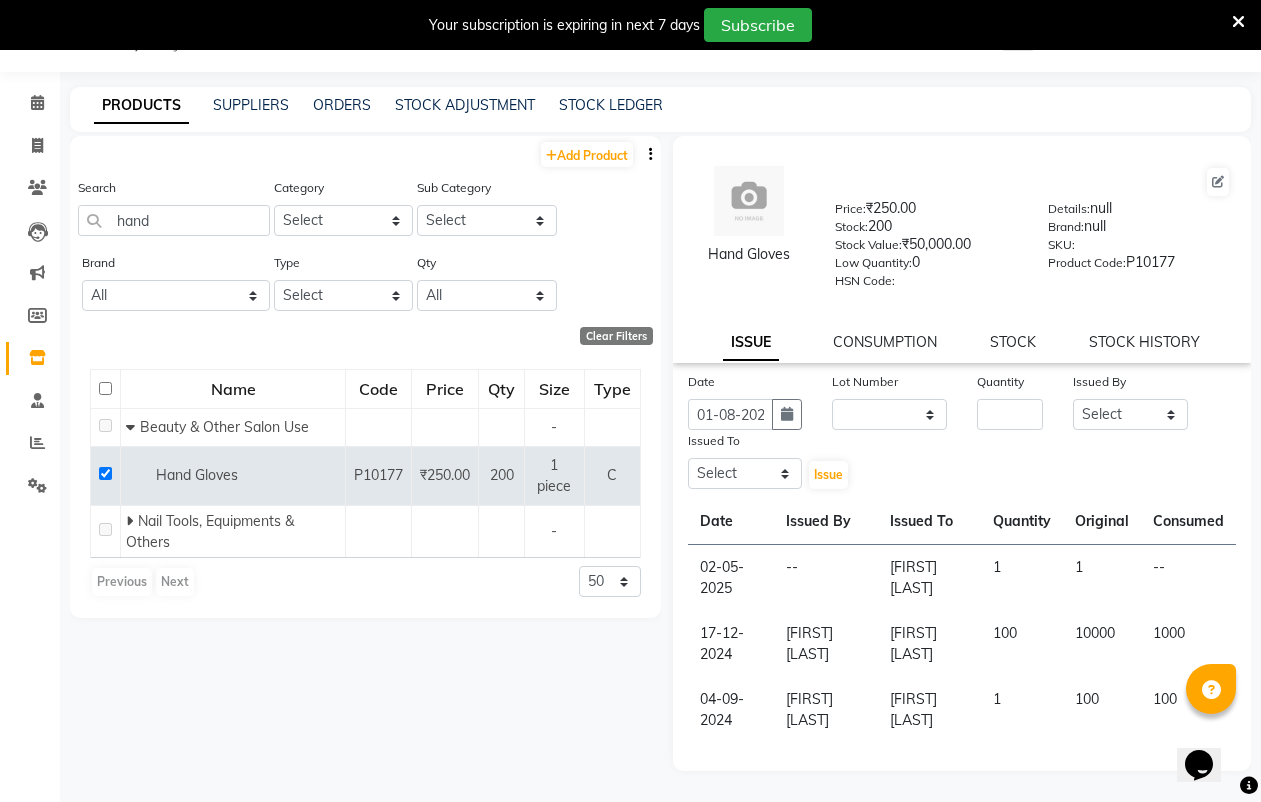 click on "Hand Gloves Price: ₹250.00 Stock: 200 Stock Value: ₹50,000.00 Low Quantity: 0 HSN Code: Details: null Brand: null SKU: Product Code: P10177 ISSUE CONSUMPTION STOCK STOCK HISTORY" 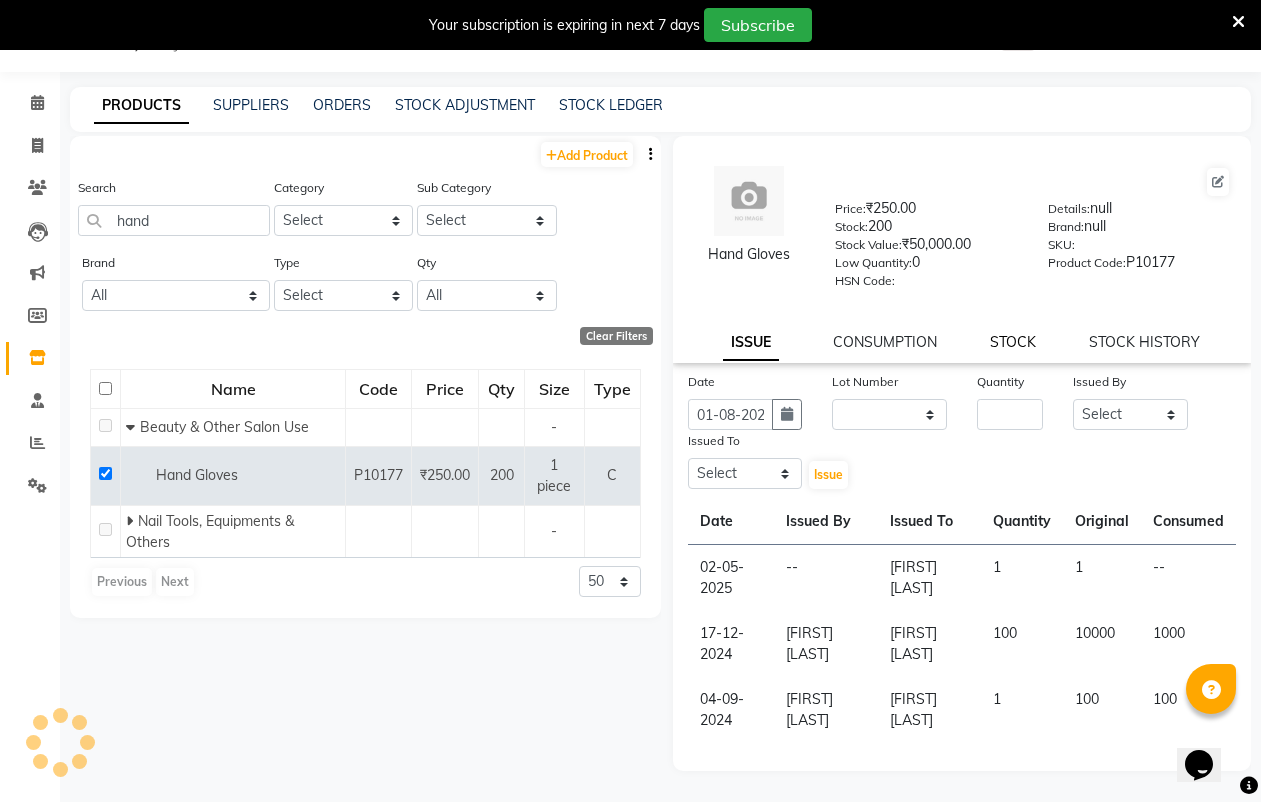 click on "STOCK" 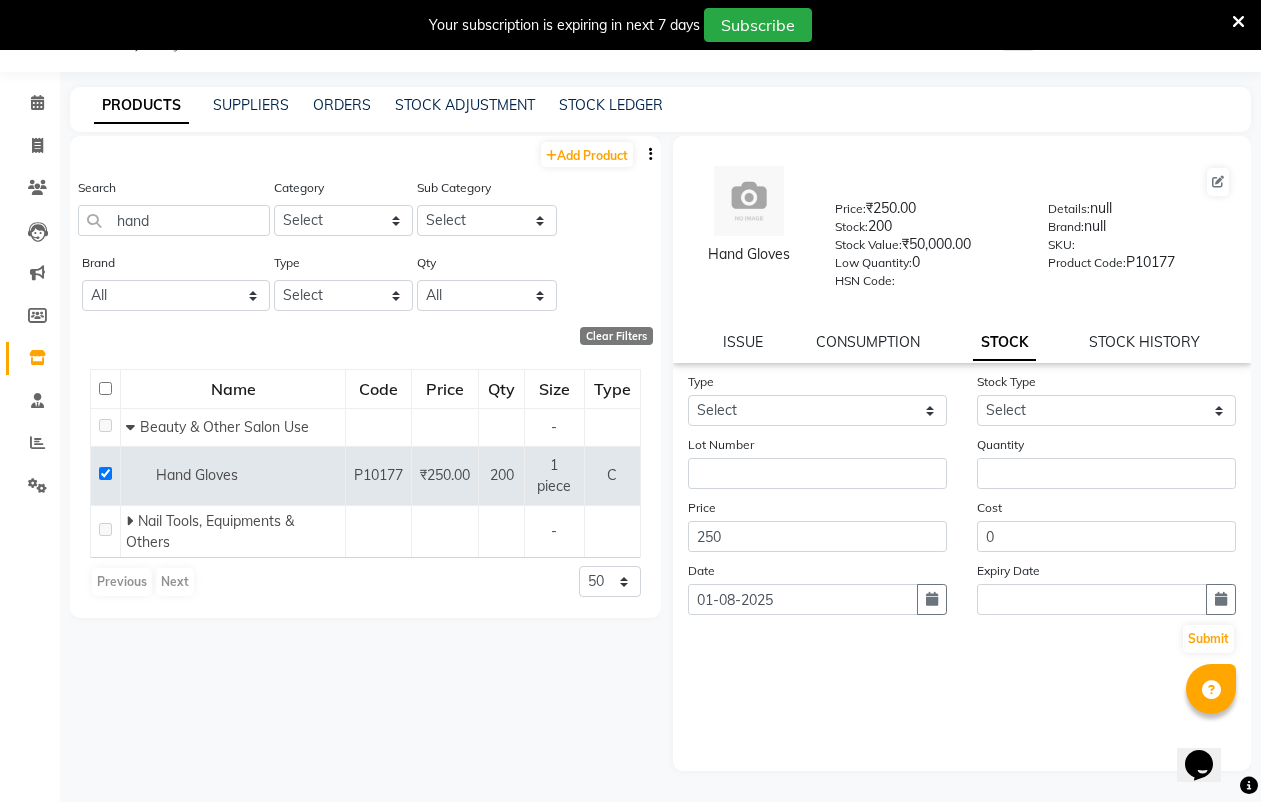 click on "STOCK" 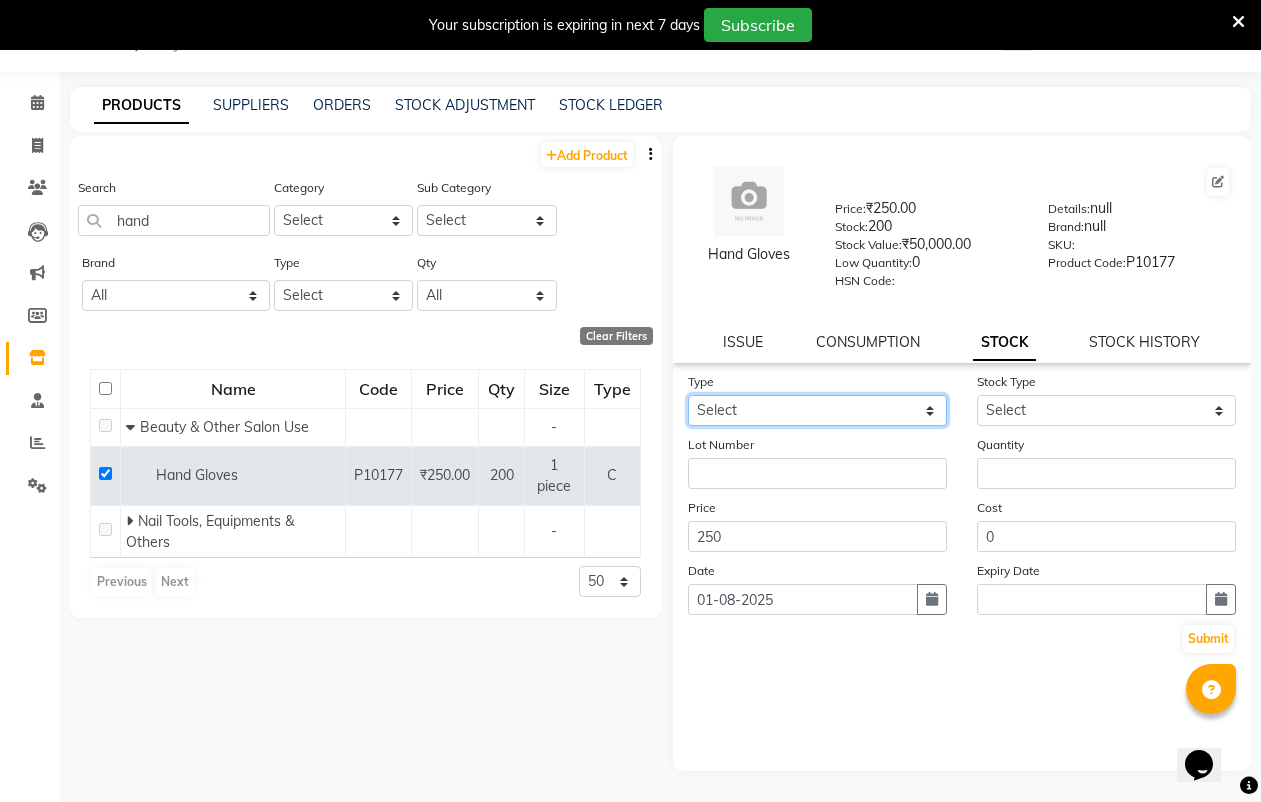 click on "Select In" 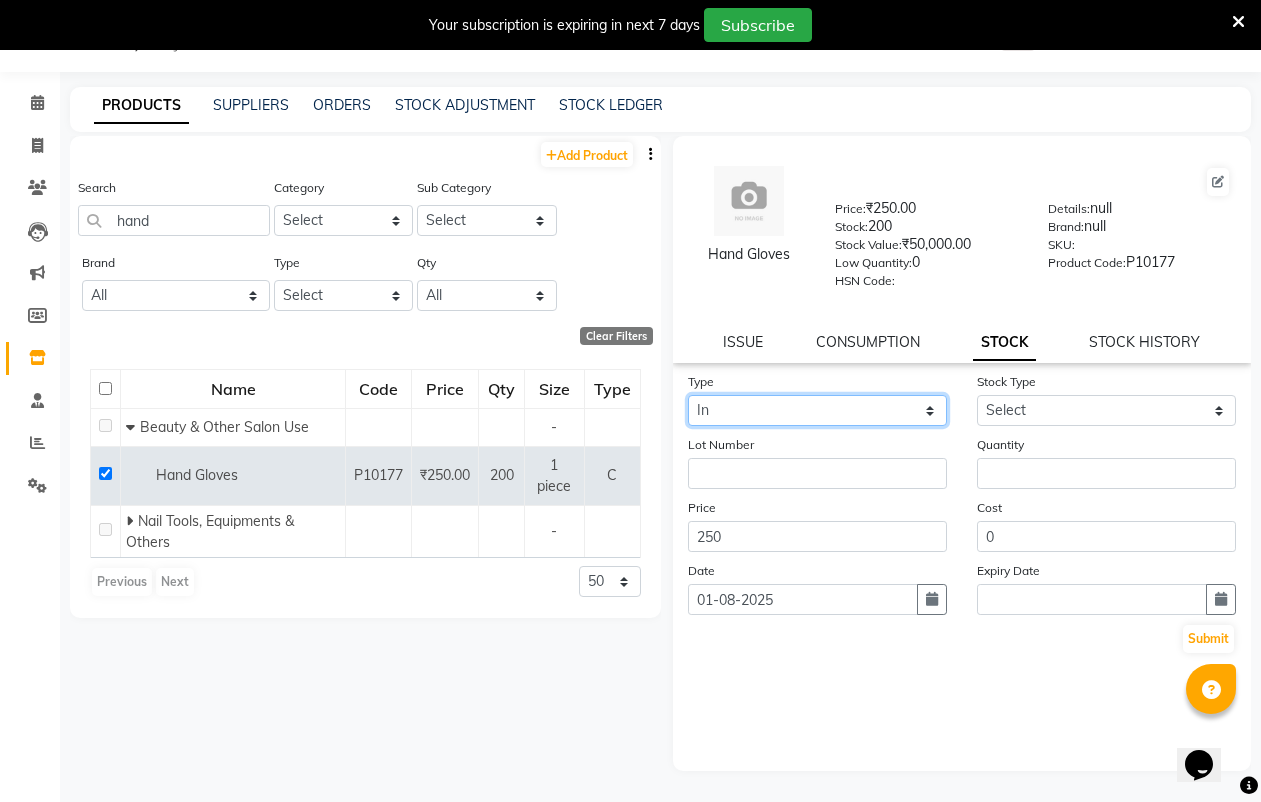 click on "Select In" 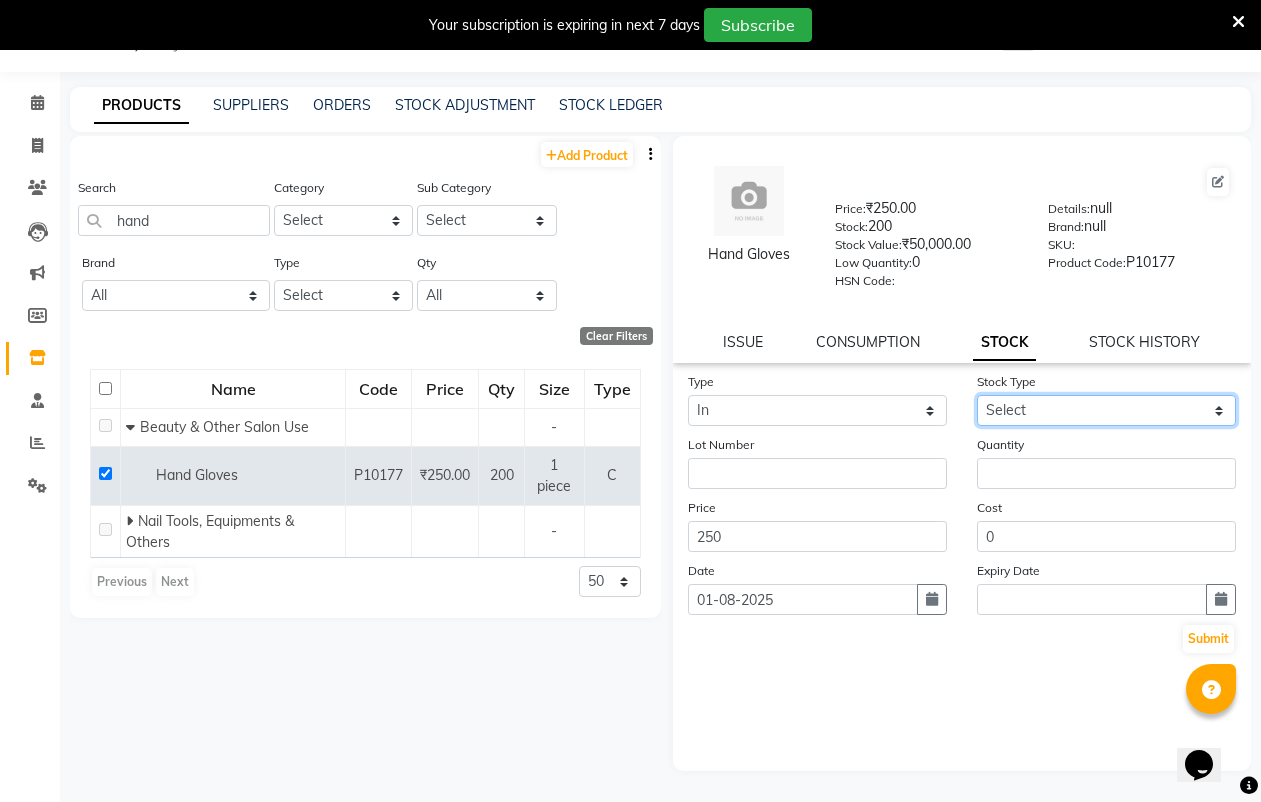 click on "Select New Stock Adjustment Return Other" 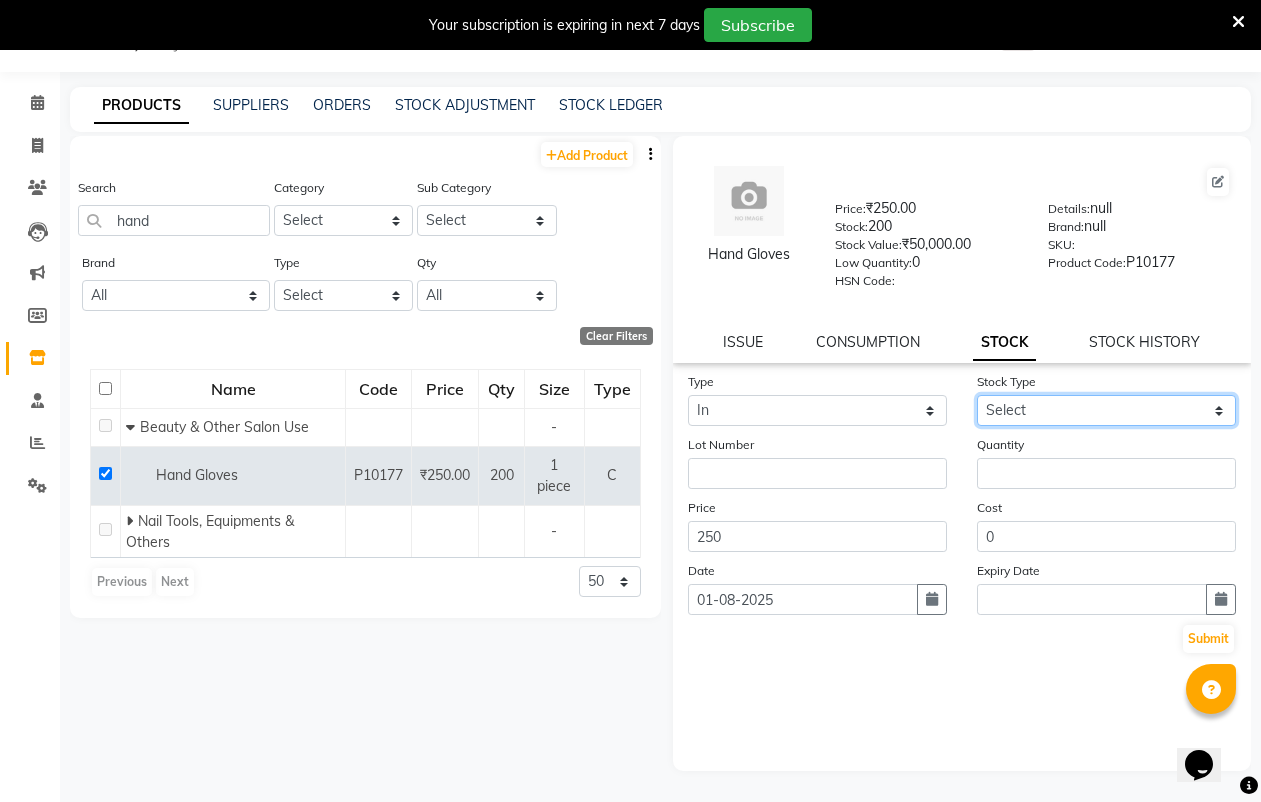 click on "Select New Stock Adjustment Return Other" 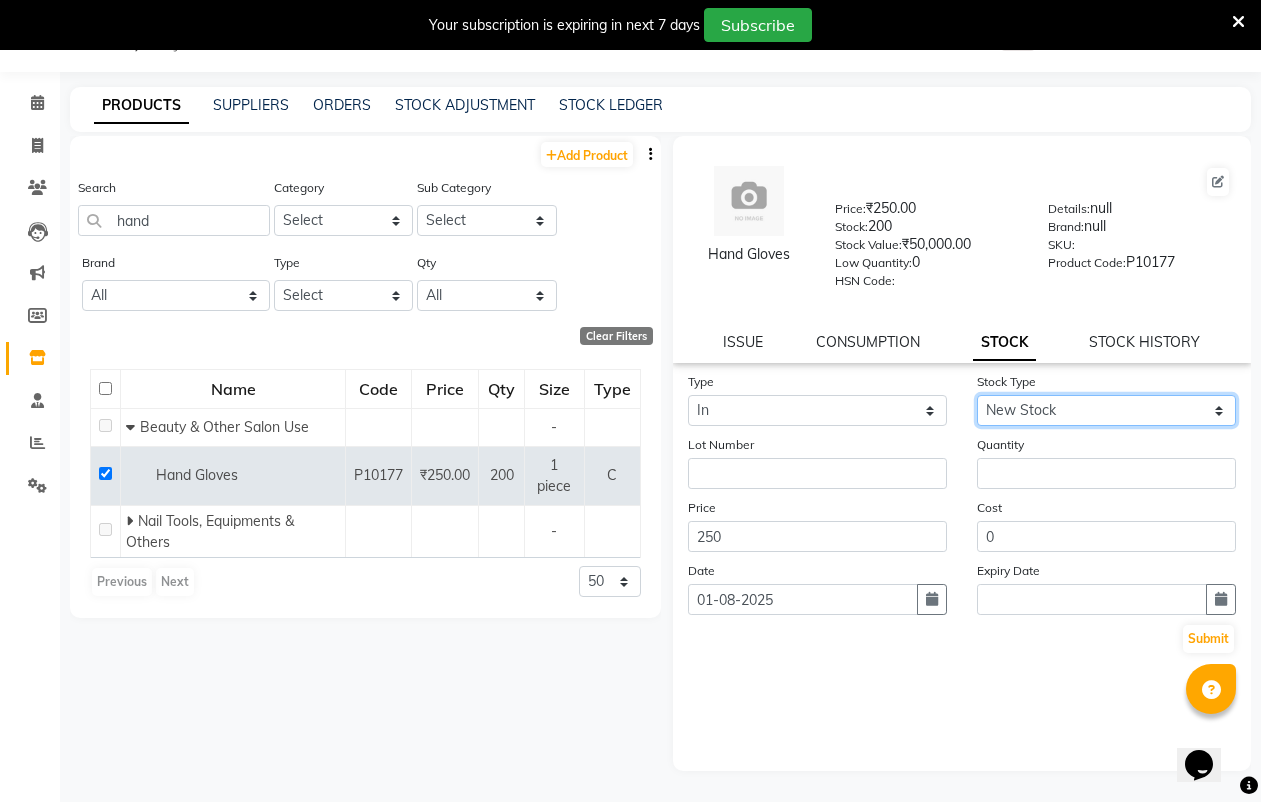 click on "Select New Stock Adjustment Return Other" 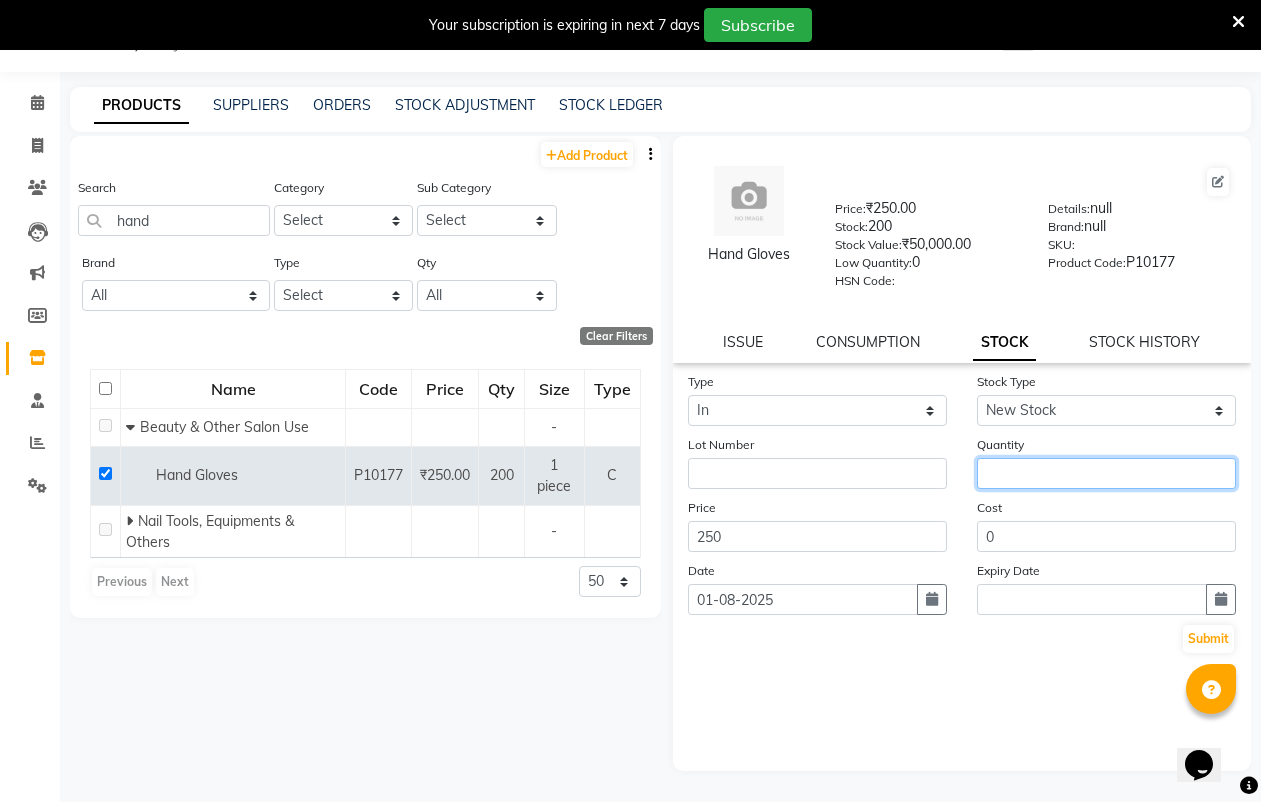click 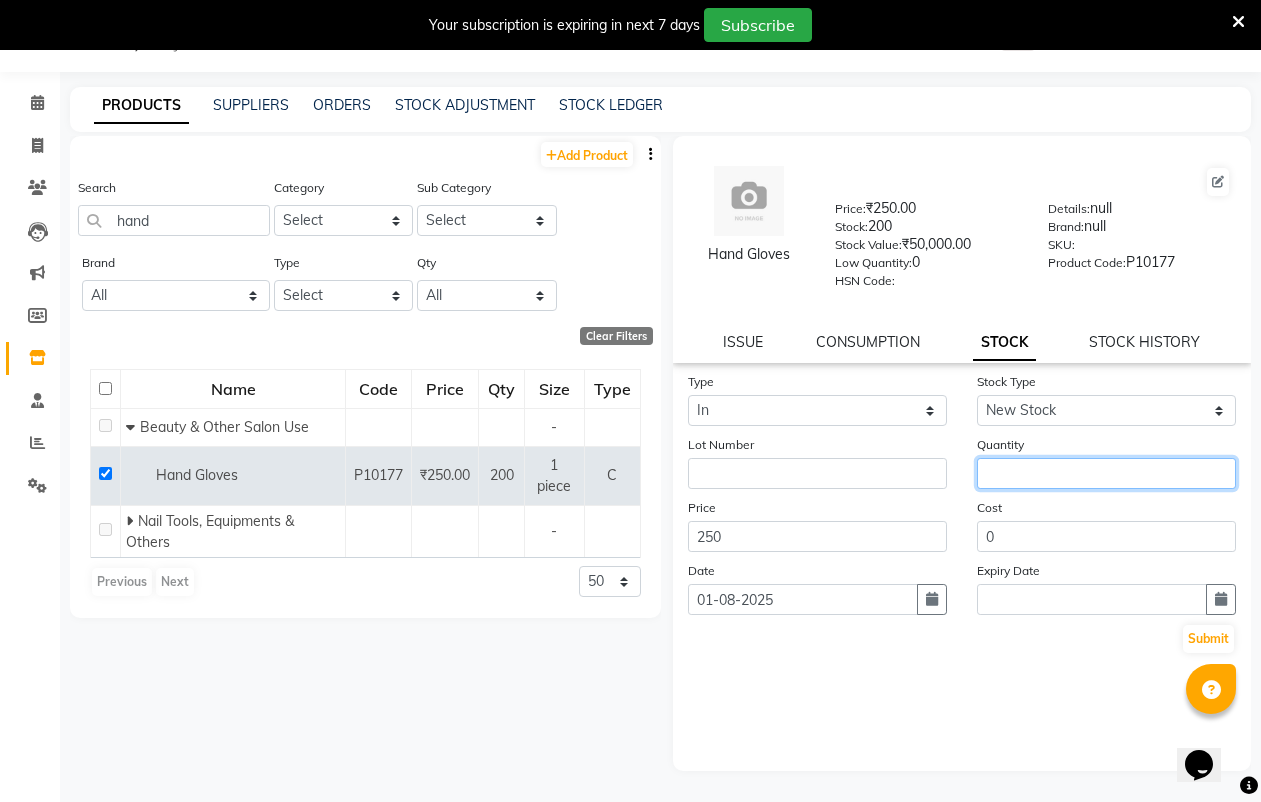 click 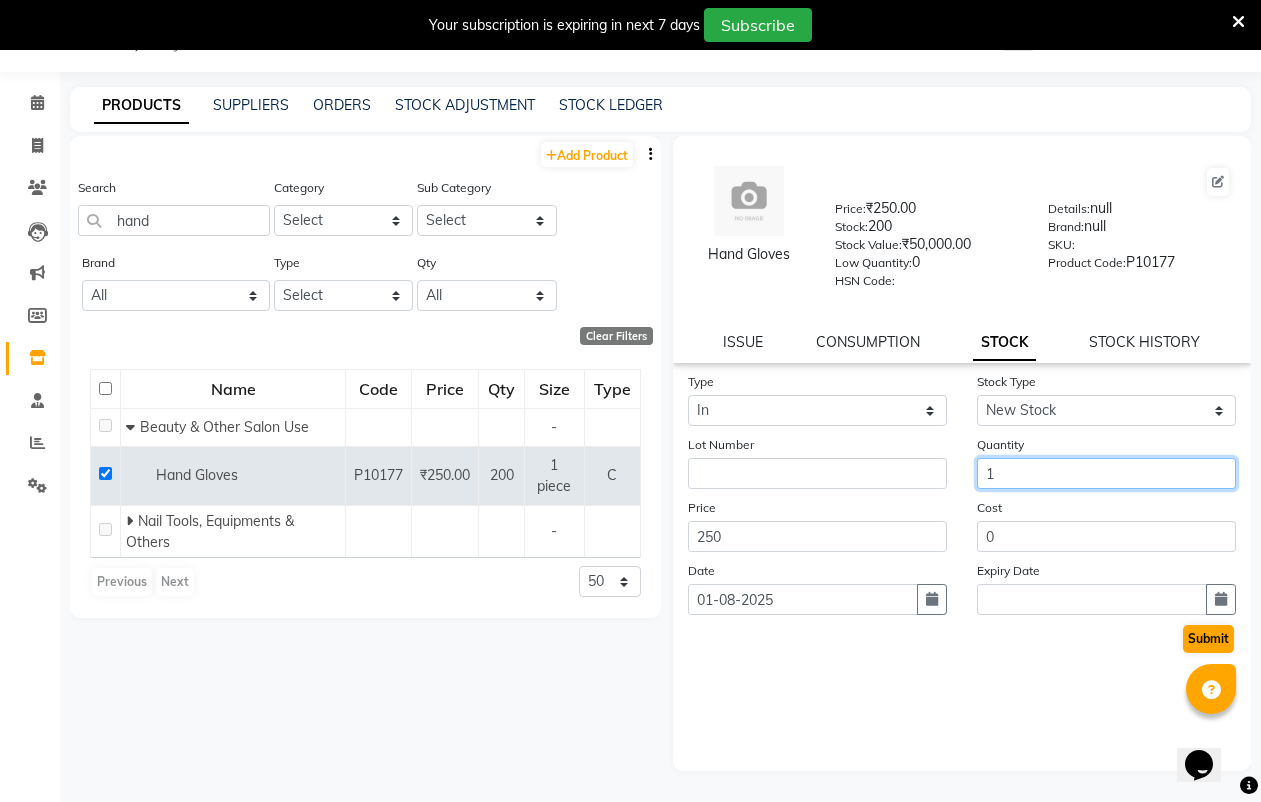 type on "1" 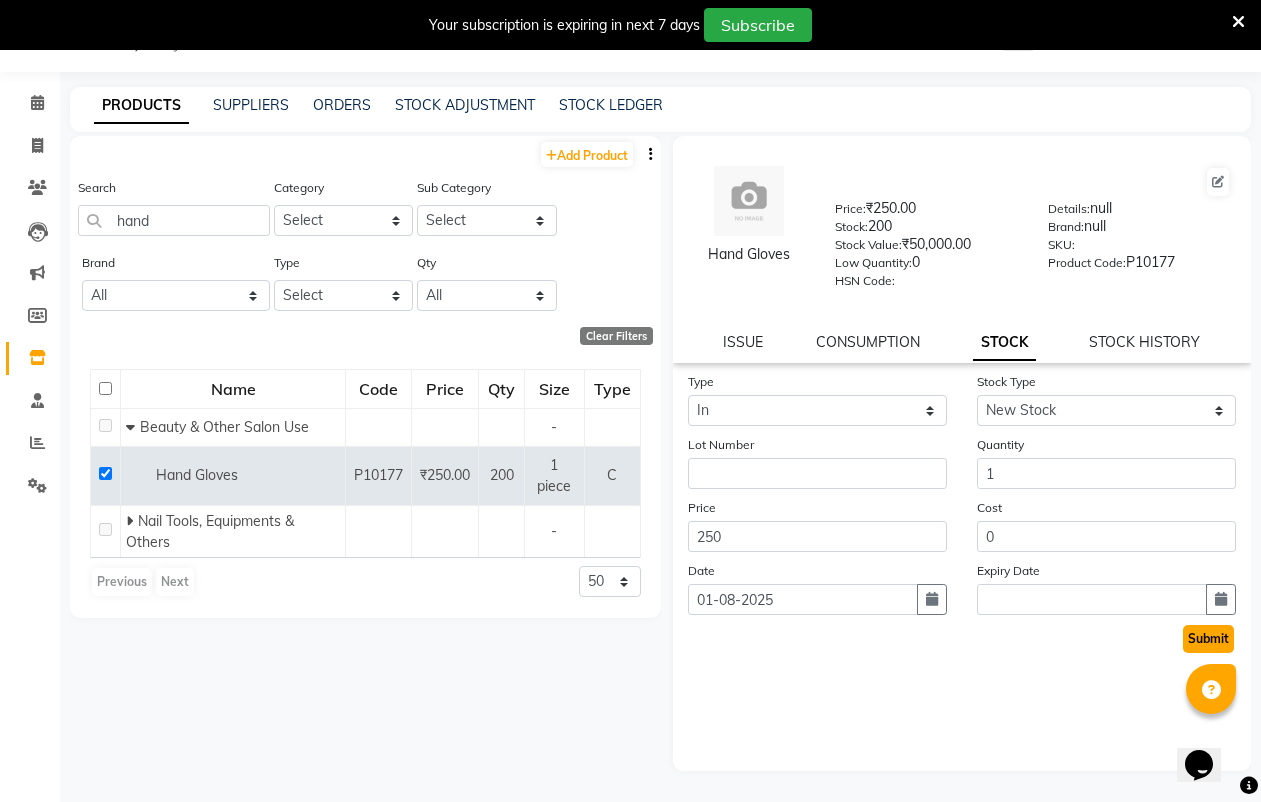 click on "Submit" 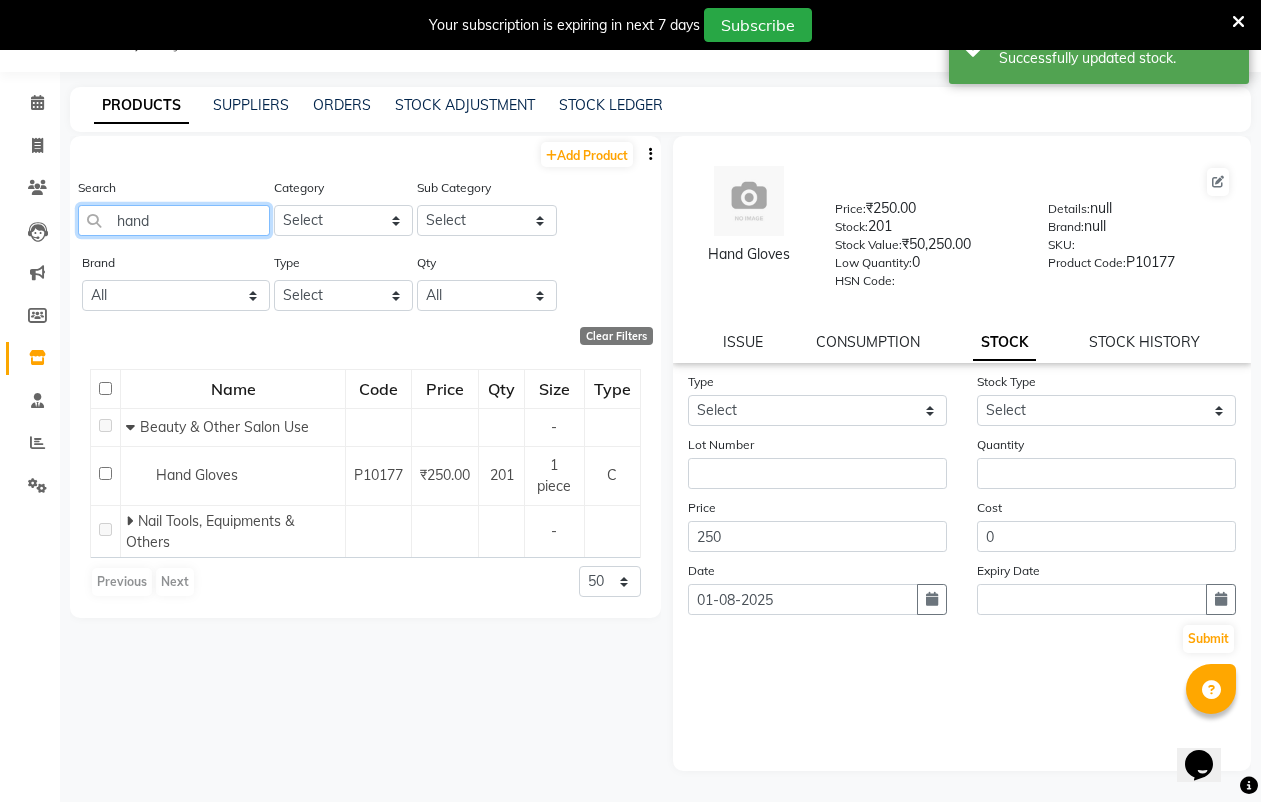 drag, startPoint x: 206, startPoint y: 224, endPoint x: 175, endPoint y: 207, distance: 35.35534 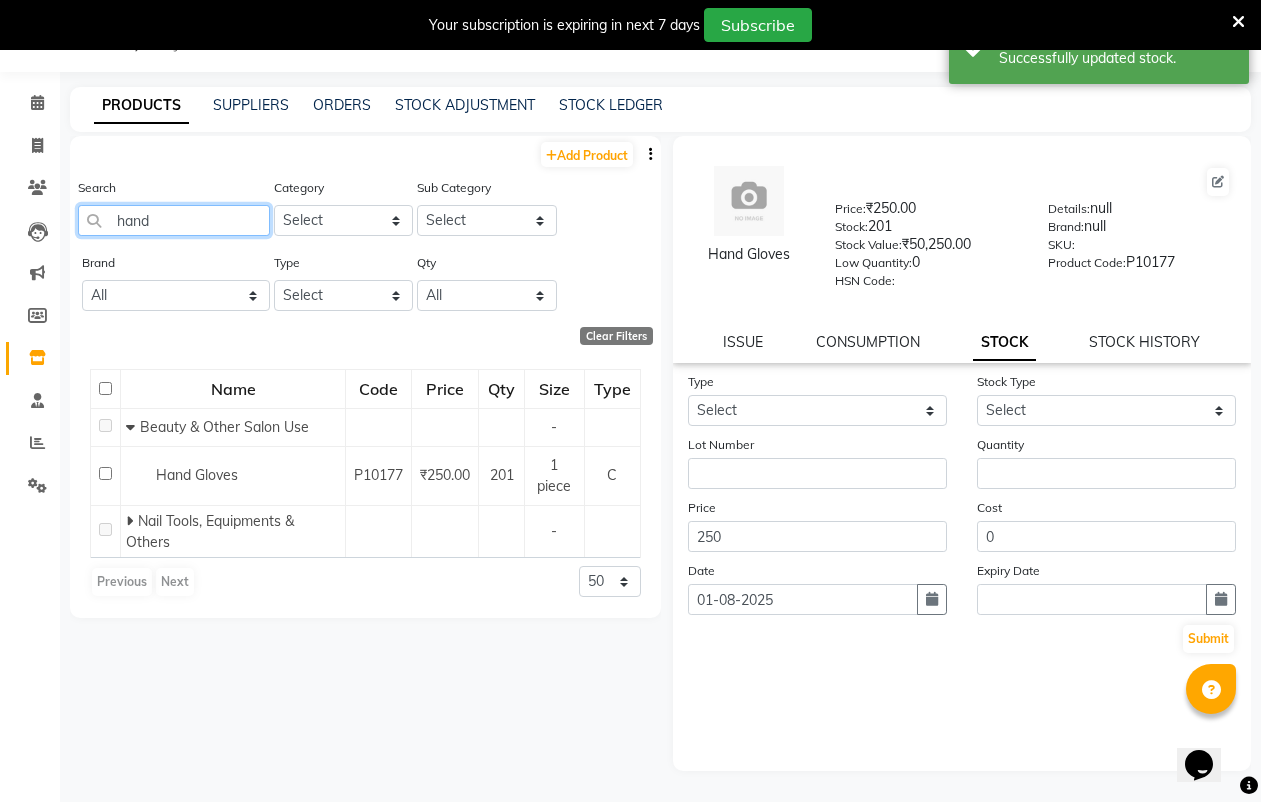 click on "hand" 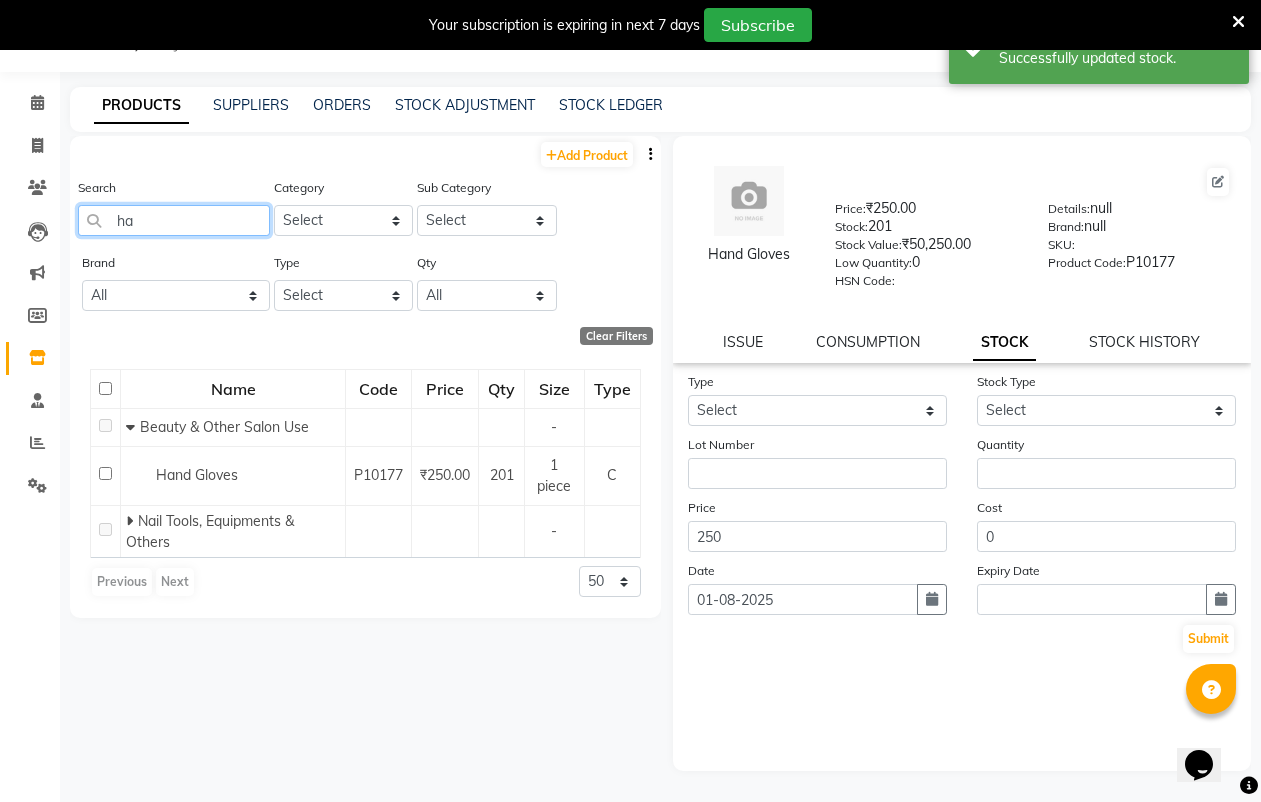 type on "h" 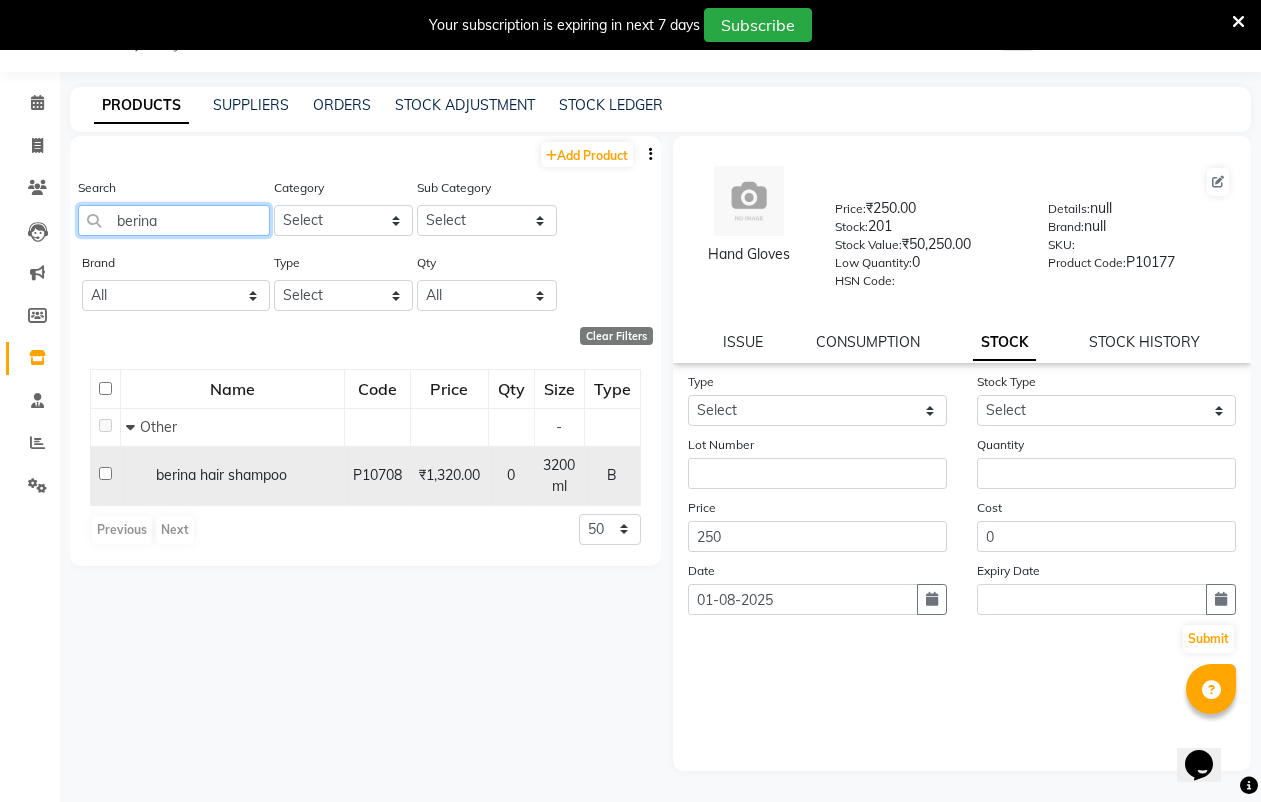 type on "berina" 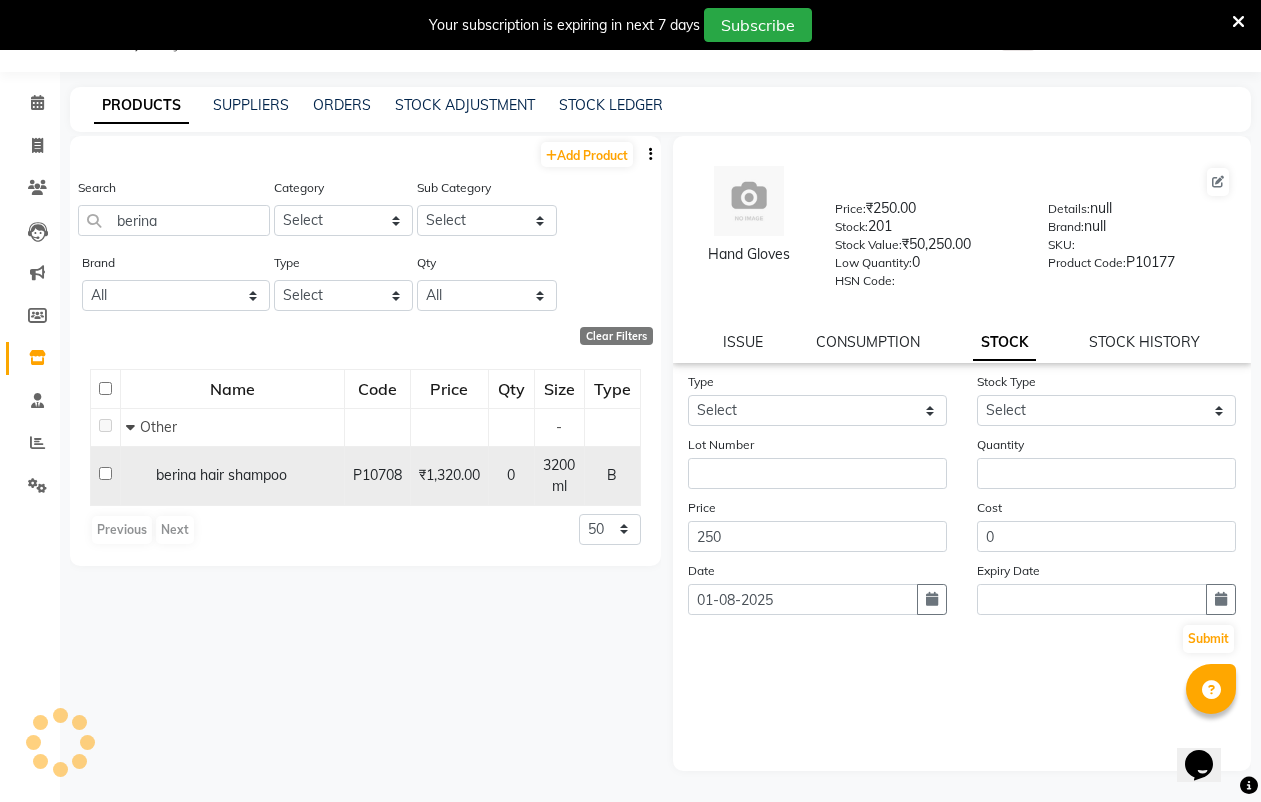 click 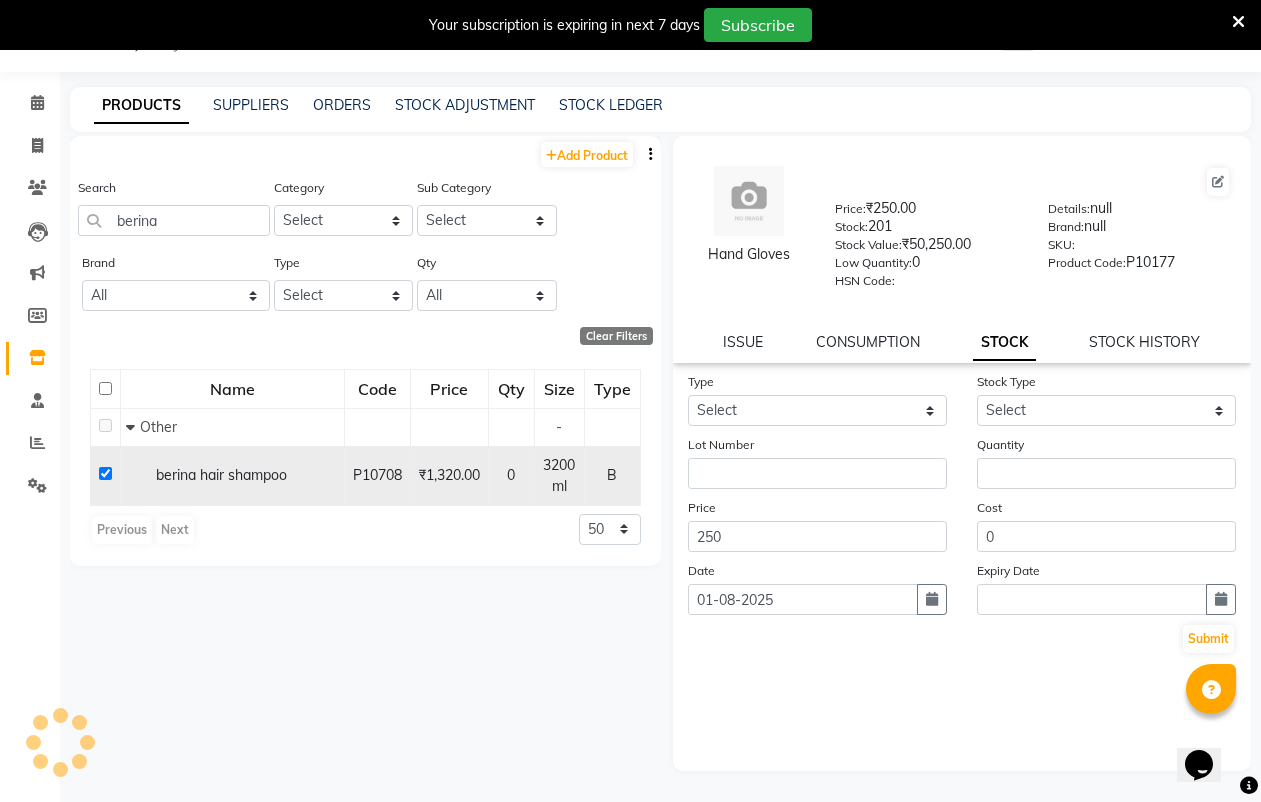 checkbox on "true" 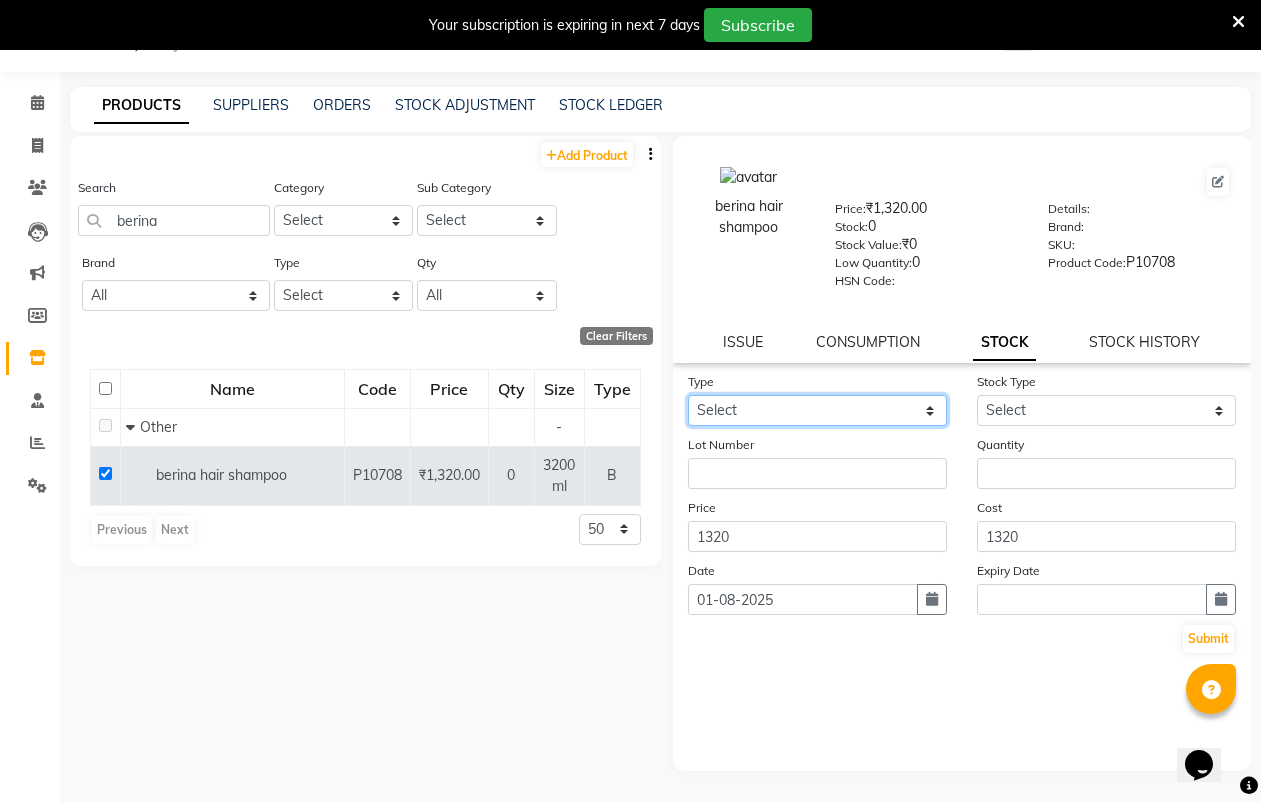 click on "Select In" 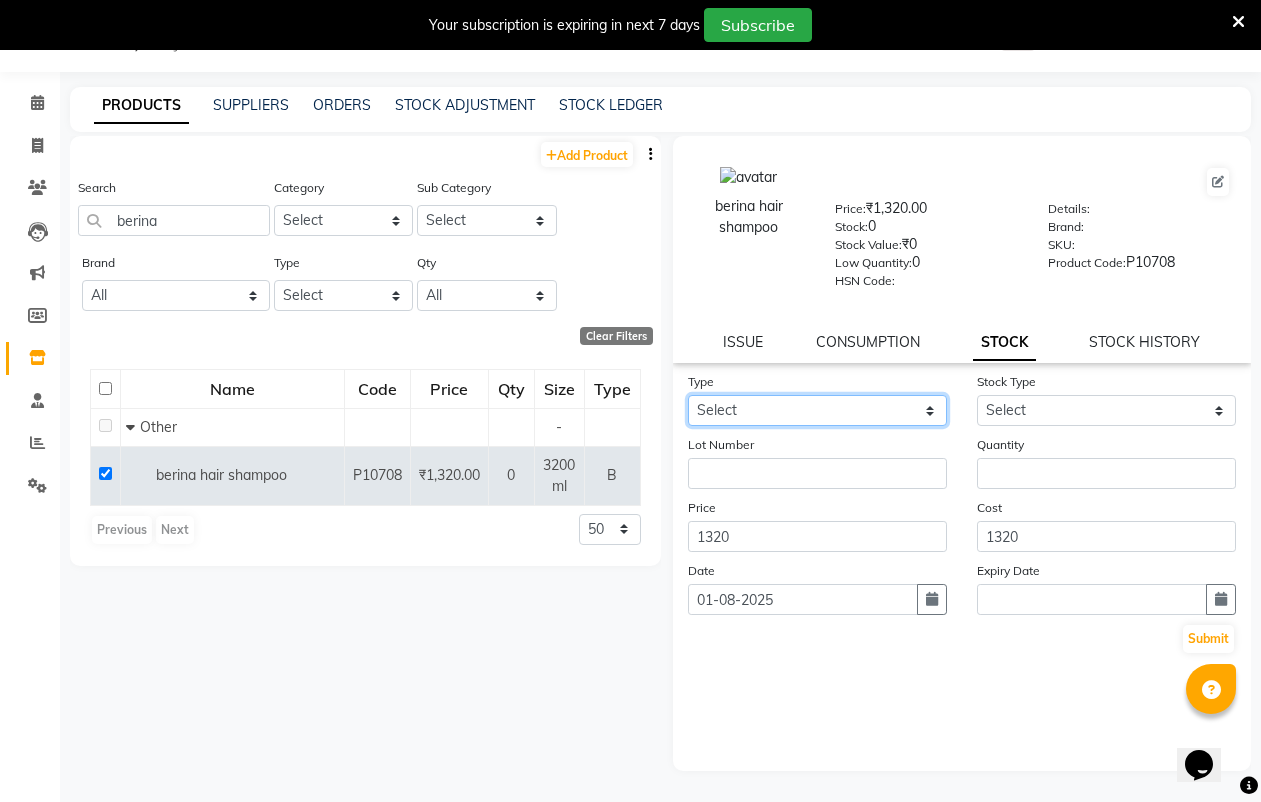 select on "in" 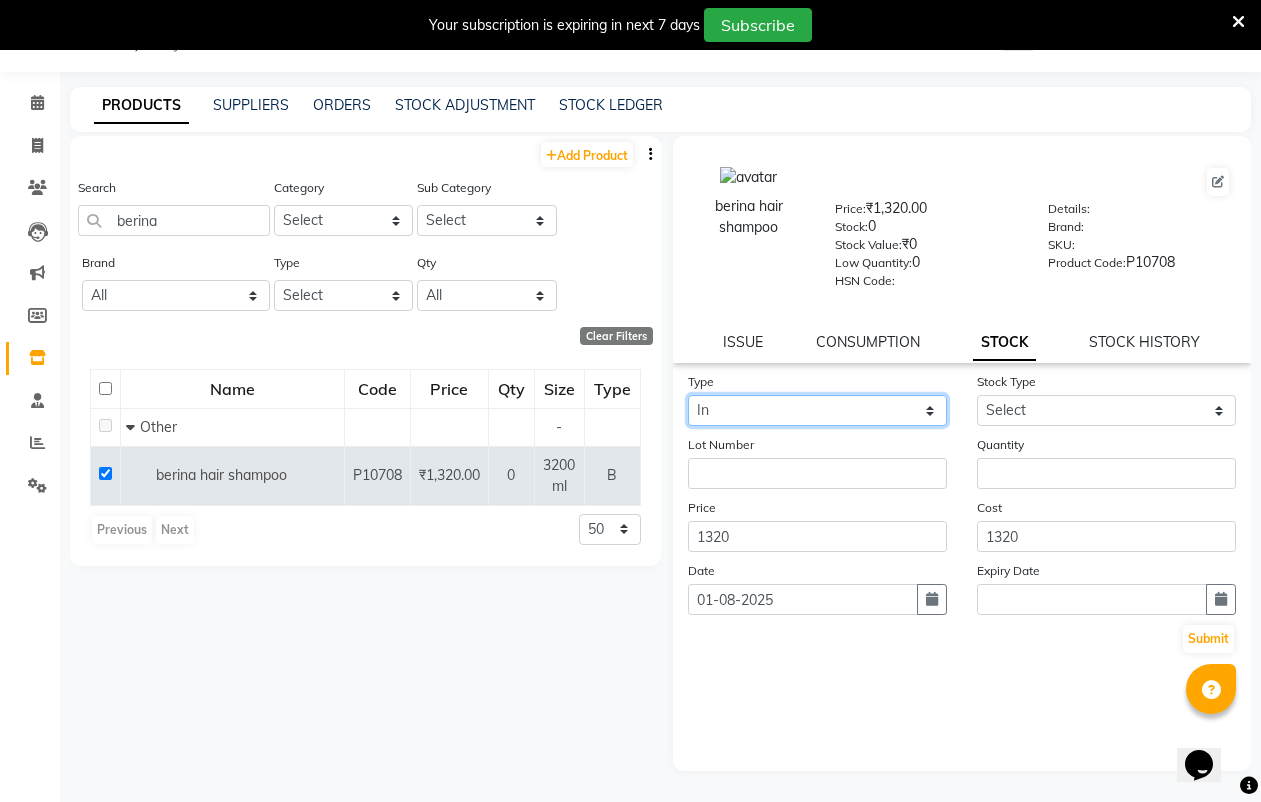 click on "Select In" 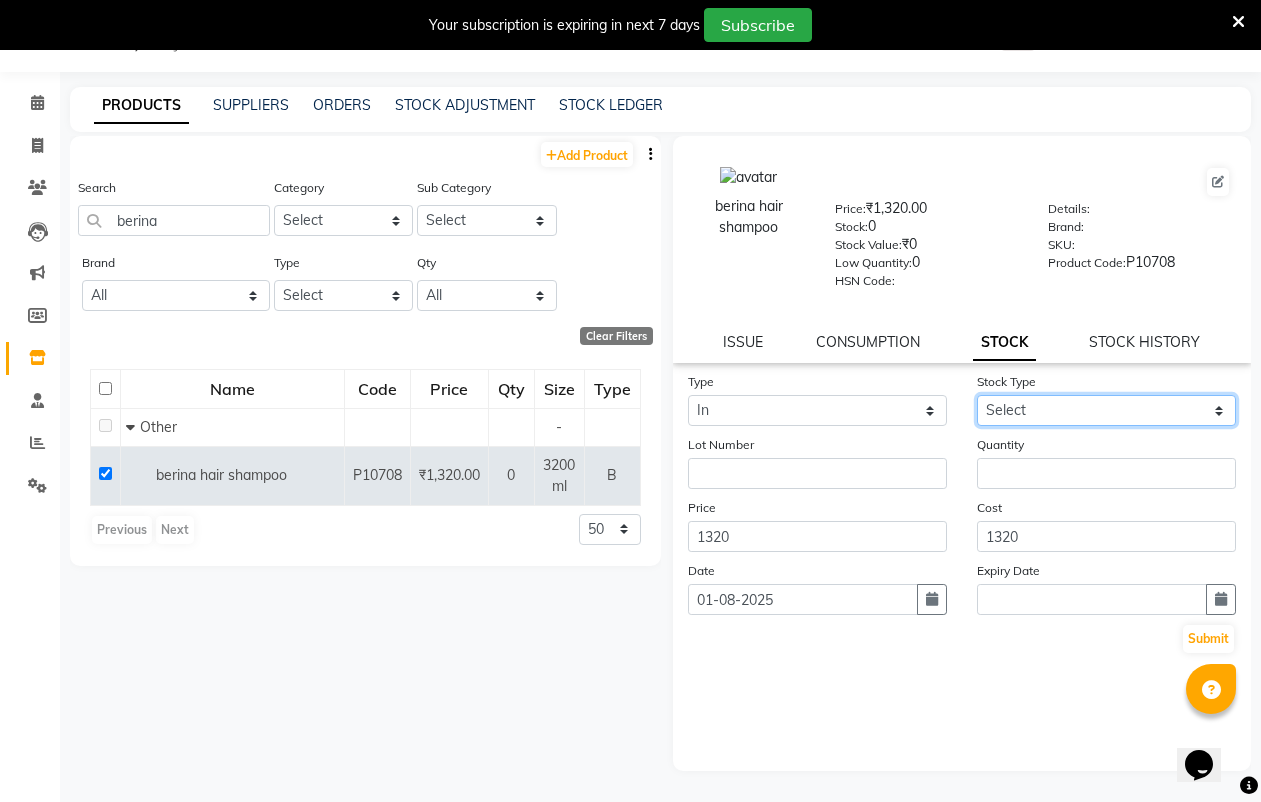 click on "Select New Stock Adjustment Return Other" 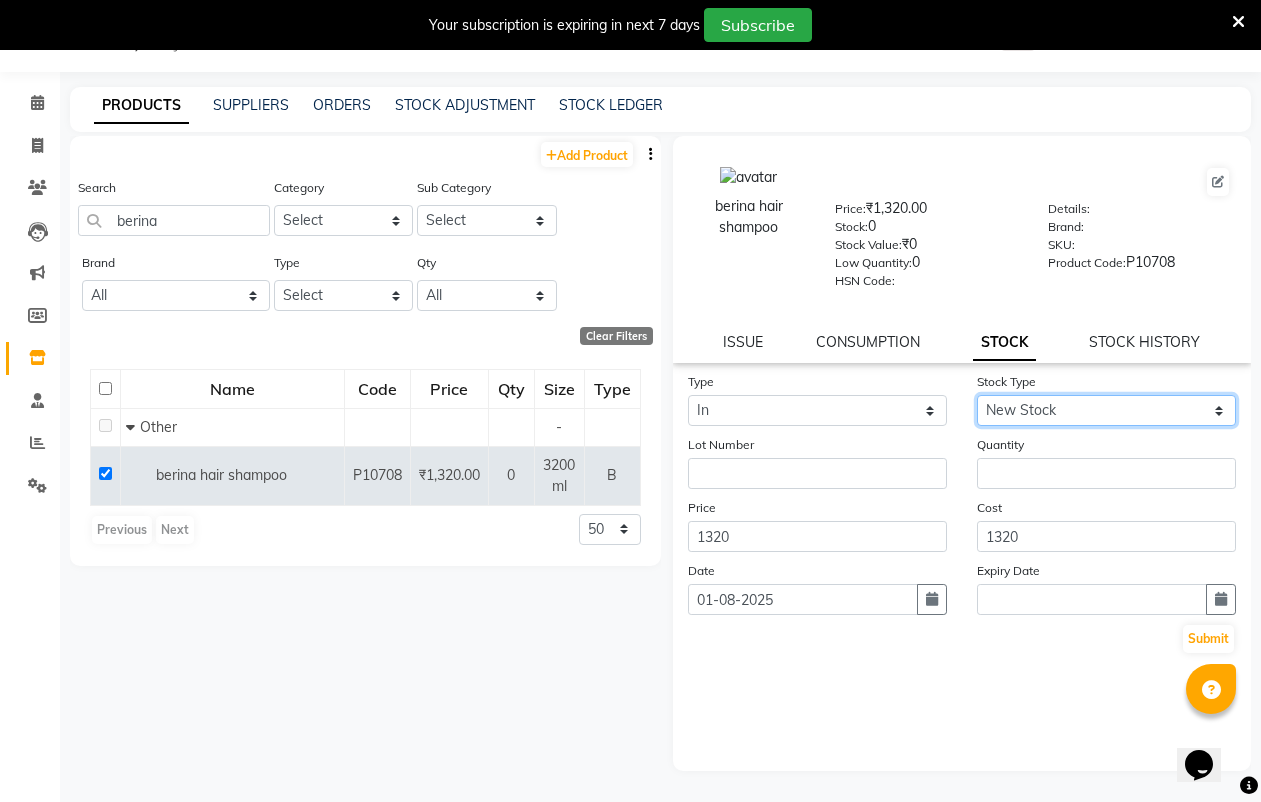 click on "Select New Stock Adjustment Return Other" 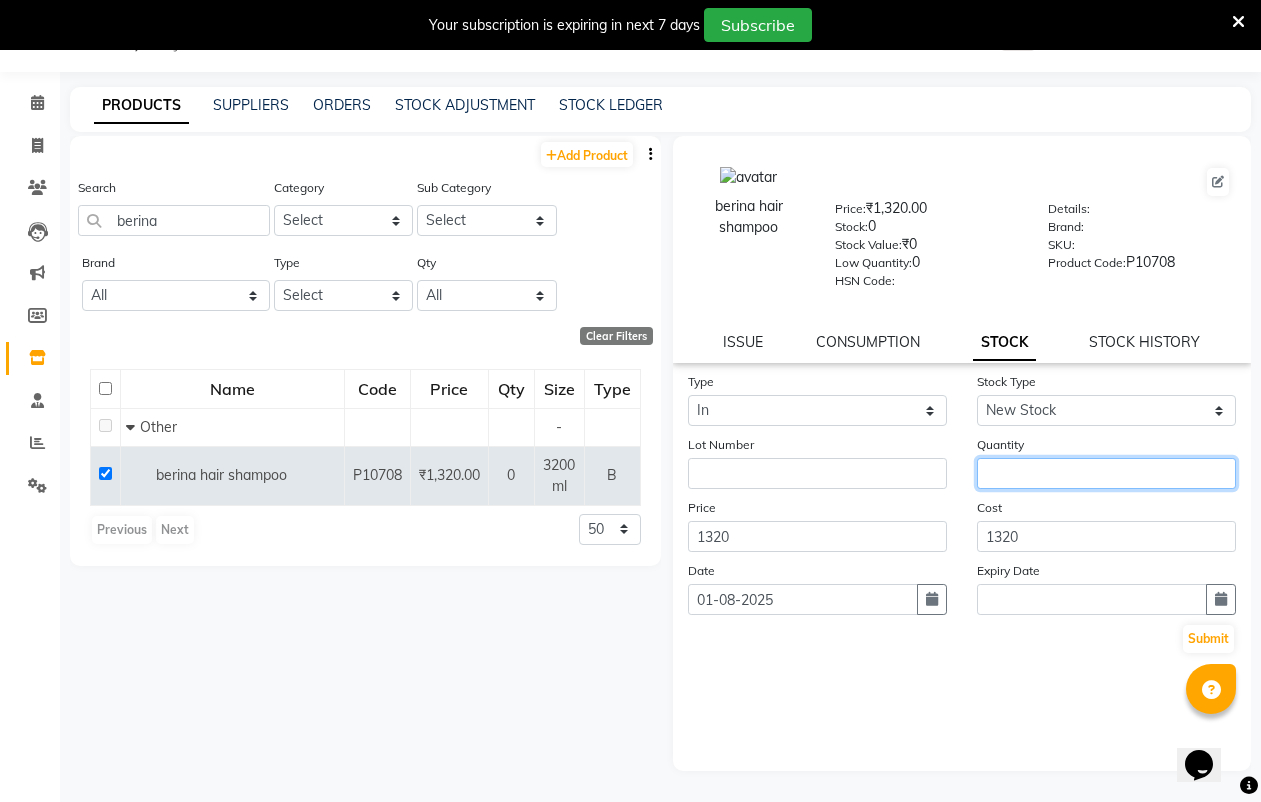 click 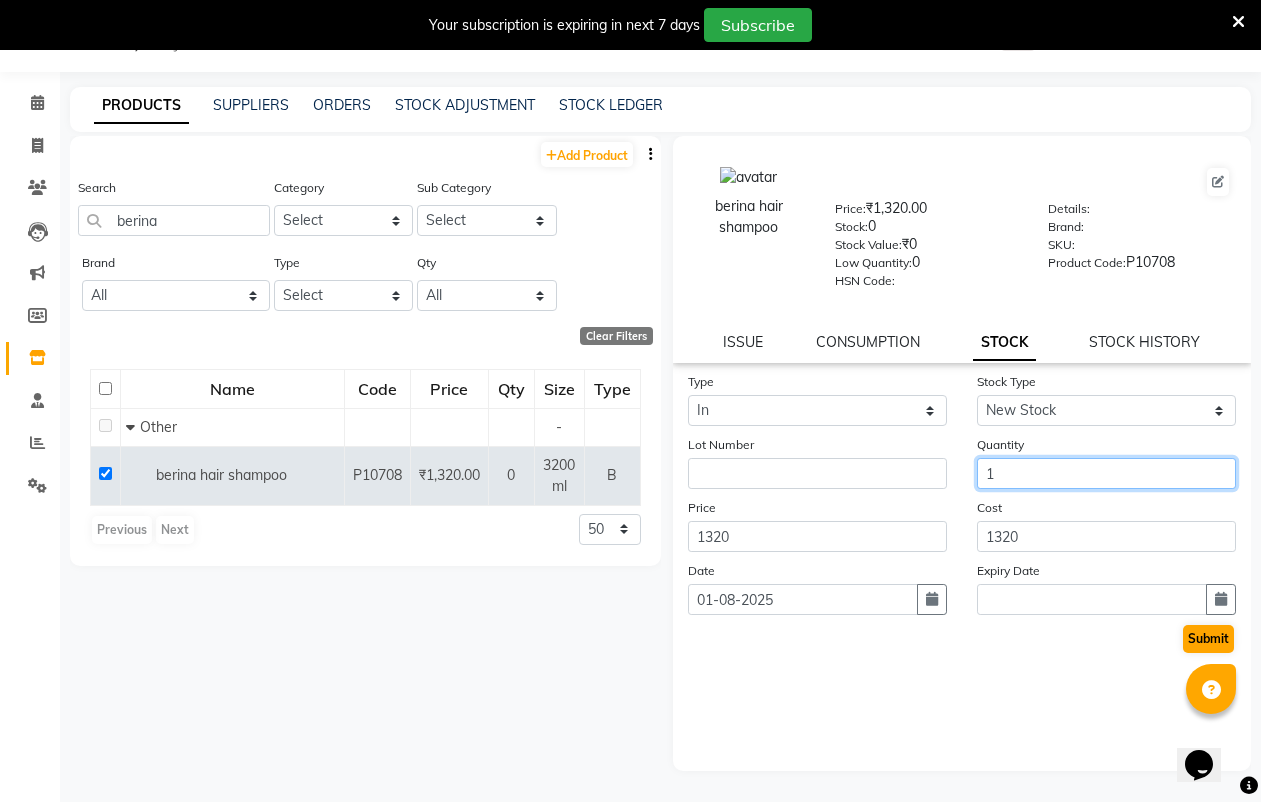type on "1" 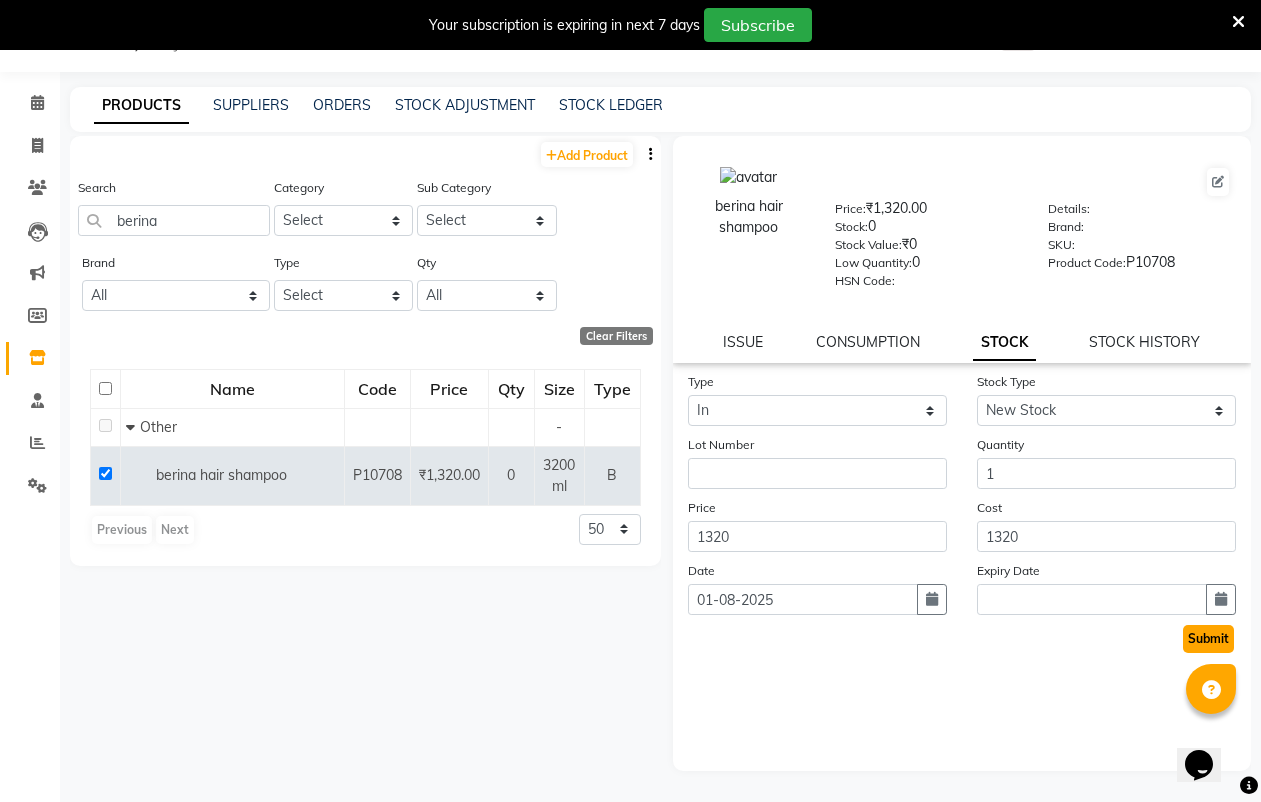 click on "Submit" 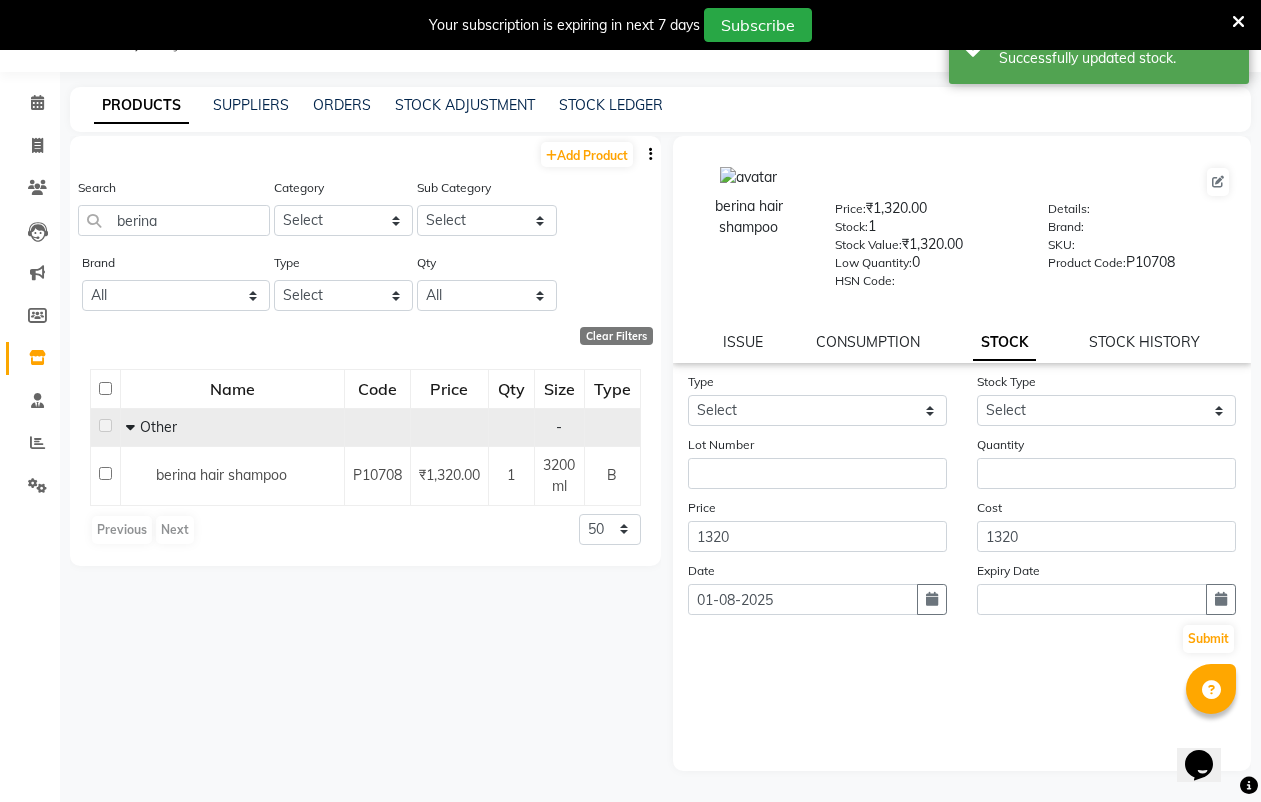 click 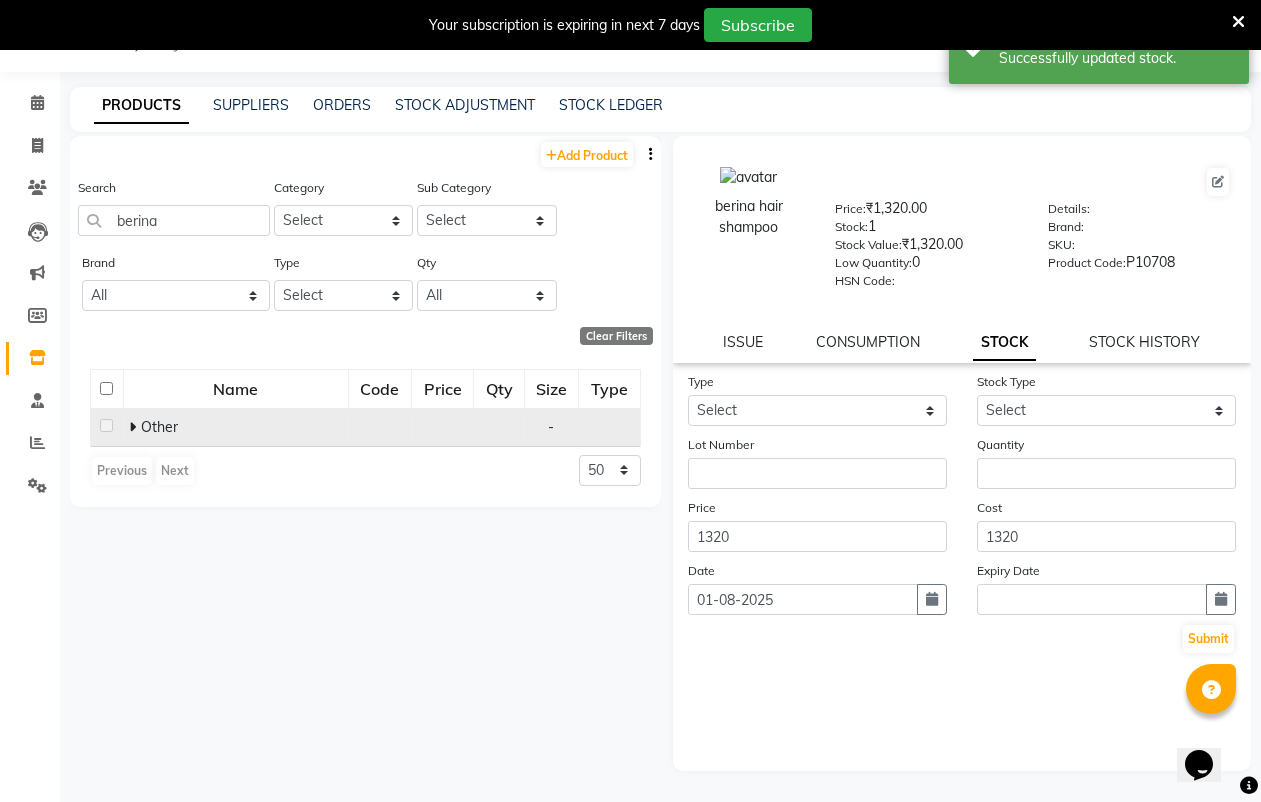 click 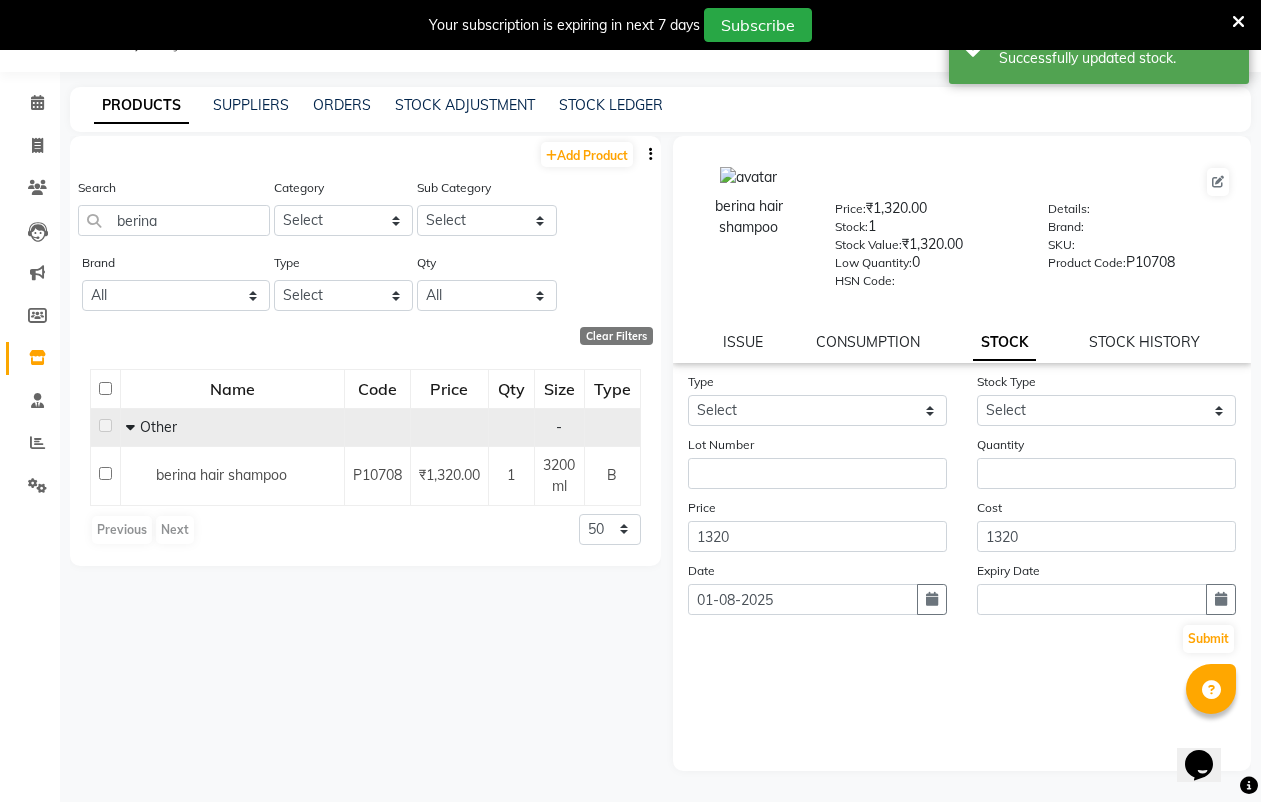 scroll, scrollTop: 63, scrollLeft: 0, axis: vertical 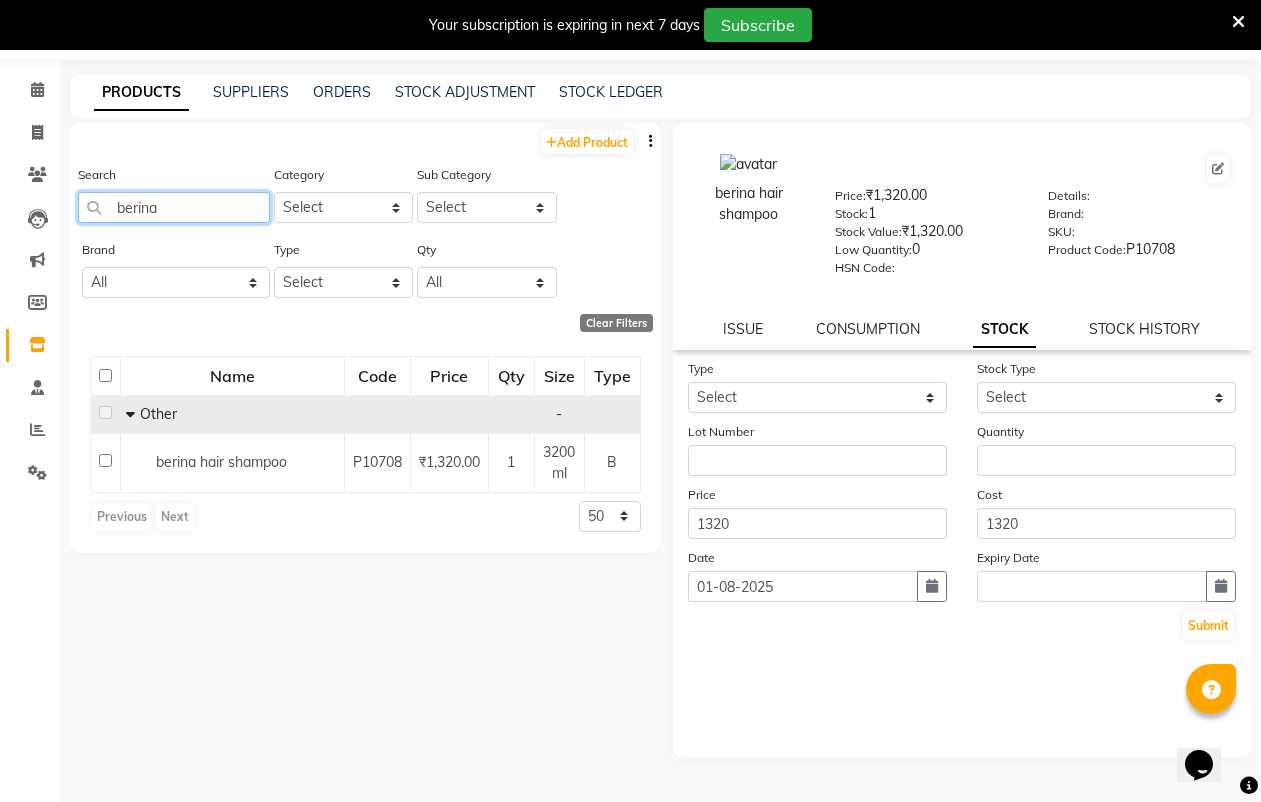 click on "berina" 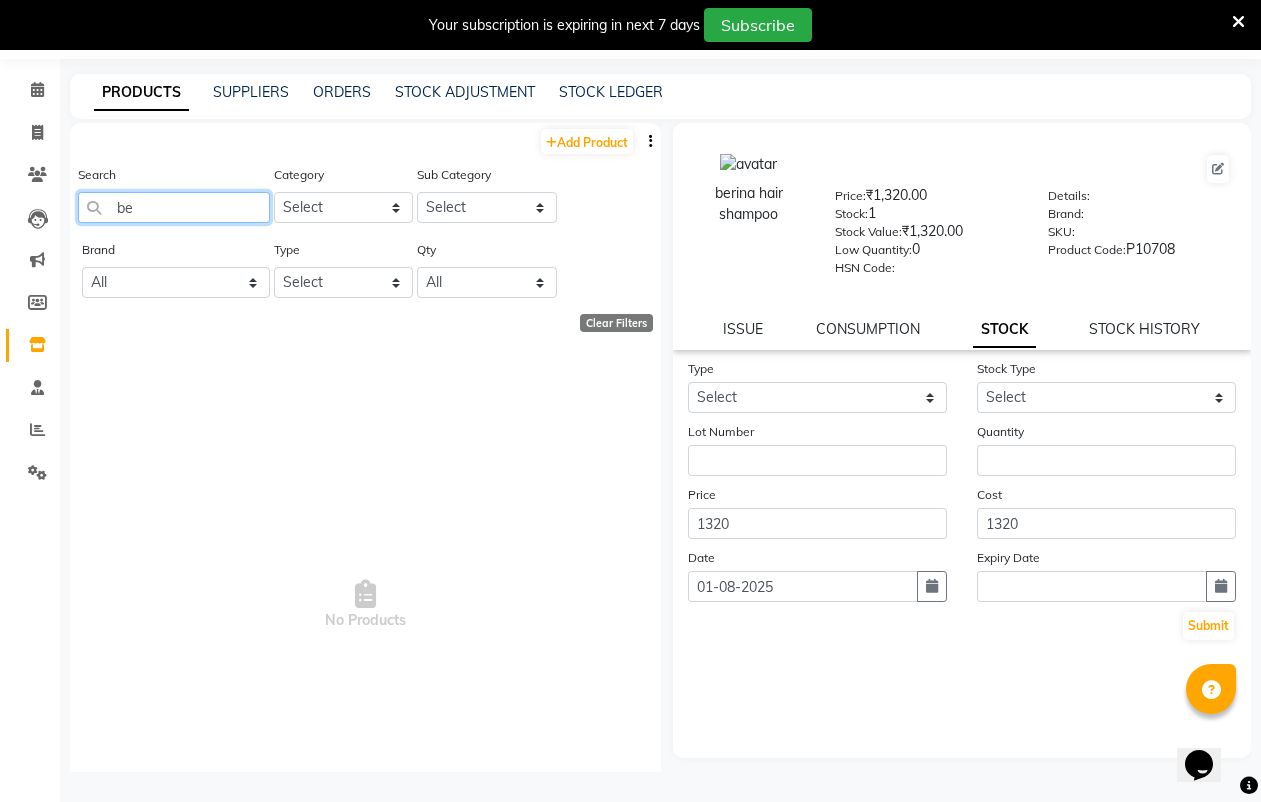type on "b" 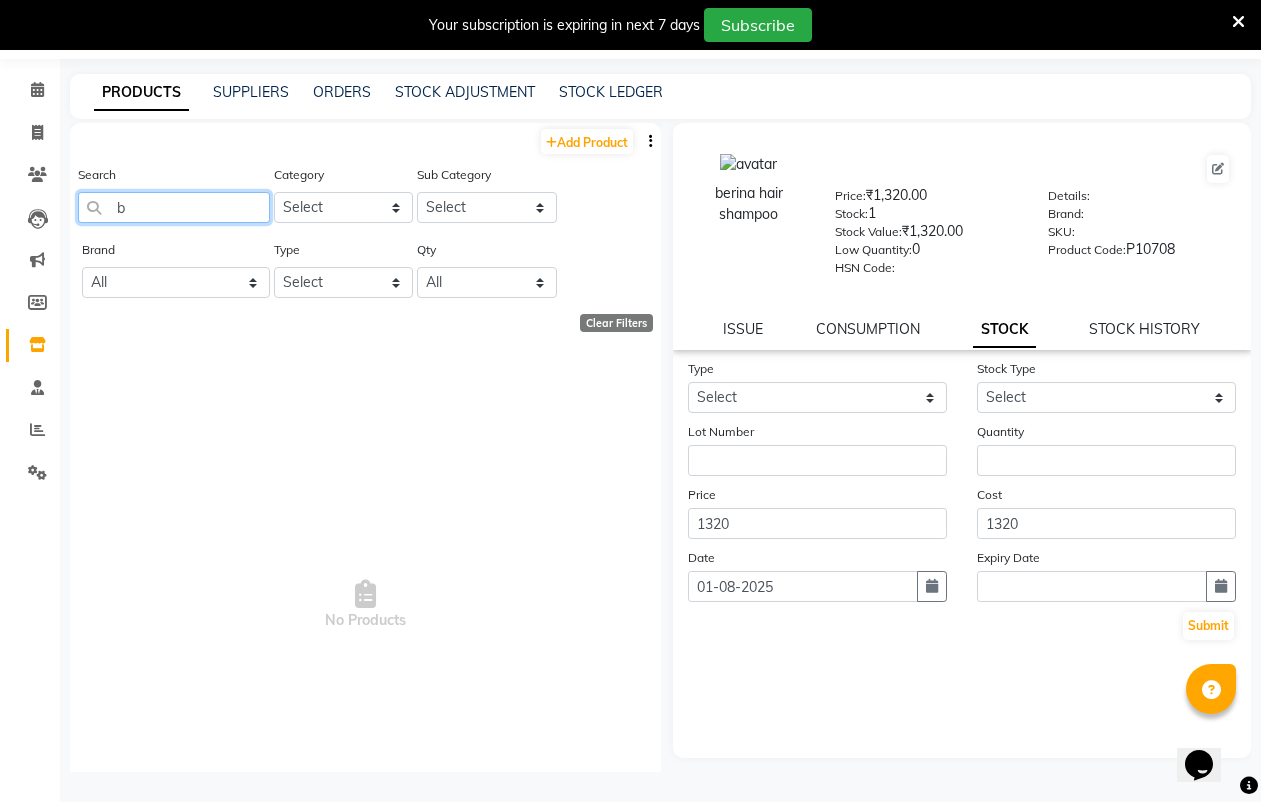 type 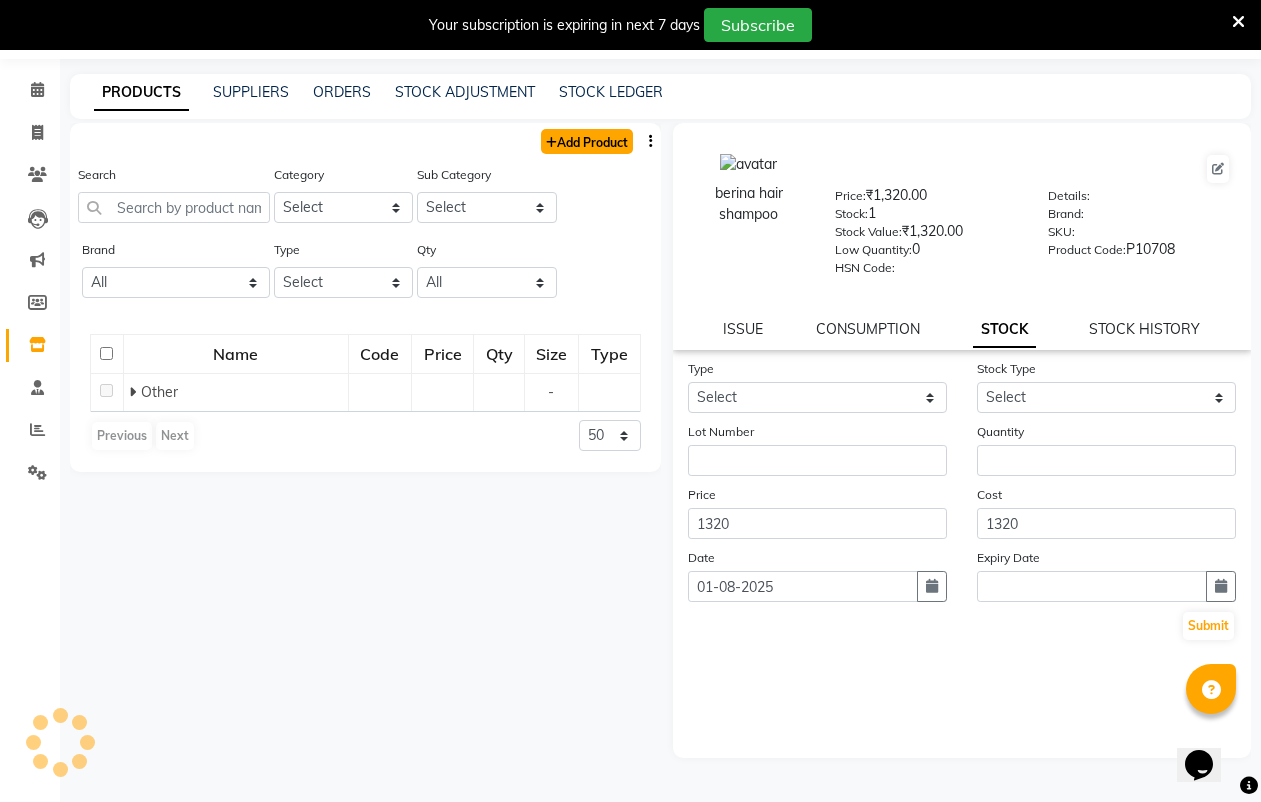 click on "Add Product" 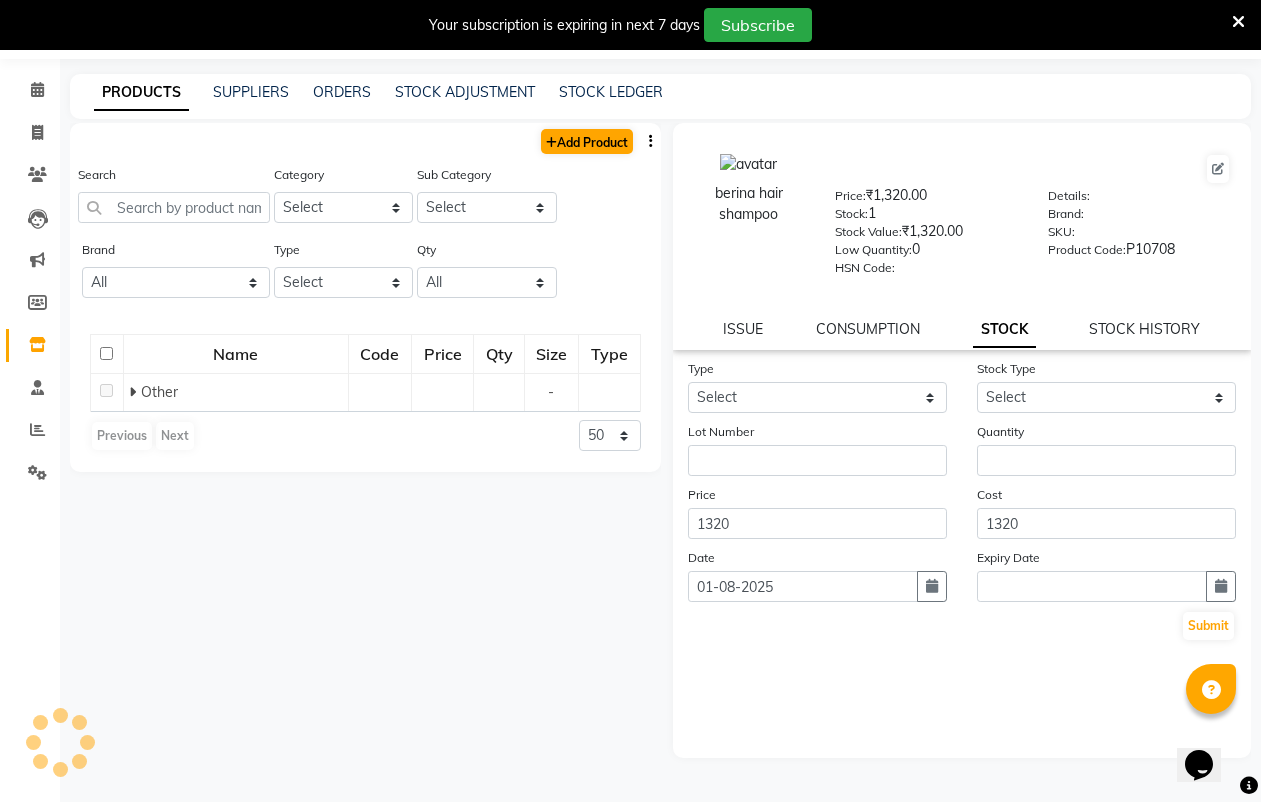 select on "true" 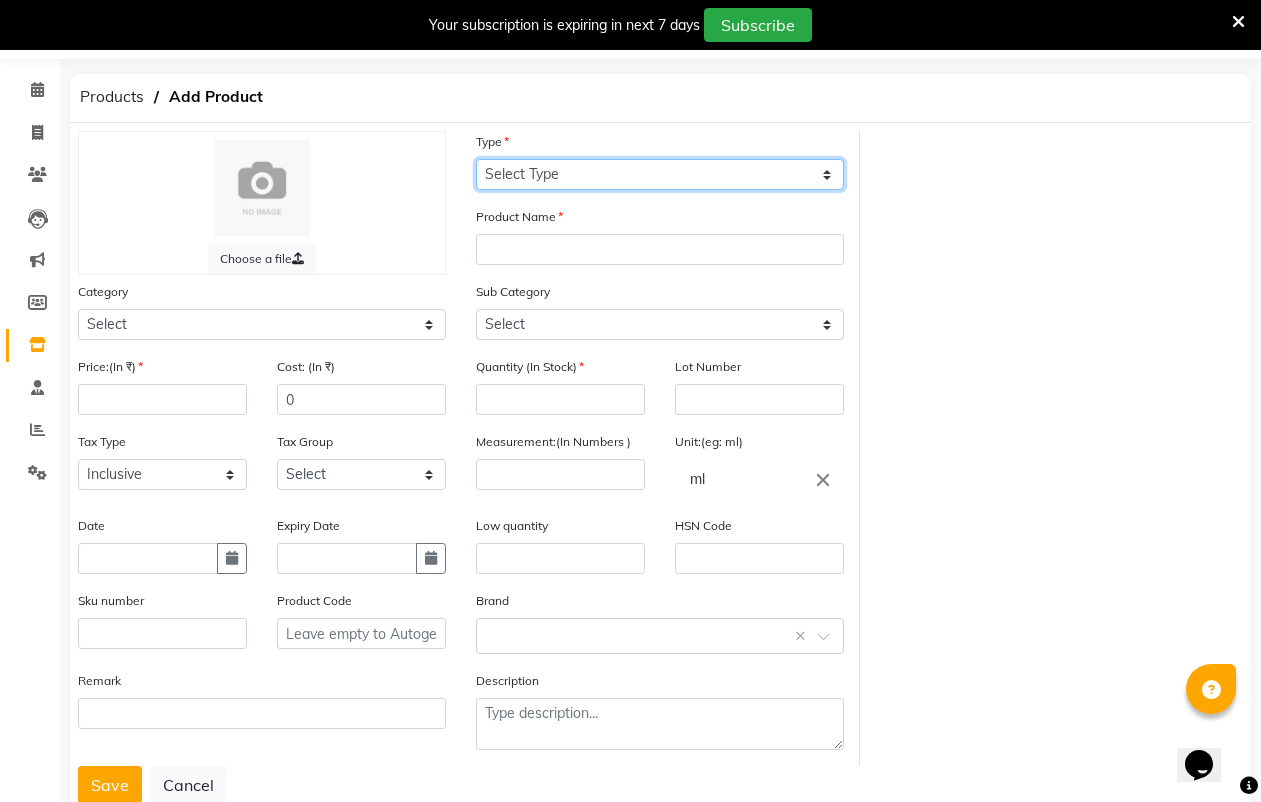 click on "Select Type Both Retail Consumable" 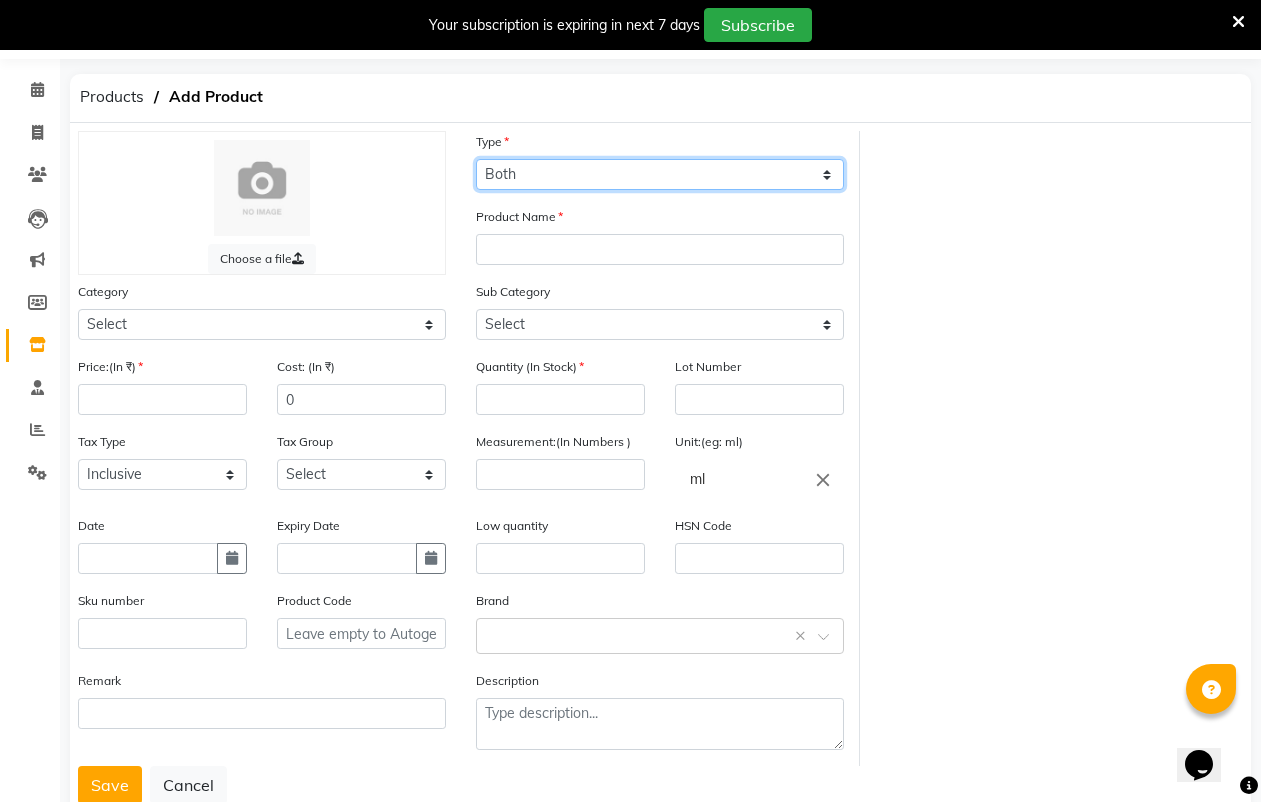 click on "Select Type Both Retail Consumable" 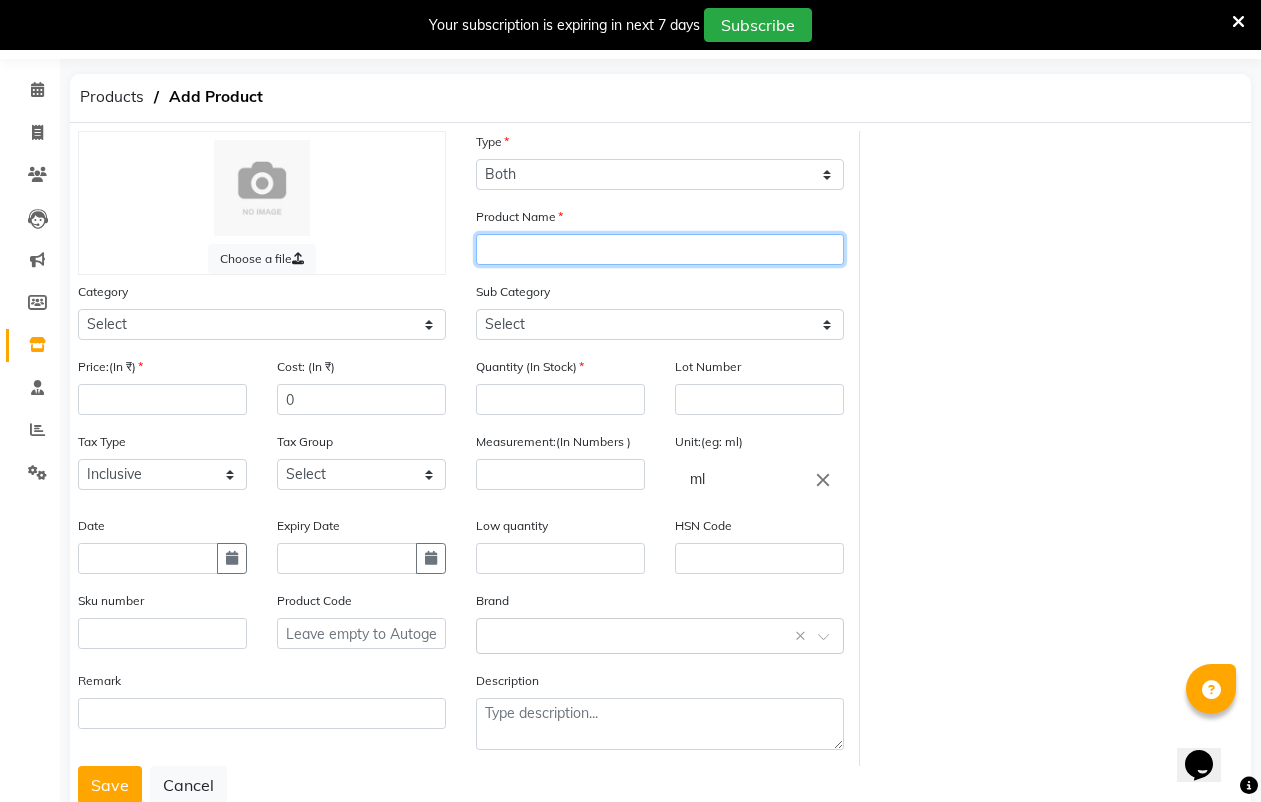 click 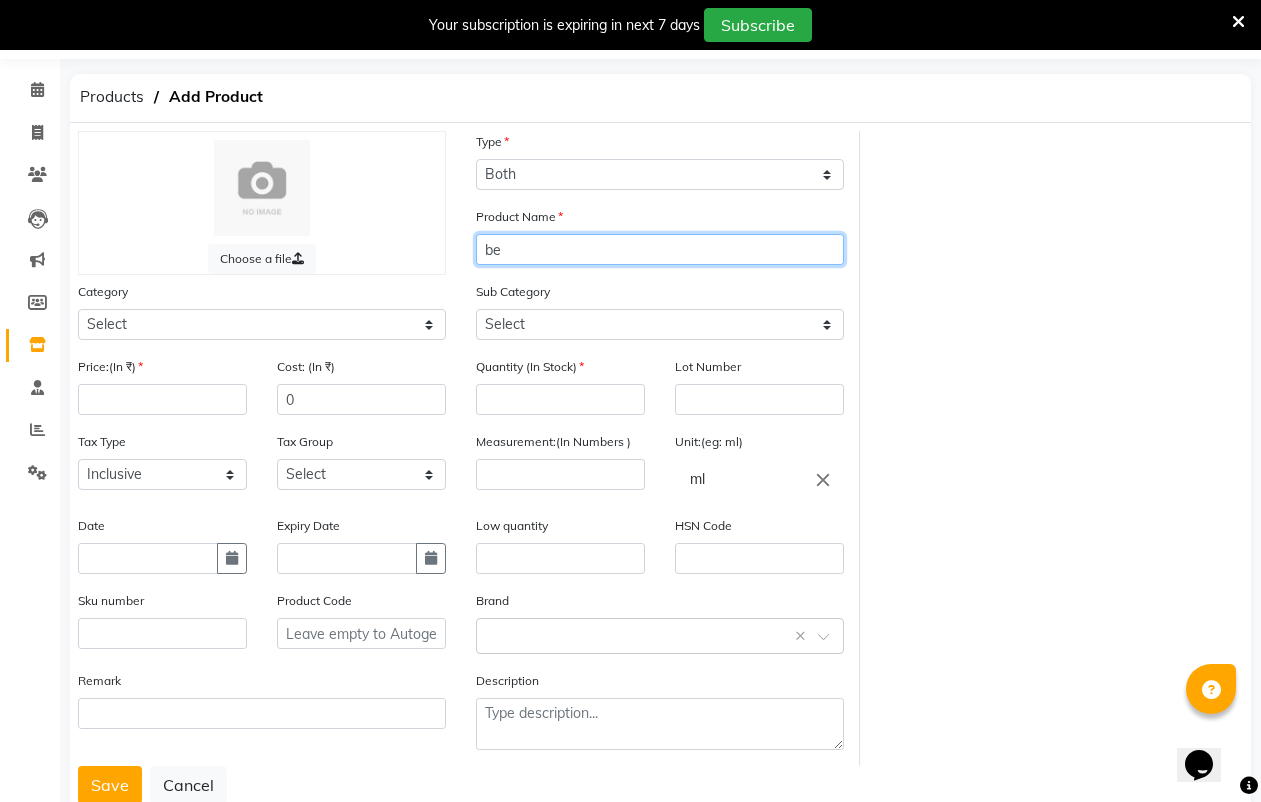 type on "b" 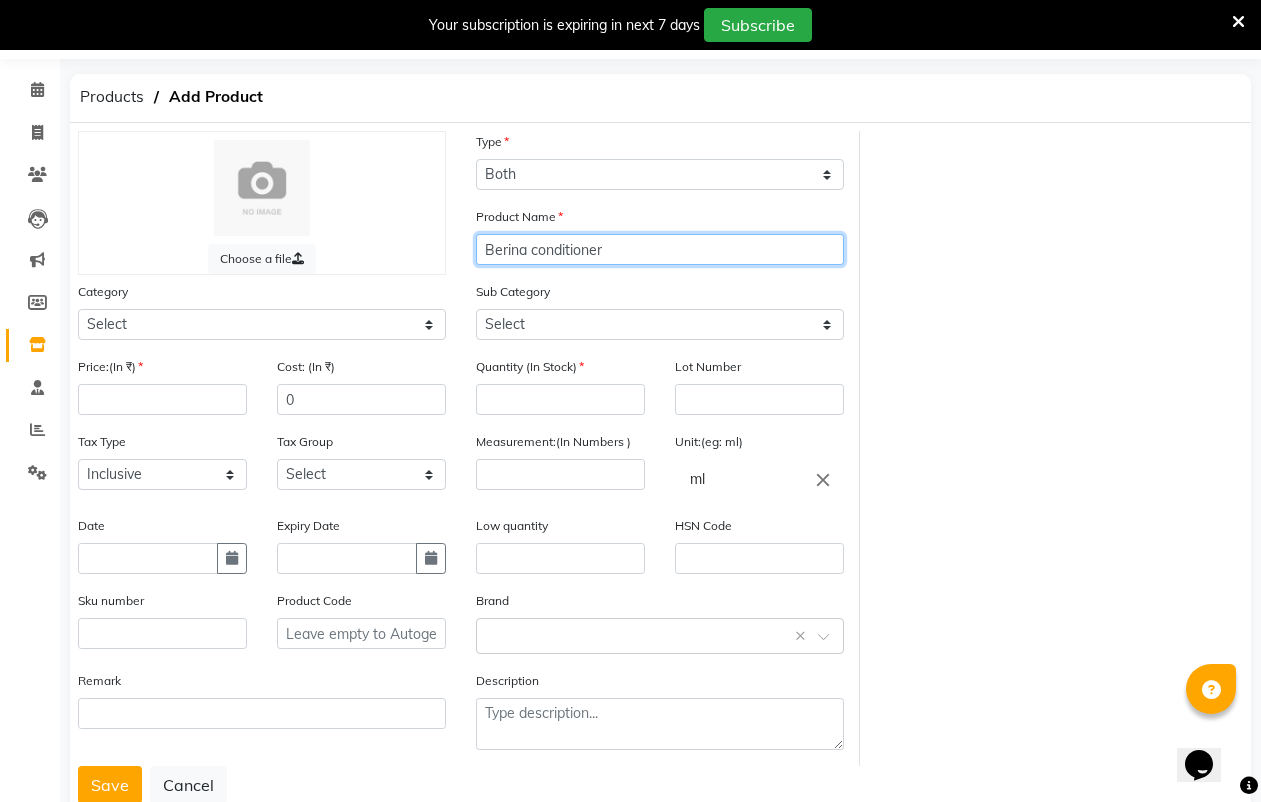 type on "Berina conditioner" 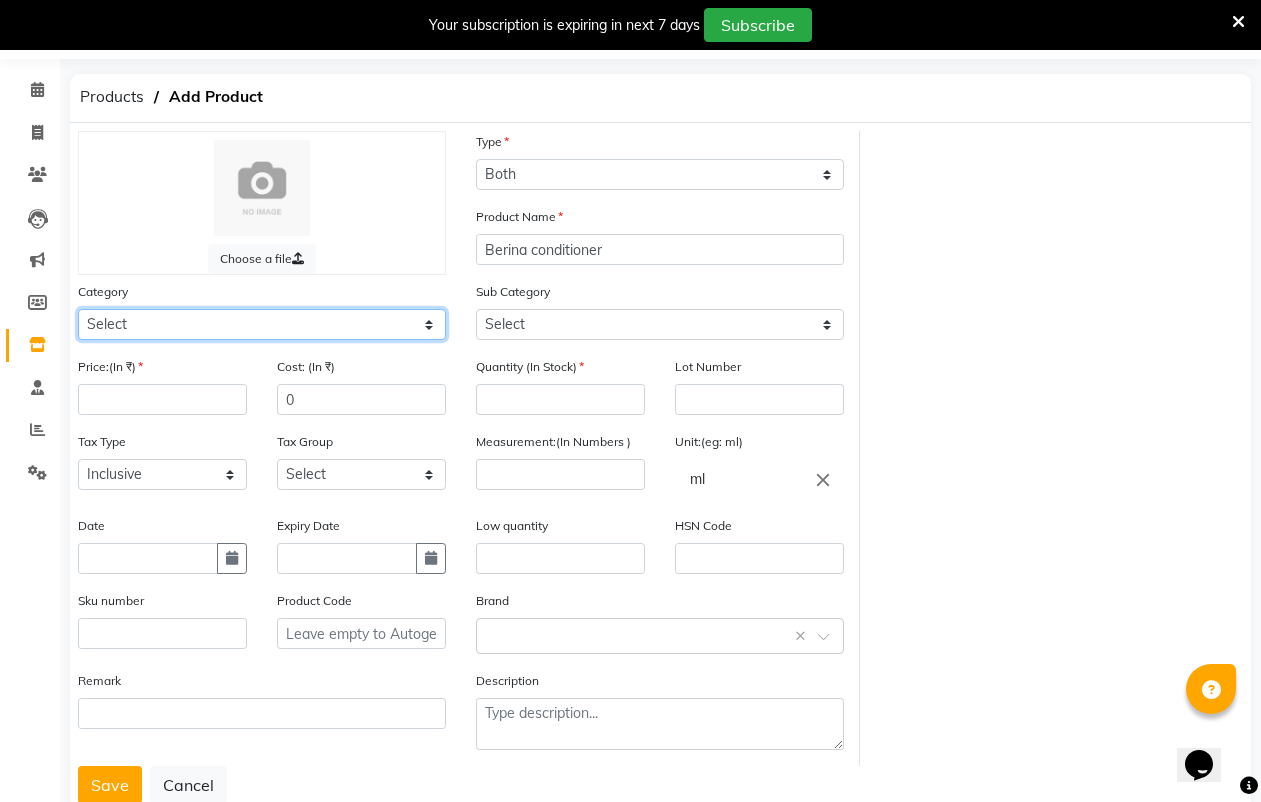 click on "Select Waxing Beauty & Other Salon use Color Bar Machine Hair color Salon use Loreal Retail Color Bar DISPOSABLE Loreal Salon Use Disposable Item Floraactive Professionals Equipment Beauty Garage Professinal Eye Product Nail Makeup HAIR Lotus Salon Use Hair Care item Hair Care Items O3+ Salon Use Hair Care Product Code Skin Using Item Skin Management Instument Skin Care Product Skin Care Product Hair Care Product Hair Care Produuct Hair Equipment Hair Items Hair Items Hair Machine Hair Product Hair Product Hair Remove Item Hair Remove Product Hair Remove Product Hair tools London Salon Machine SKIN Scissor Salon Using Product Salon Using Item Salon Items Salon Item Nail Equipment Nail Care Product MAKEUP Other" 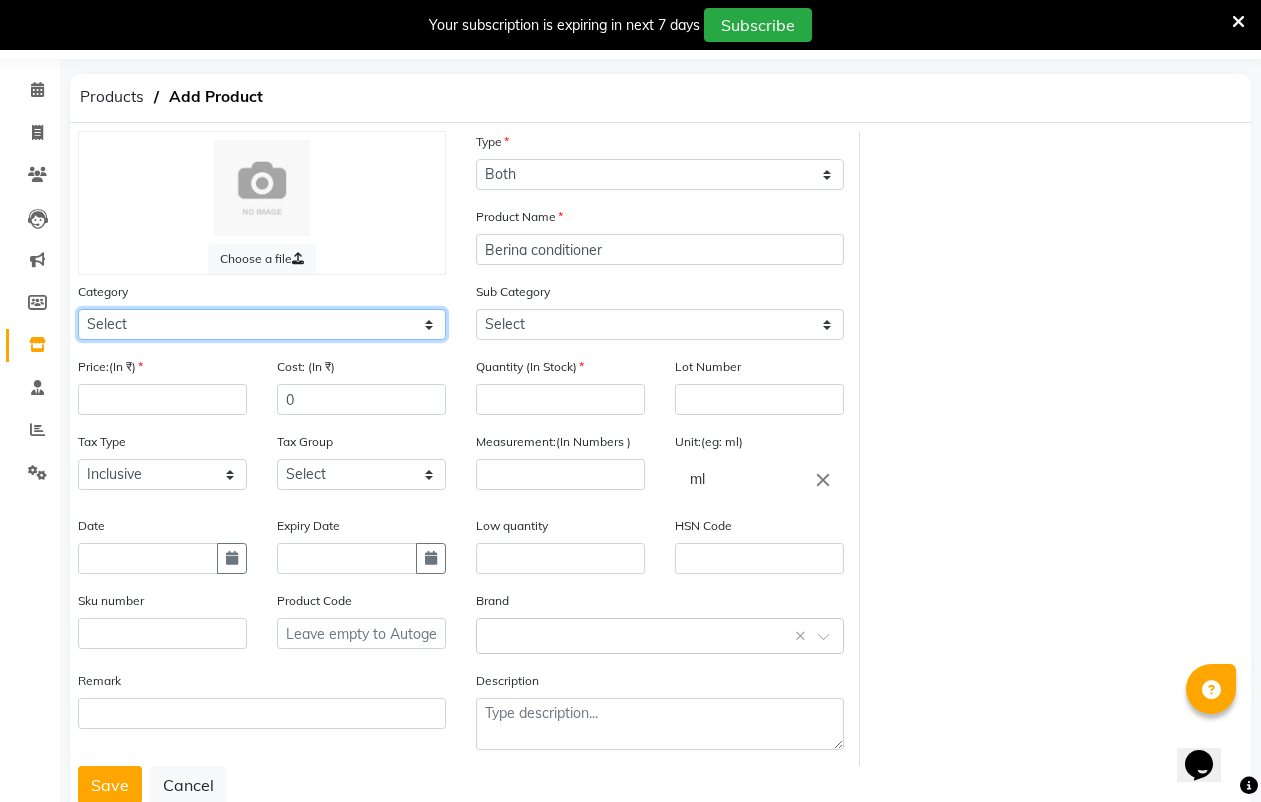select on "645401000" 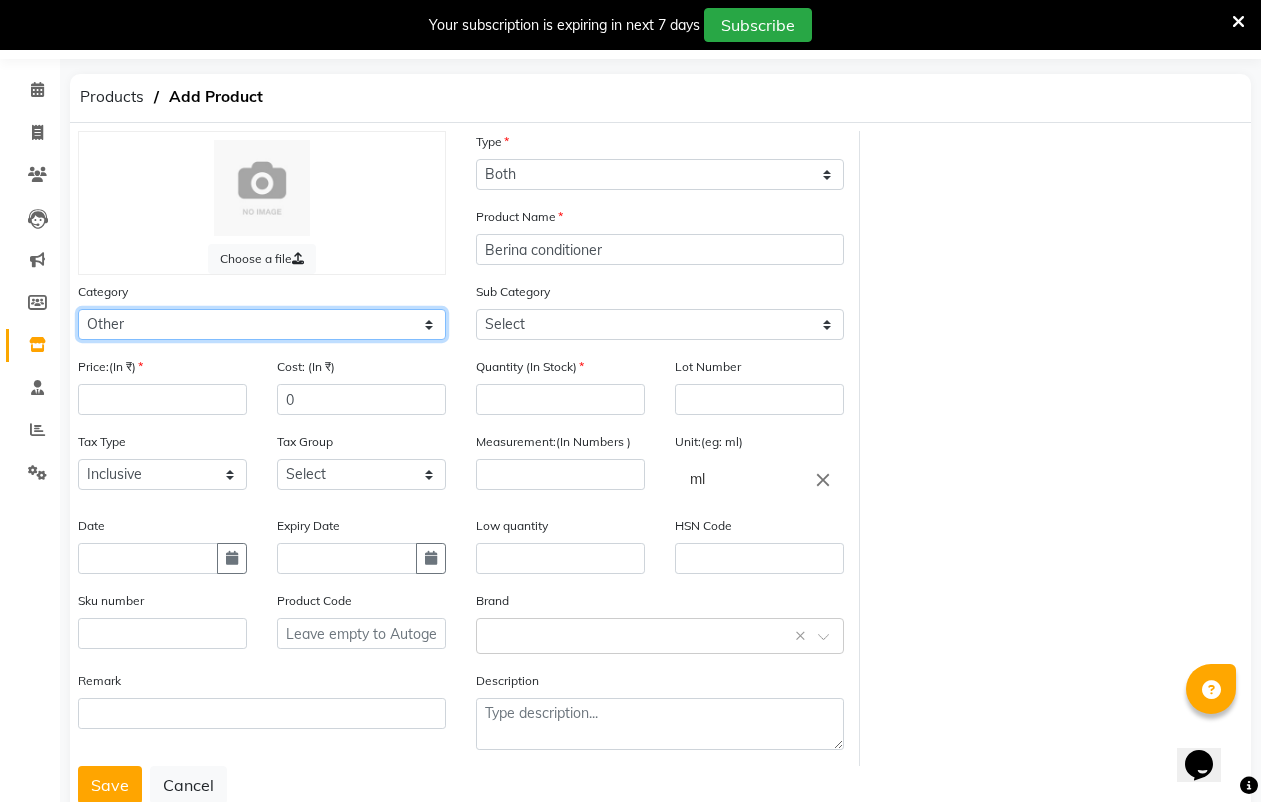 click on "Select Waxing Beauty & Other Salon use Color Bar Machine Hair color Salon use Loreal Retail Color Bar DISPOSABLE Loreal Salon Use Disposable Item Floraactive Professionals Equipment Beauty Garage Professinal Eye Product Nail Makeup HAIR Lotus Salon Use Hair Care item Hair Care Items O3+ Salon Use Hair Care Product Code Skin Using Item Skin Management Instument Skin Care Product Skin Care Product Hair Care Product Hair Care Produuct Hair Equipment Hair Items Hair Items Hair Machine Hair Product Hair Product Hair Remove Item Hair Remove Product Hair Remove Product Hair tools London Salon Machine SKIN Scissor Salon Using Product Salon Using Item Salon Items Salon Item Nail Equipment Nail Care Product MAKEUP Other" 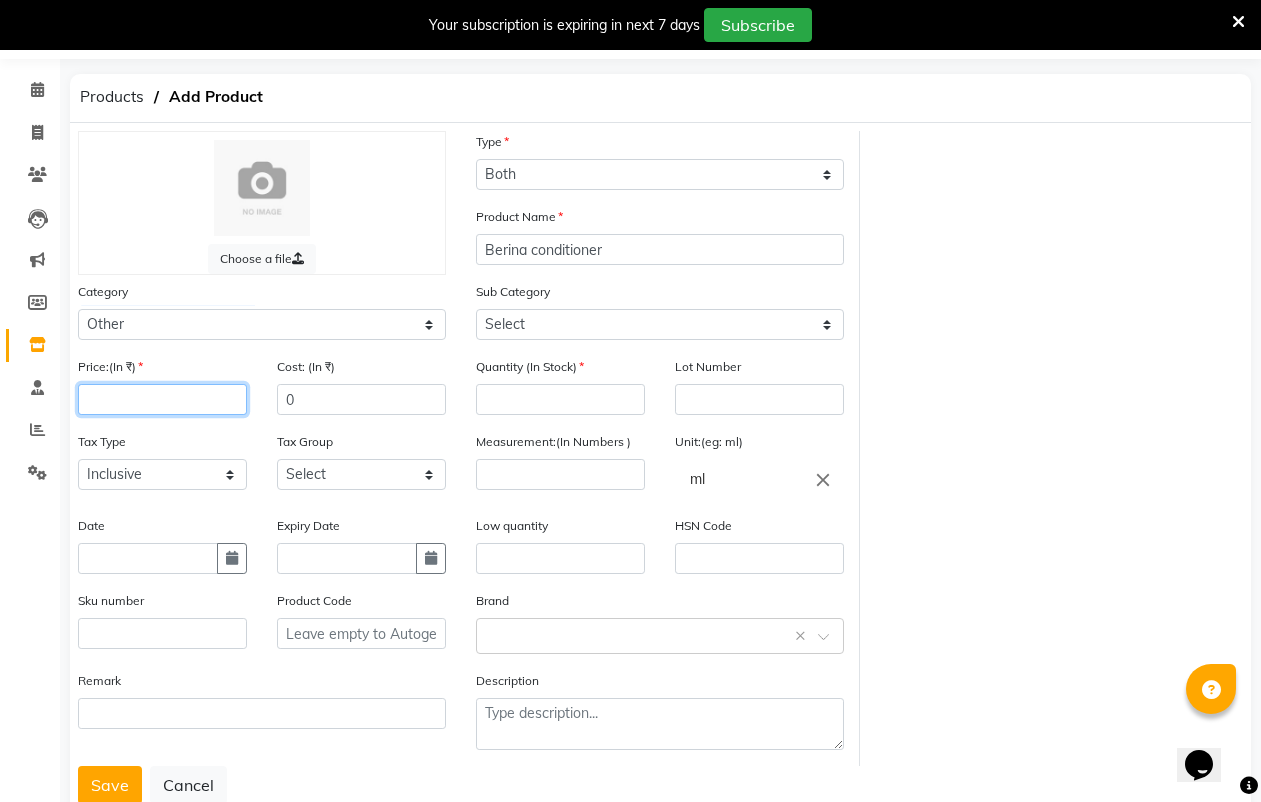 click 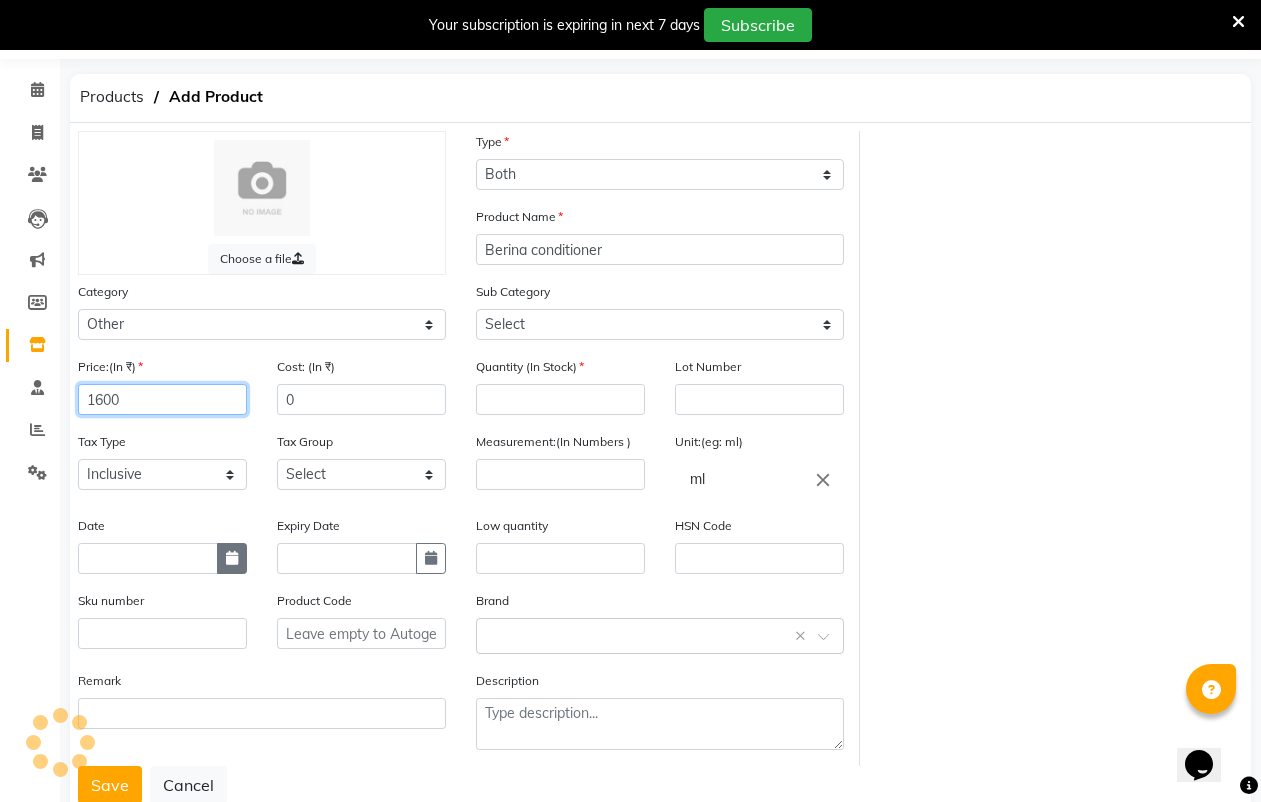 type on "1600" 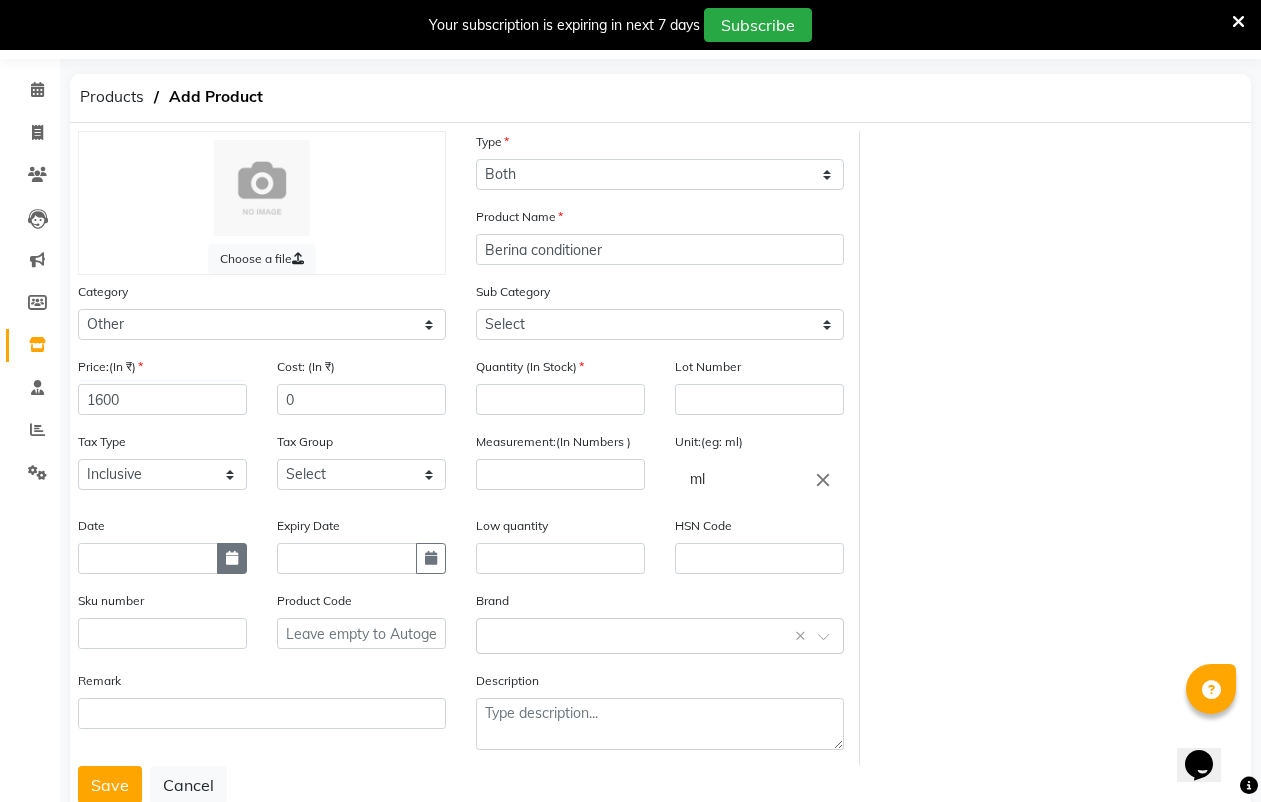 click 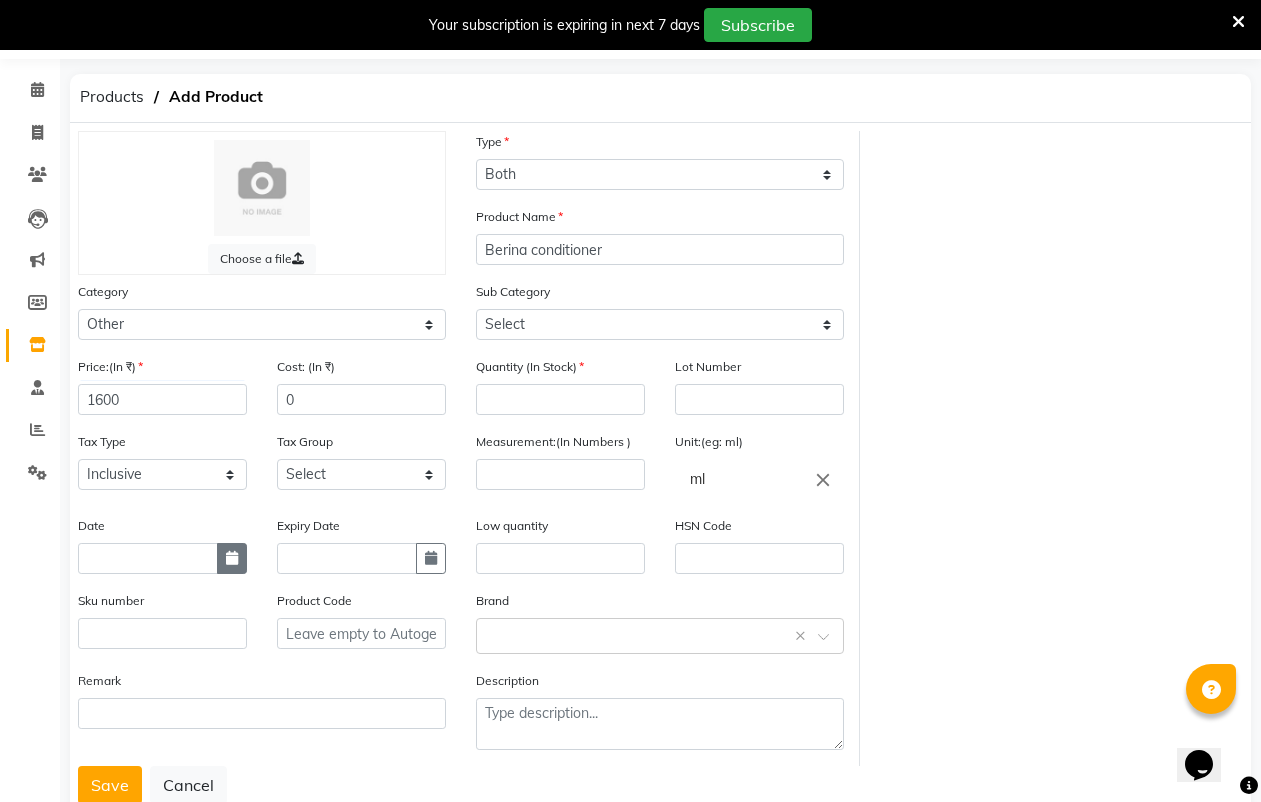 select on "8" 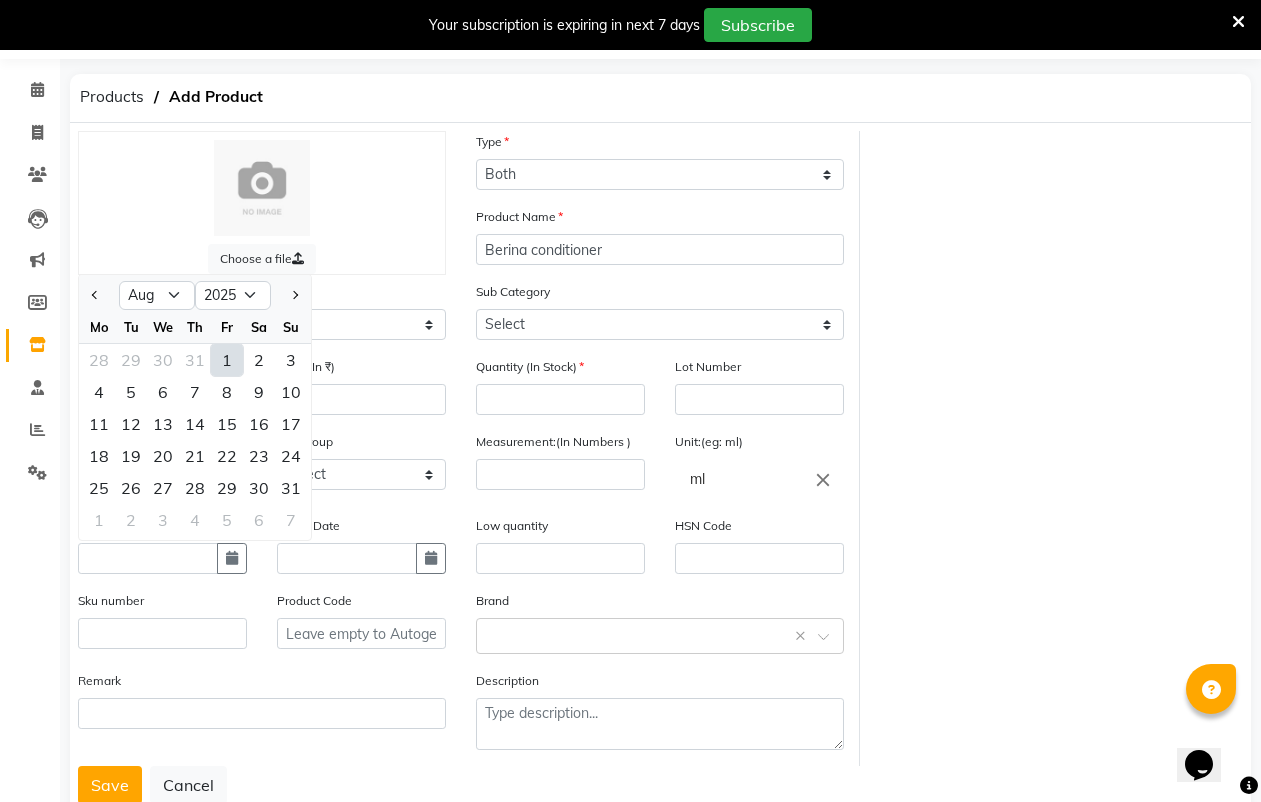 click on "1" 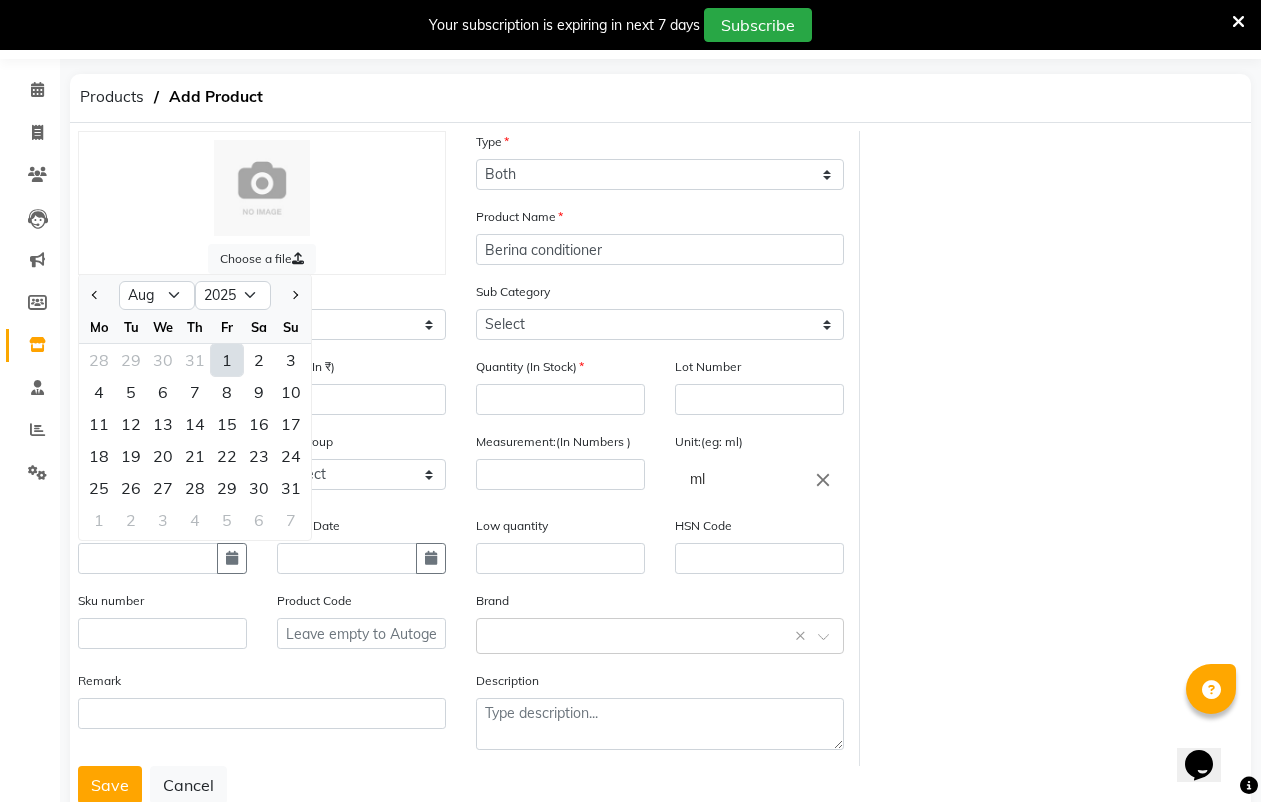 type on "01-08-2025" 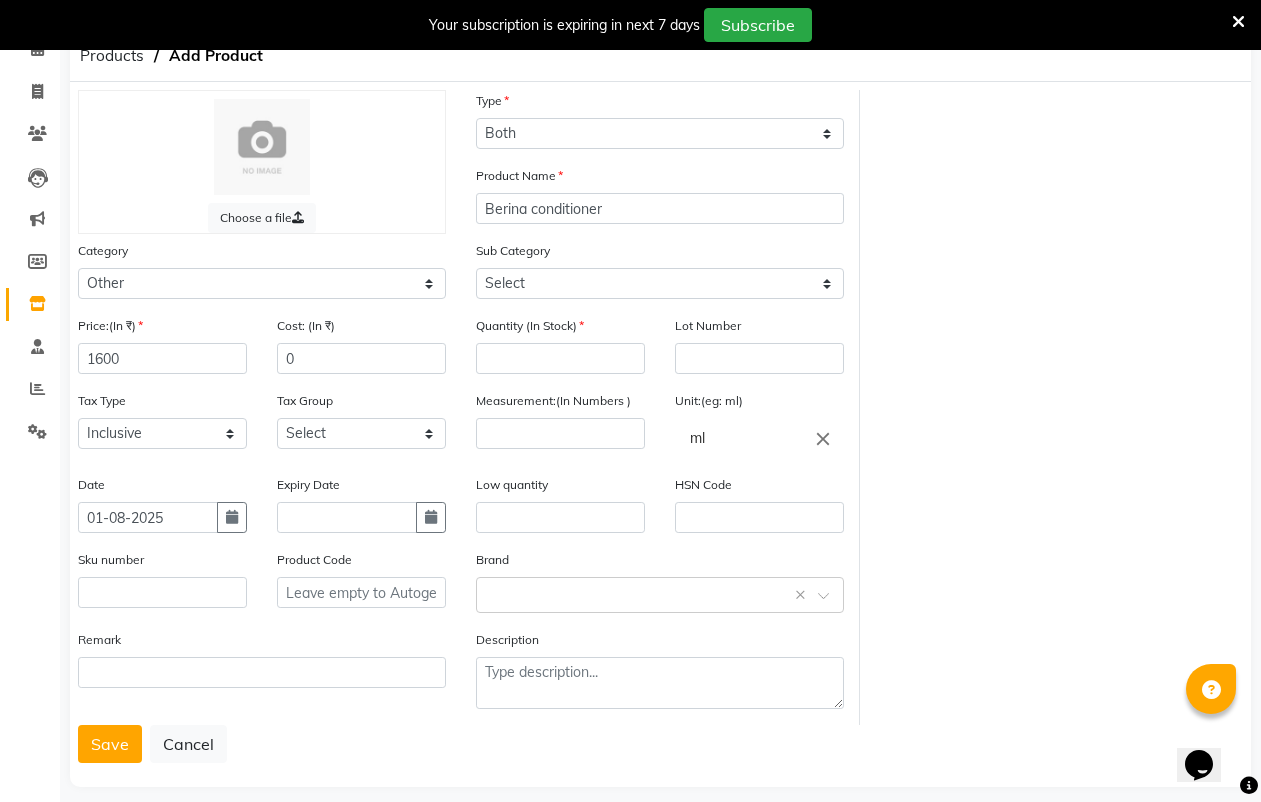 scroll, scrollTop: 123, scrollLeft: 0, axis: vertical 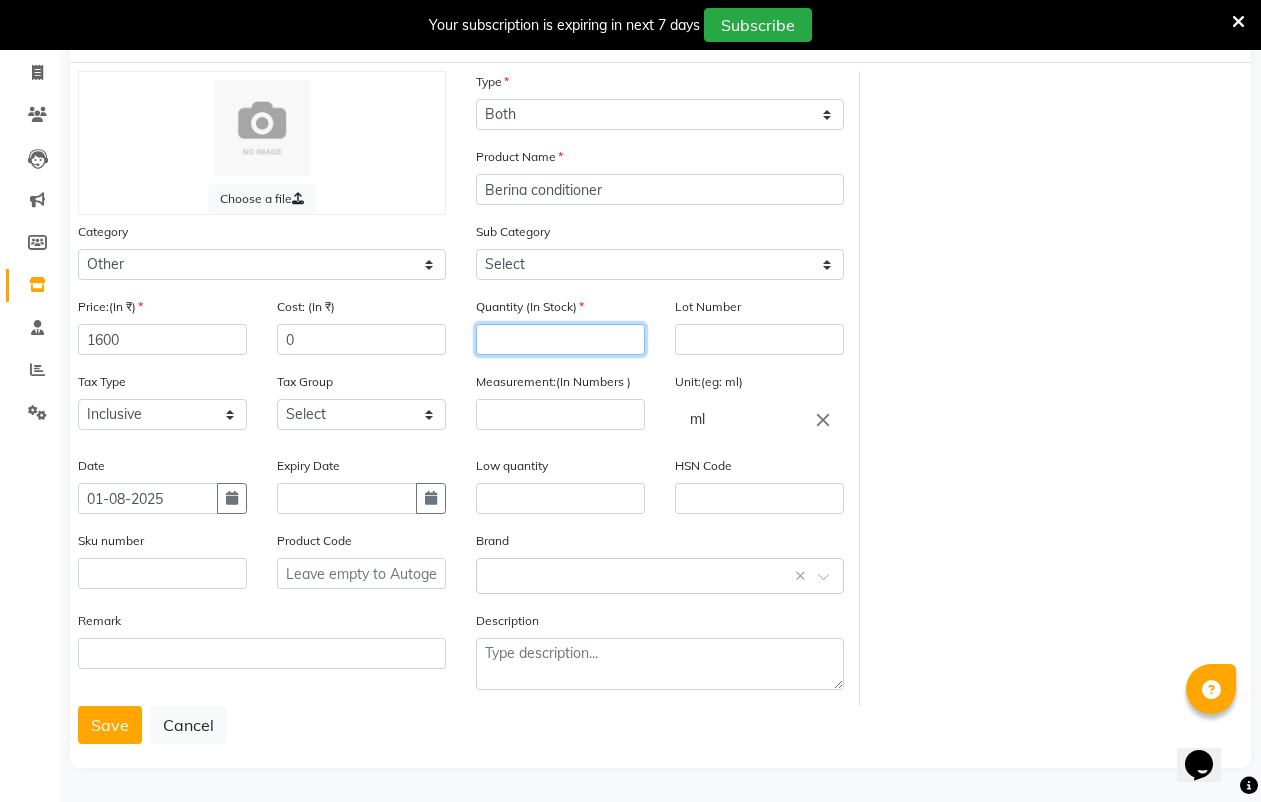 click 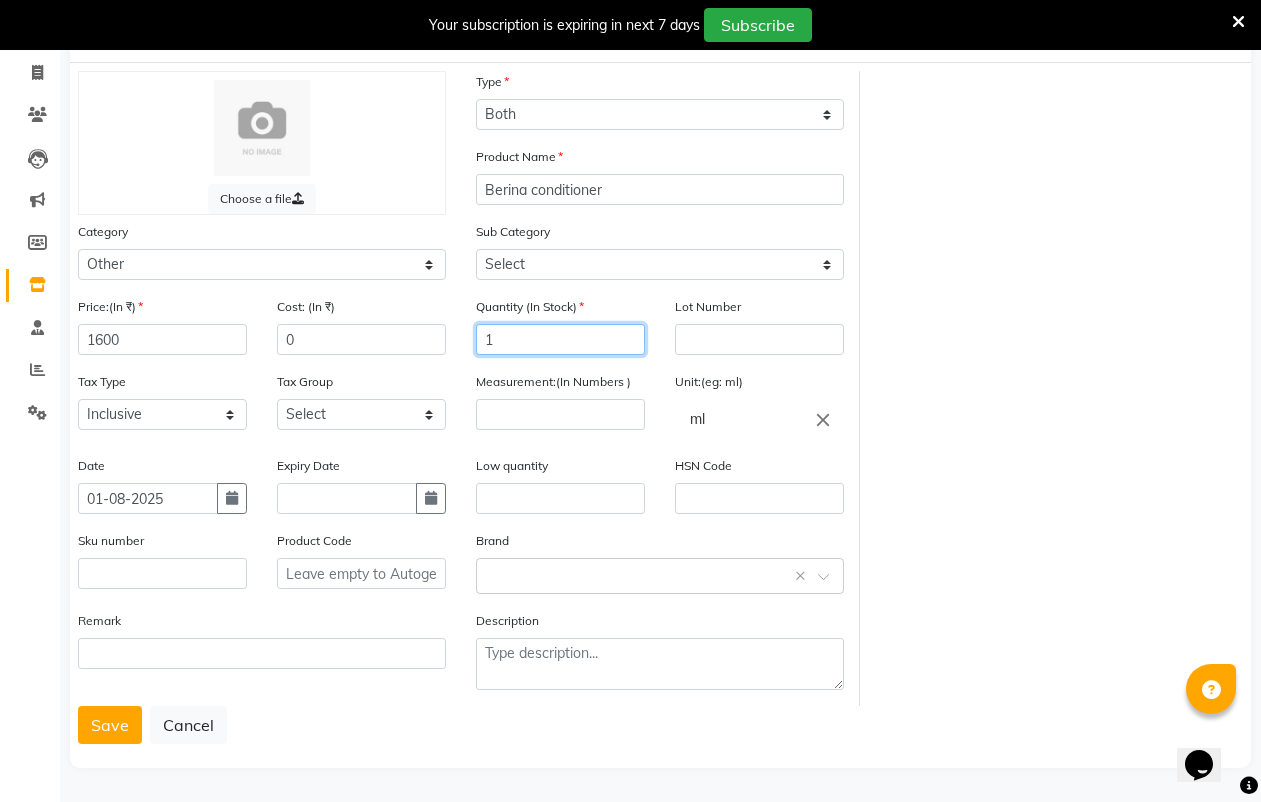 type on "1" 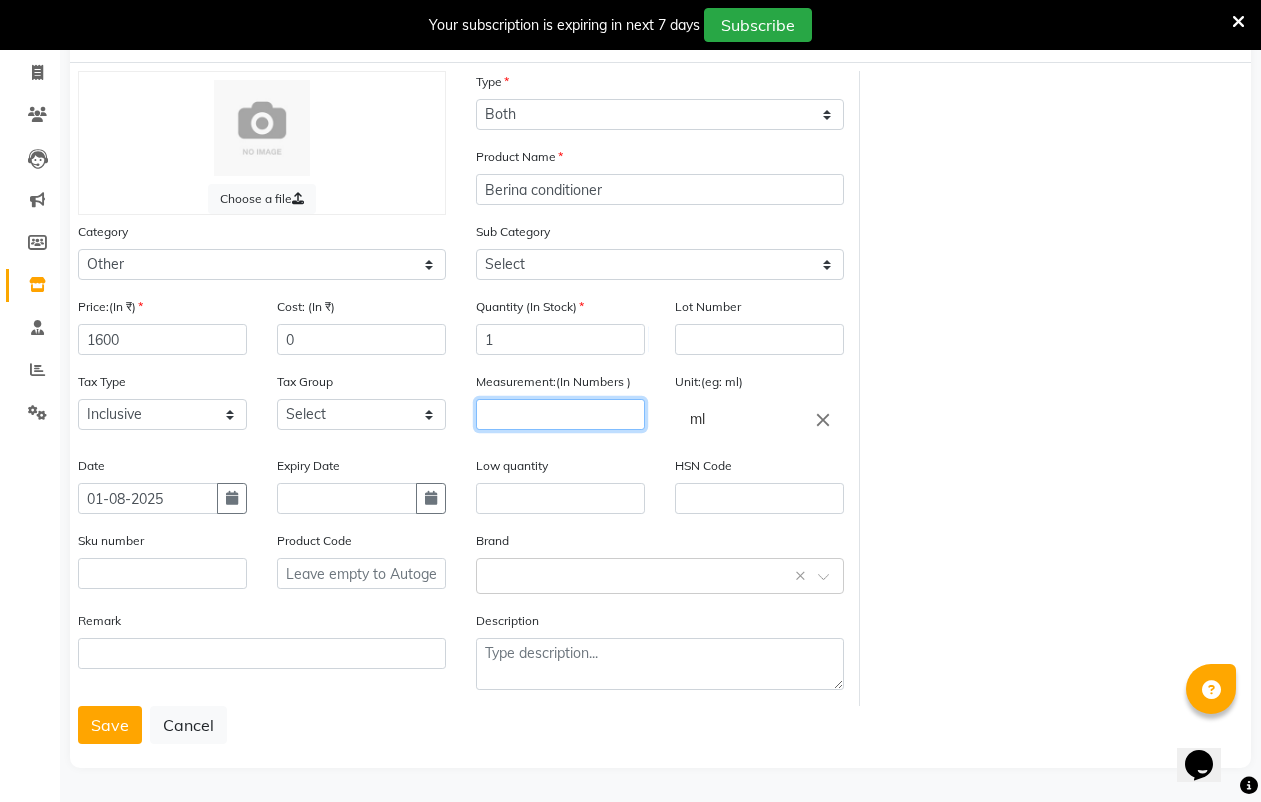 click 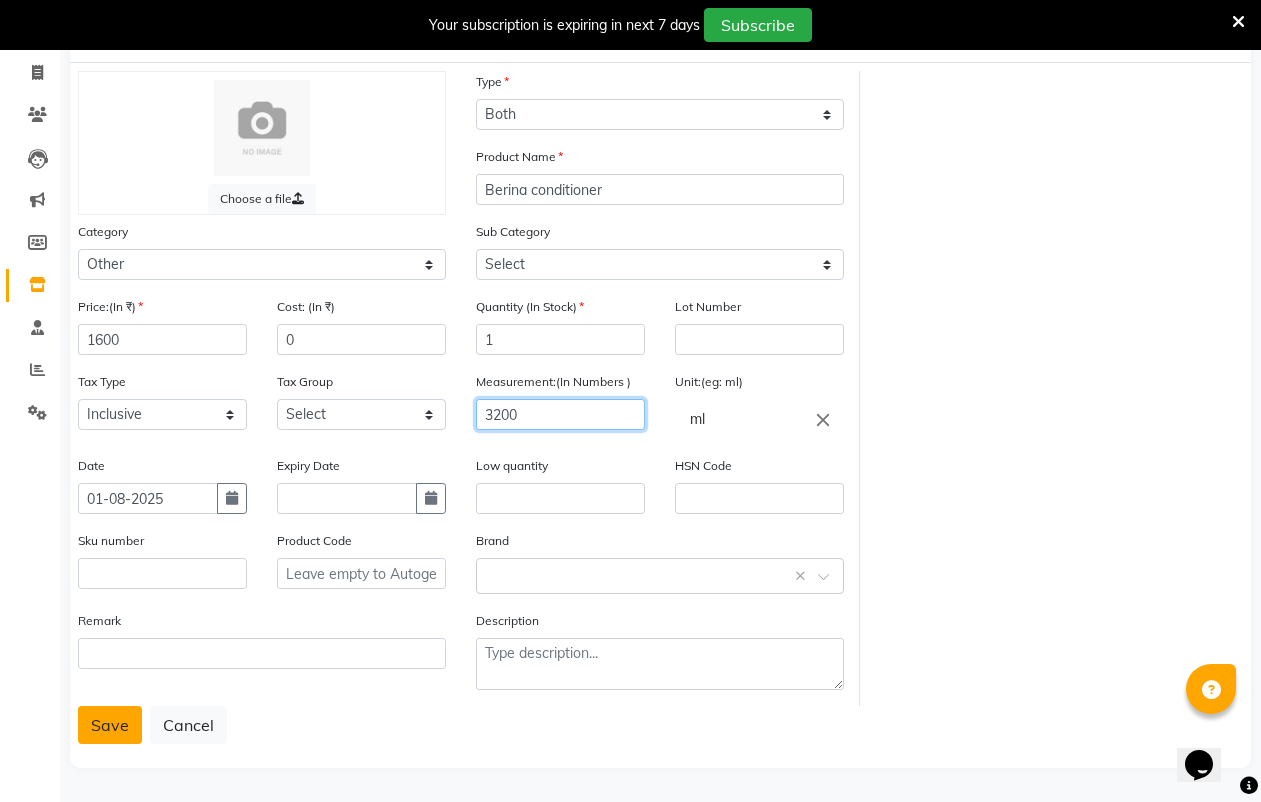 type on "3200" 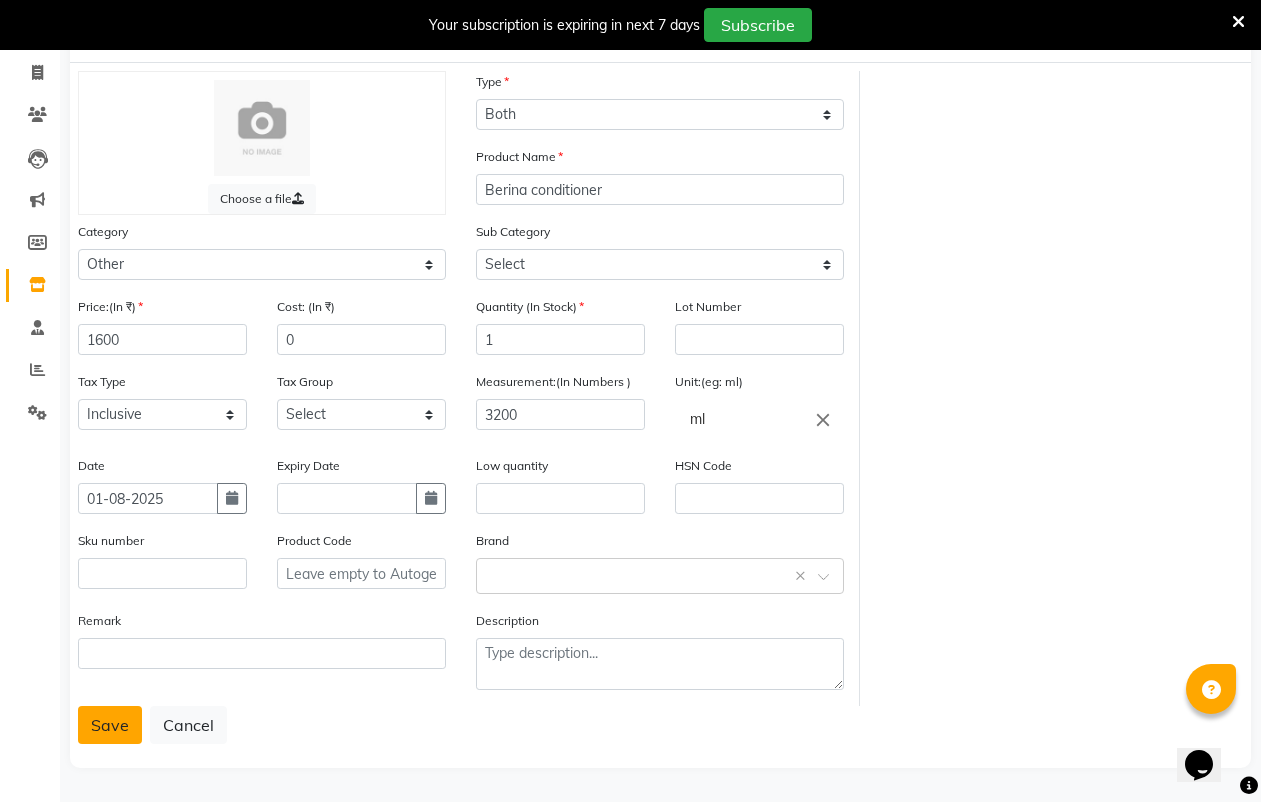 click on "Save" 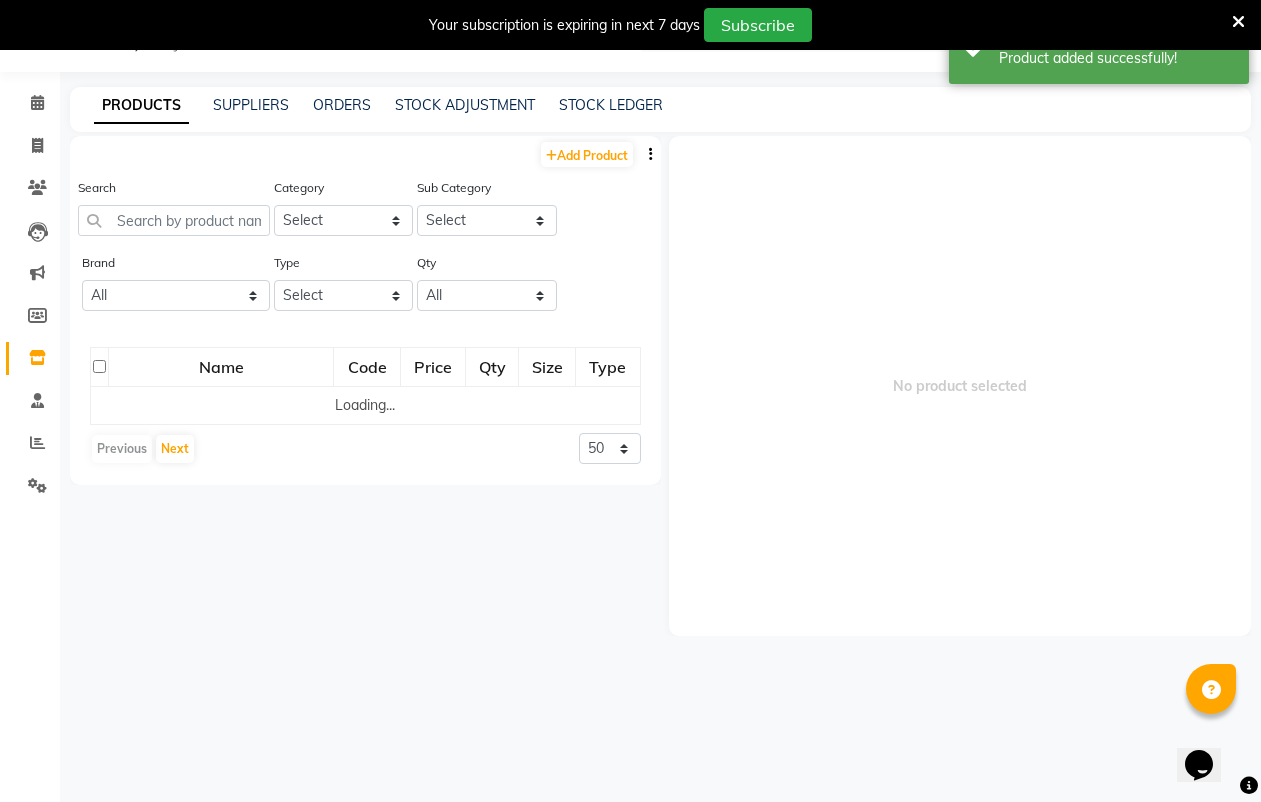 scroll, scrollTop: 63, scrollLeft: 0, axis: vertical 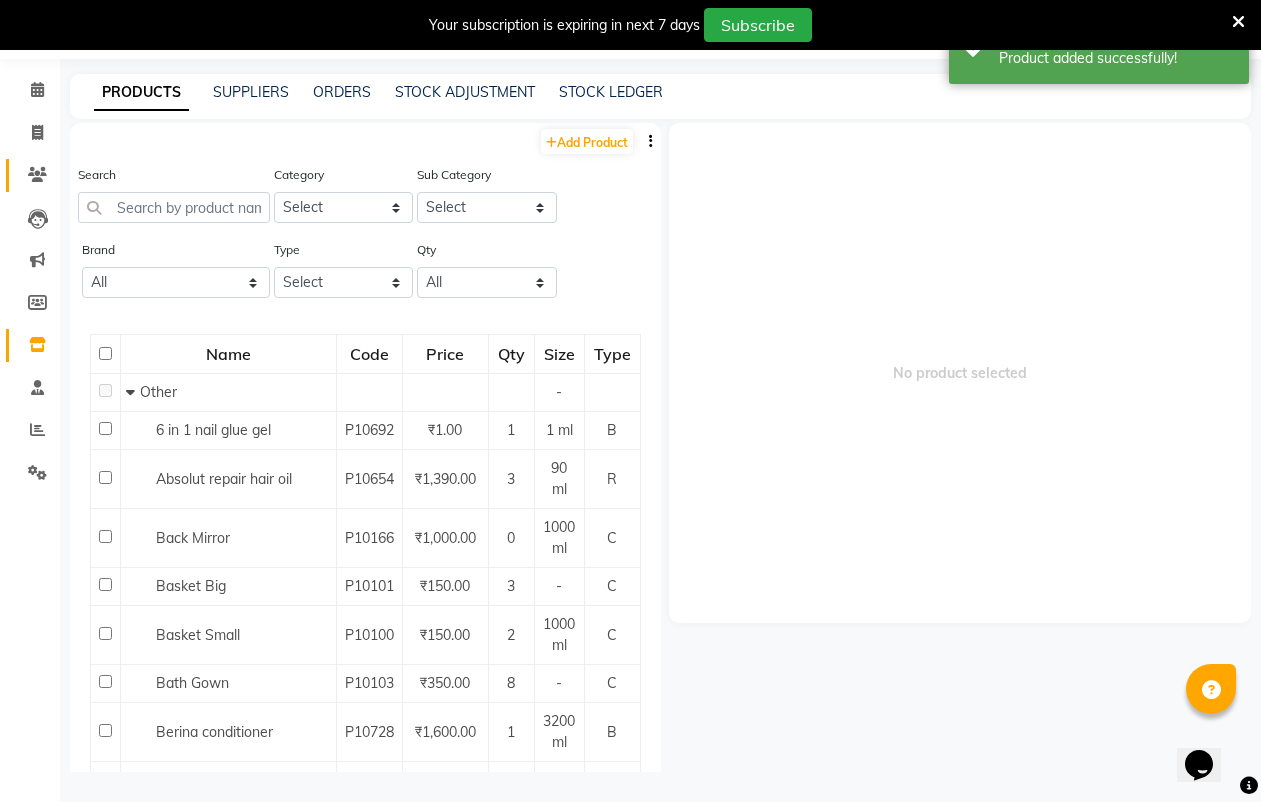 click on "Clients" 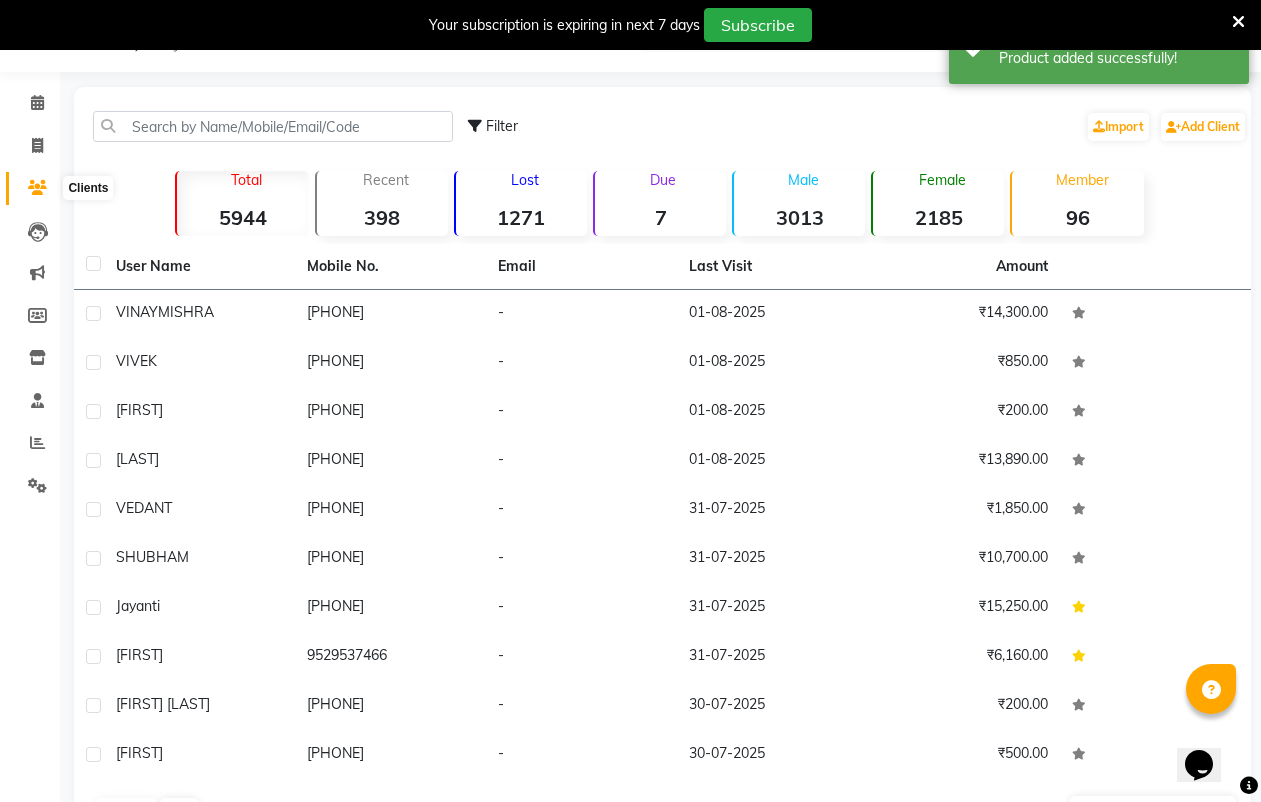 scroll, scrollTop: 63, scrollLeft: 0, axis: vertical 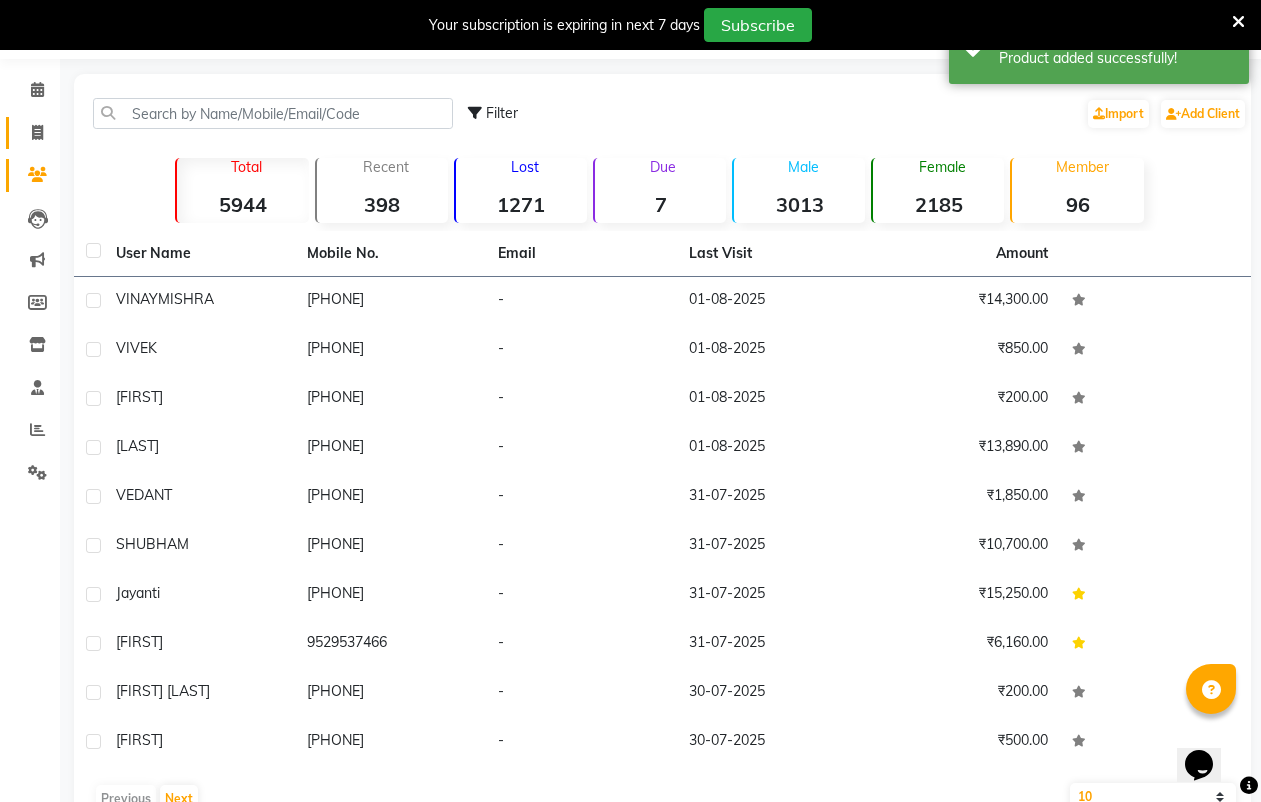 drag, startPoint x: 44, startPoint y: 110, endPoint x: 20, endPoint y: 131, distance: 31.890438 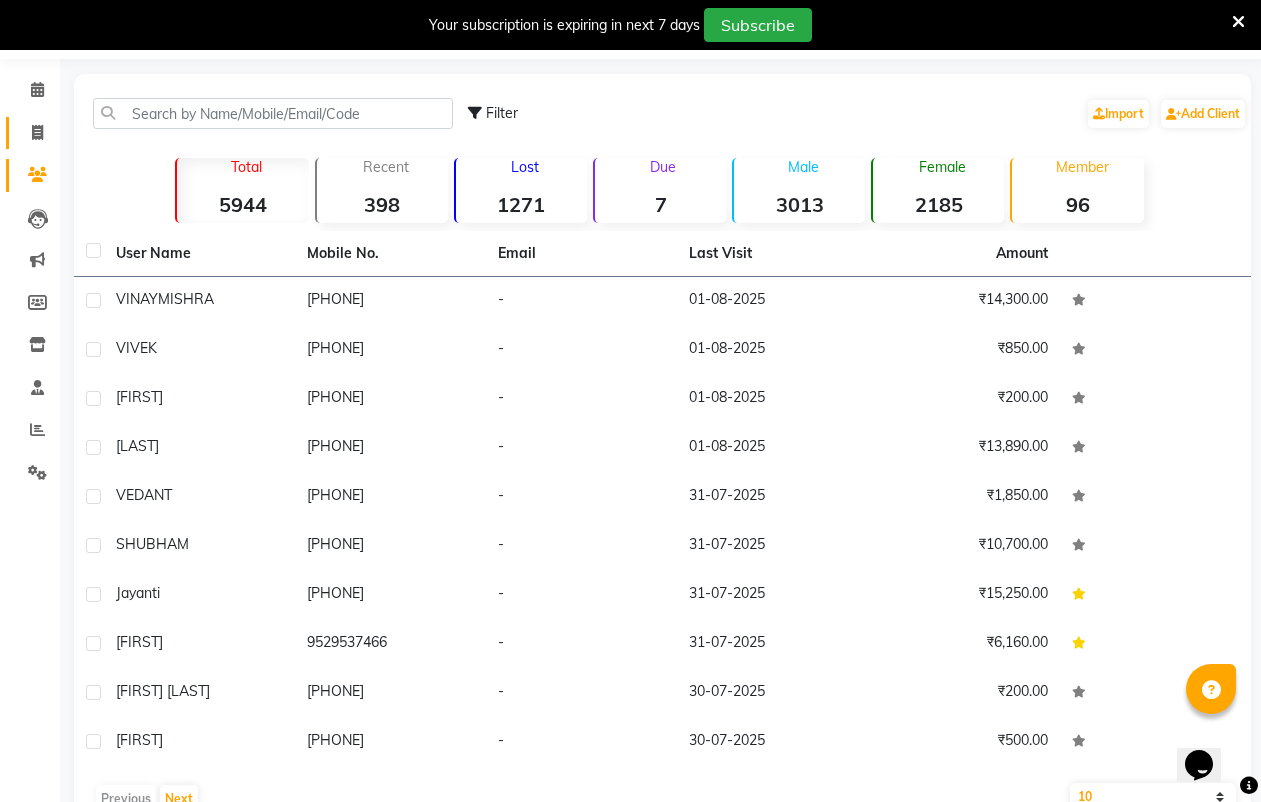 click 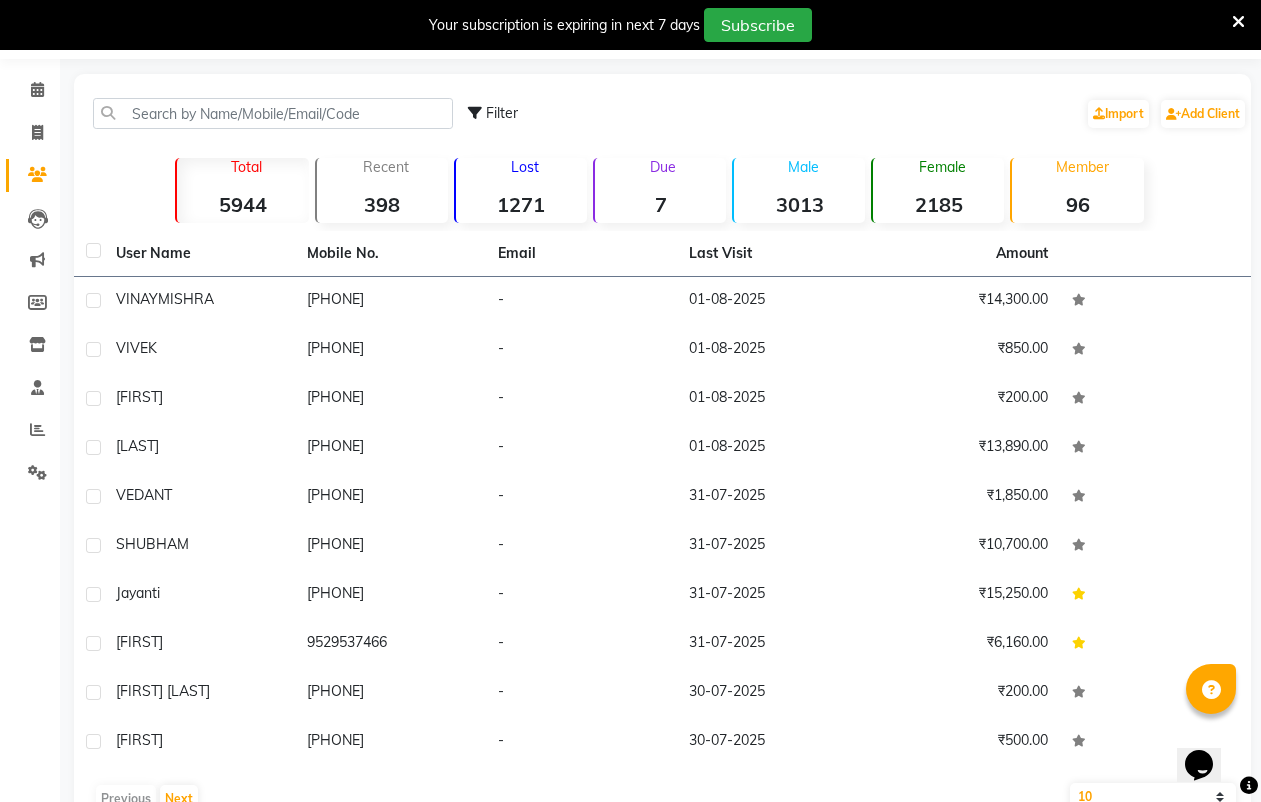 scroll, scrollTop: 50, scrollLeft: 0, axis: vertical 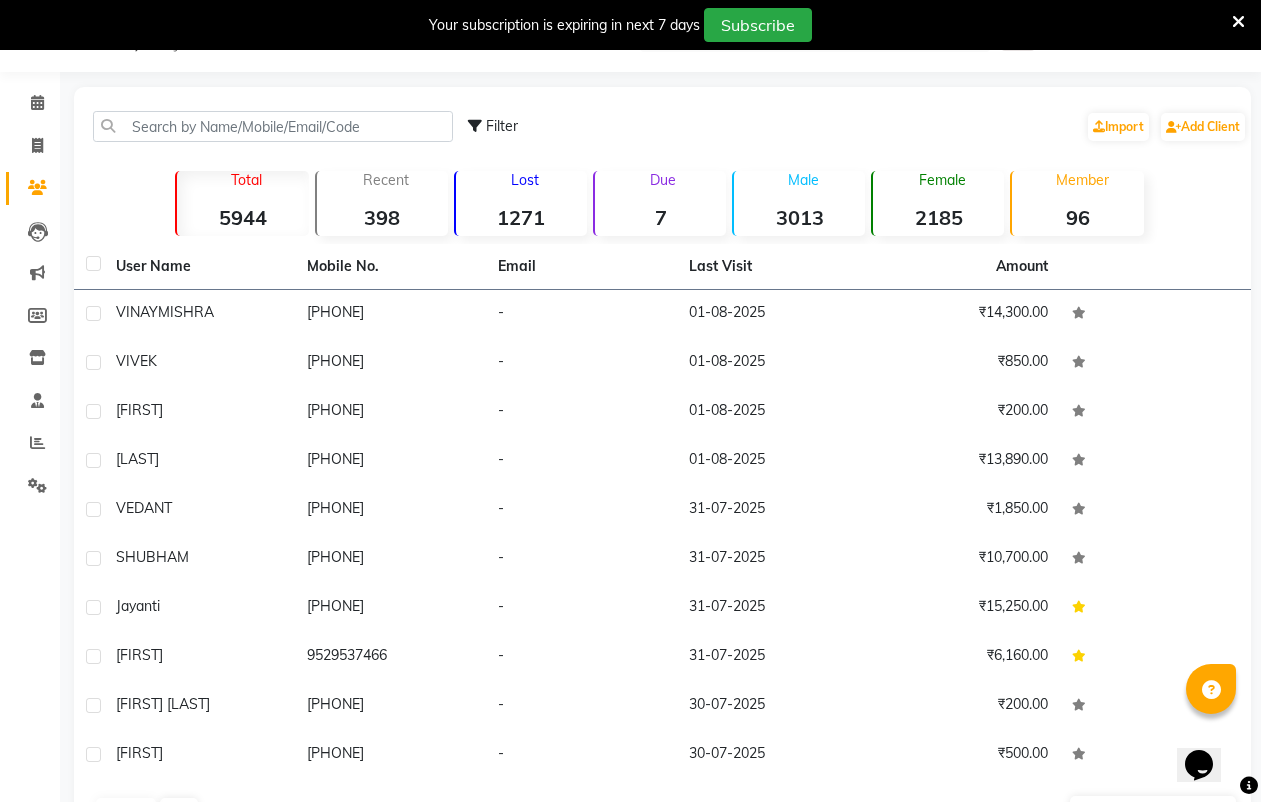 select on "service" 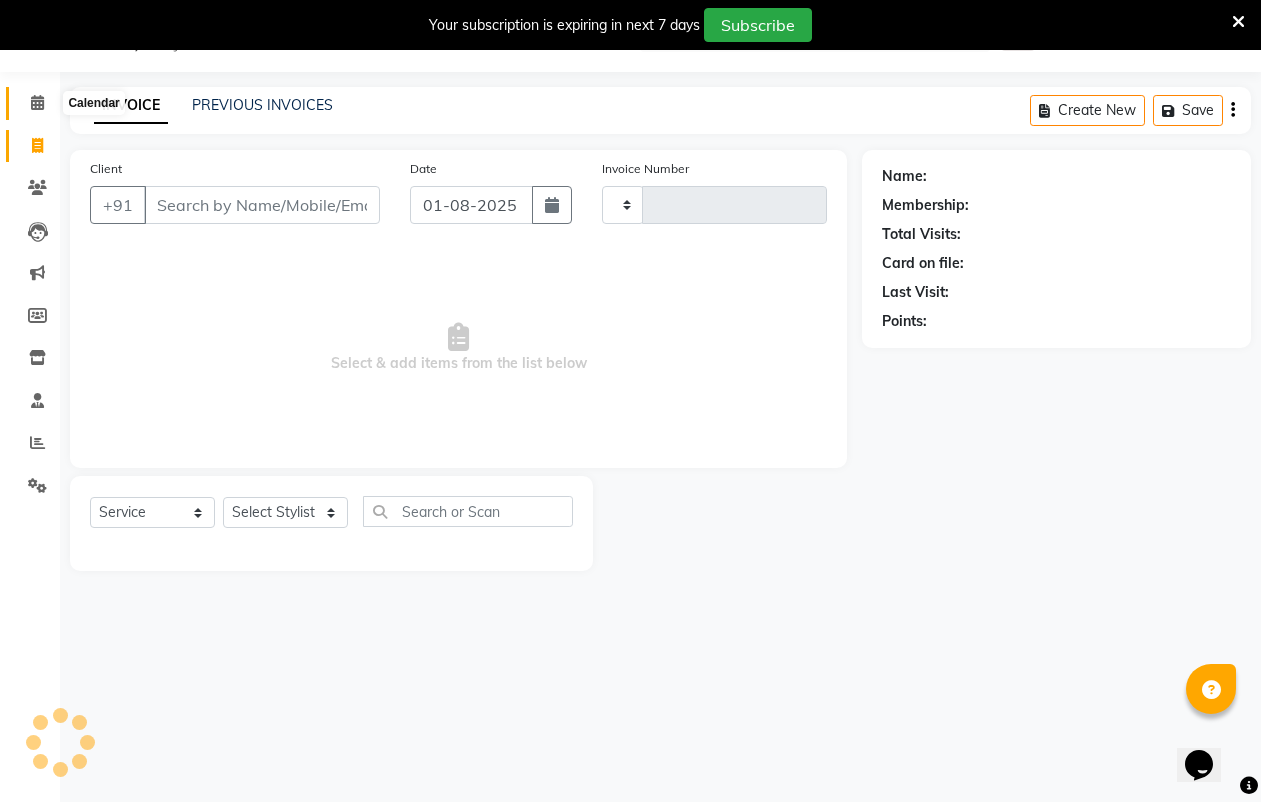 drag, startPoint x: 30, startPoint y: 102, endPoint x: 54, endPoint y: 149, distance: 52.773098 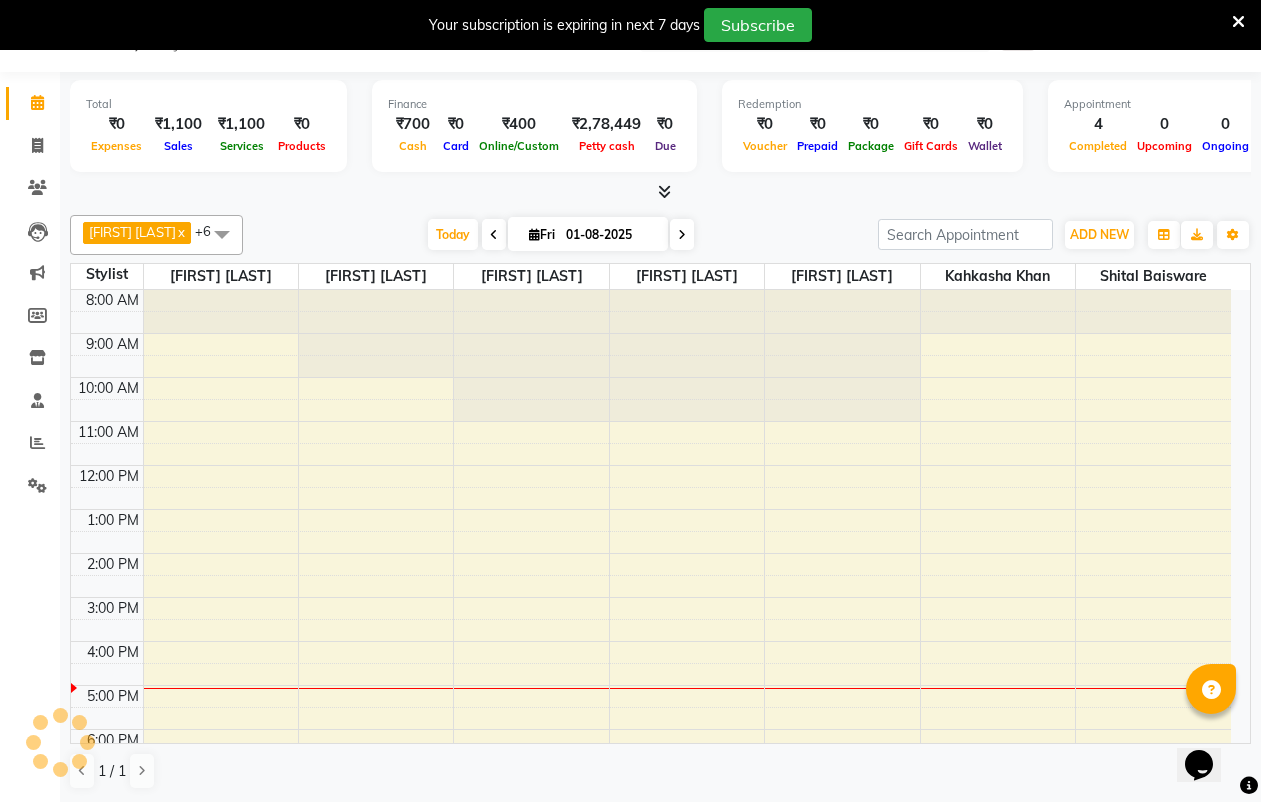 scroll, scrollTop: 0, scrollLeft: 0, axis: both 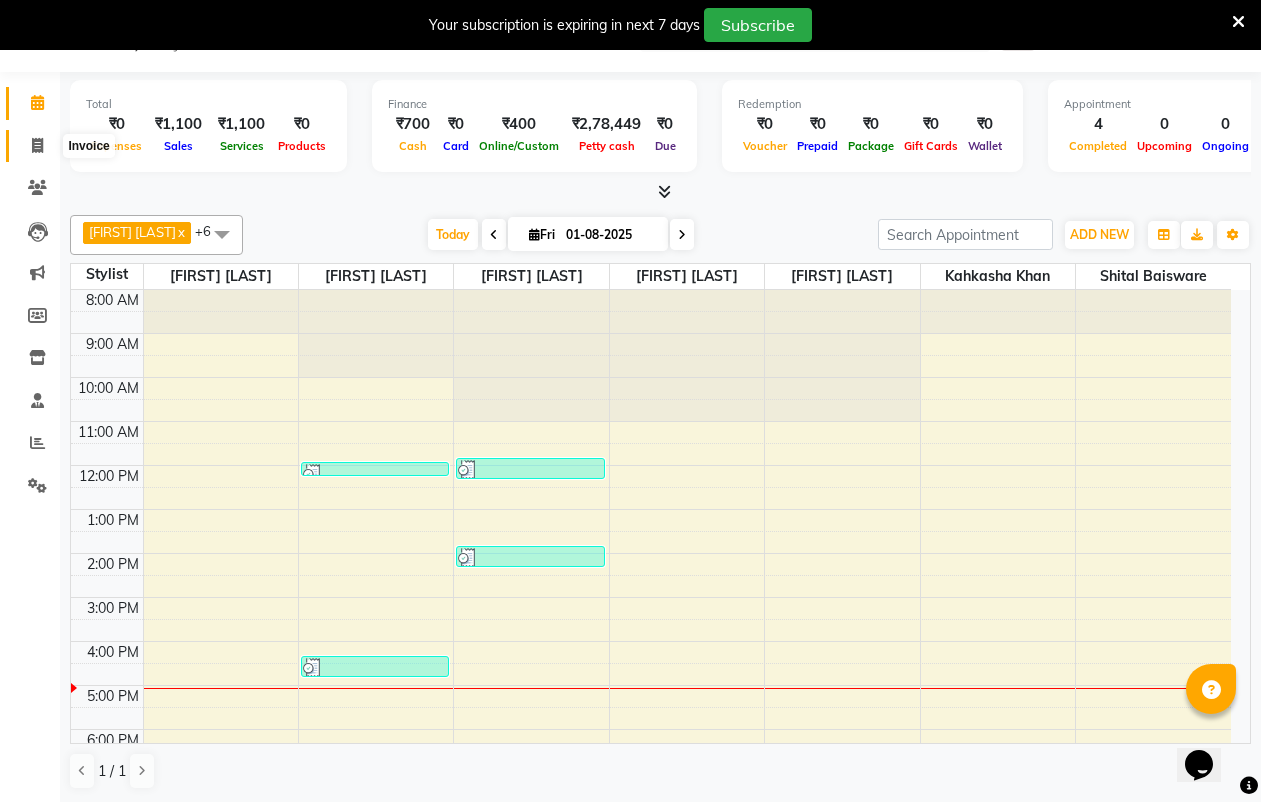 click 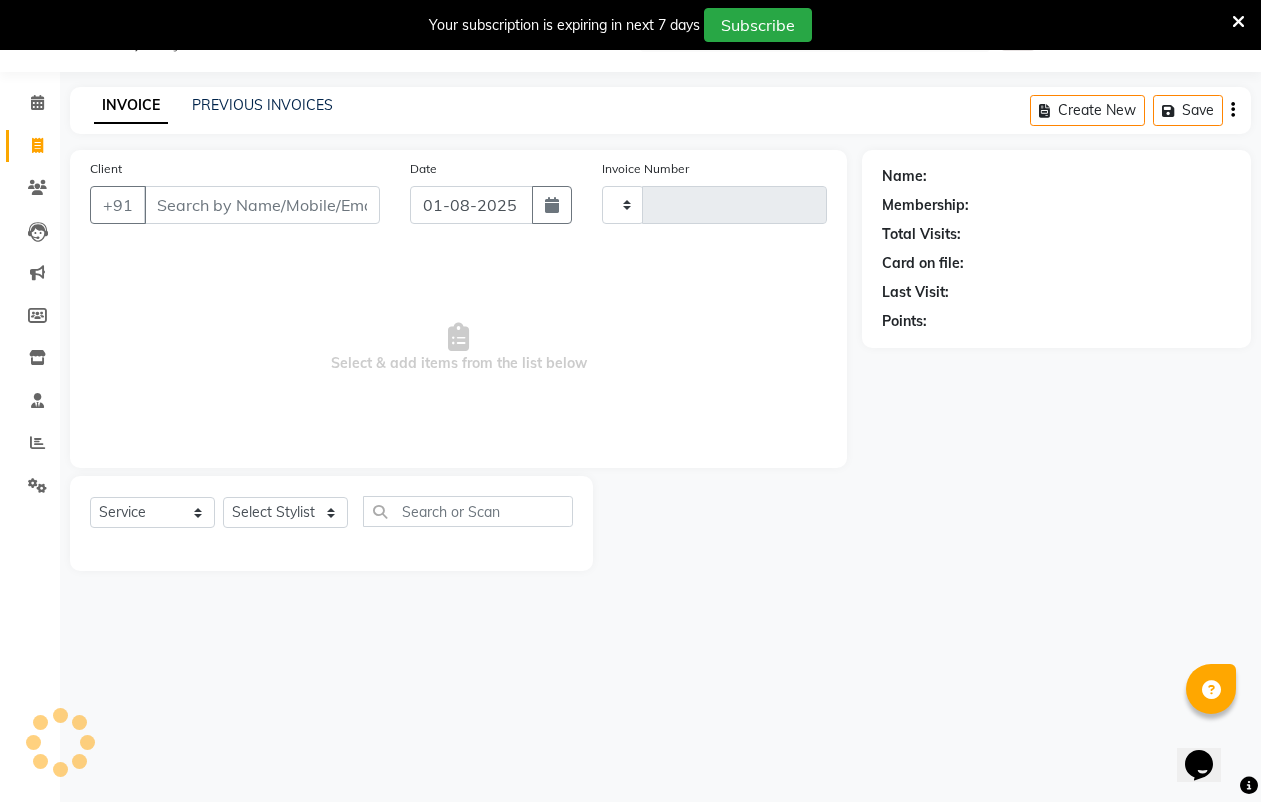 type on "0804" 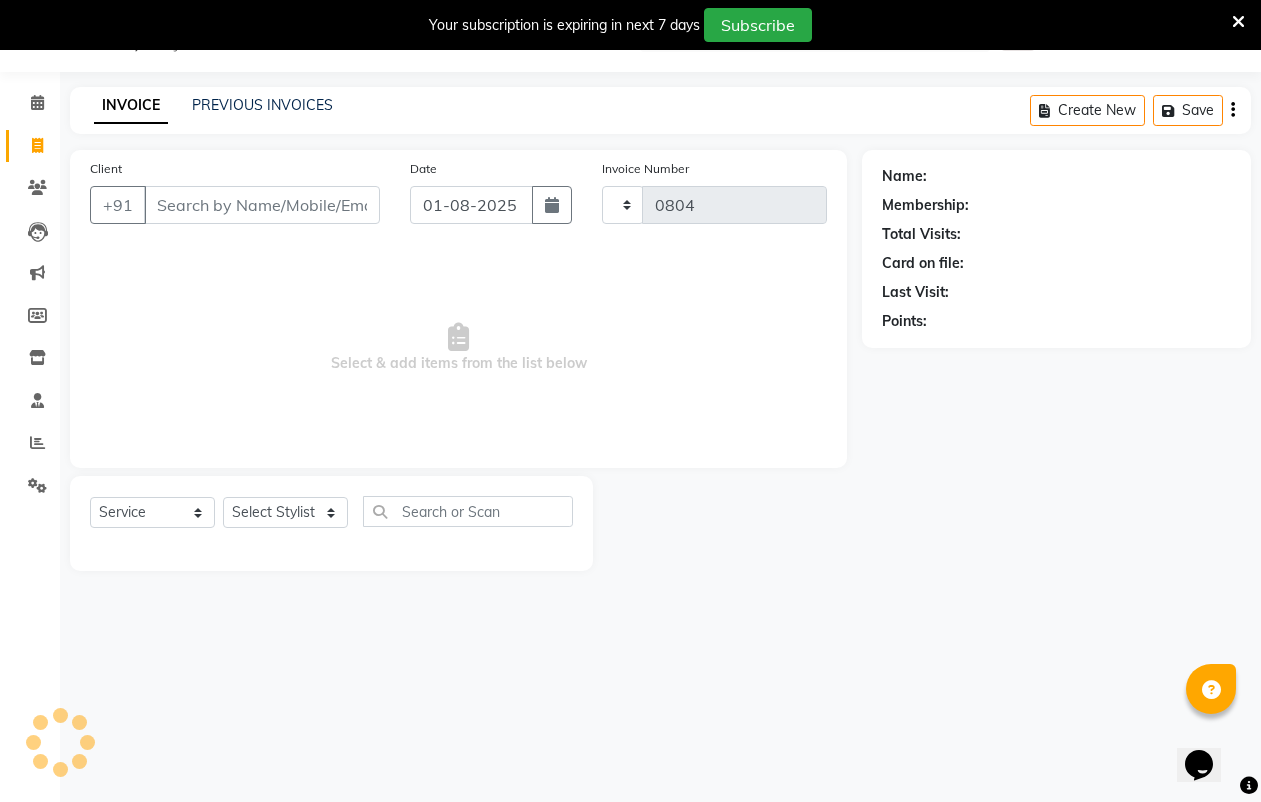 select on "4682" 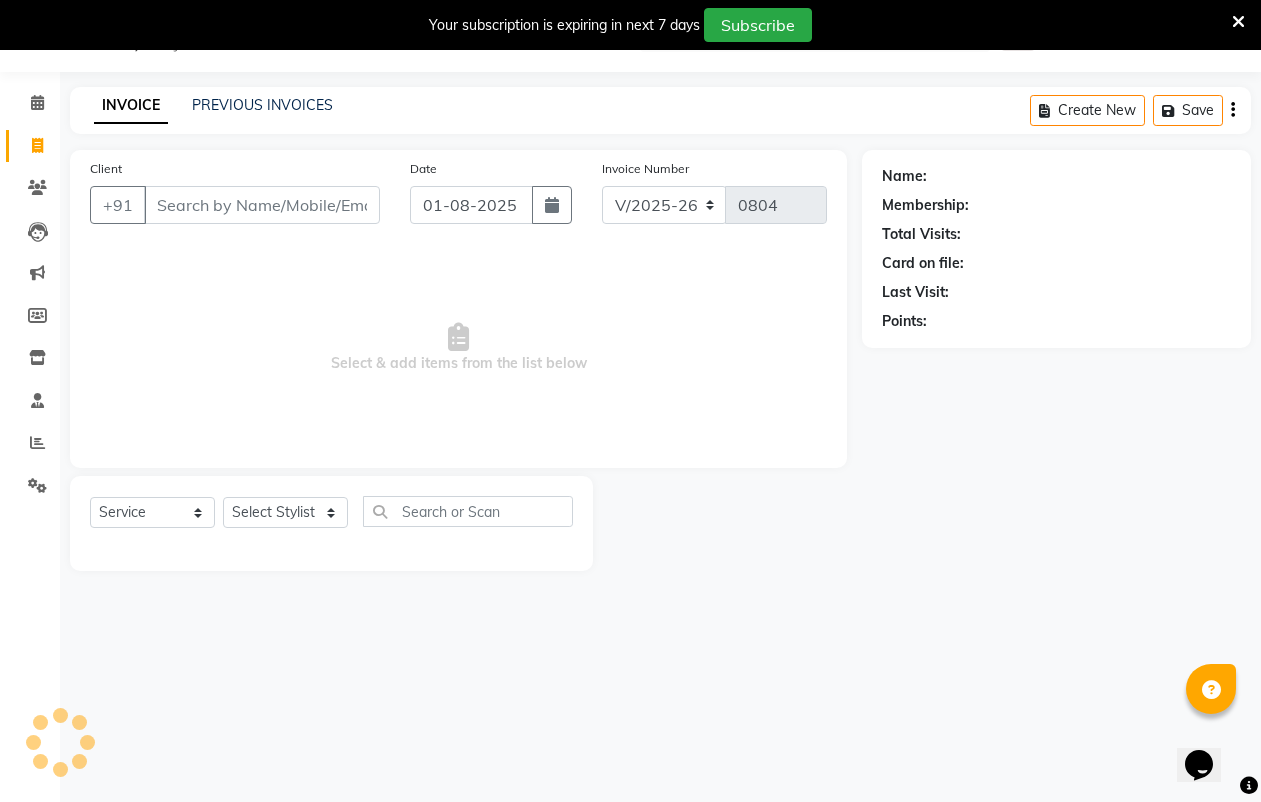 click on "Client" at bounding box center [262, 205] 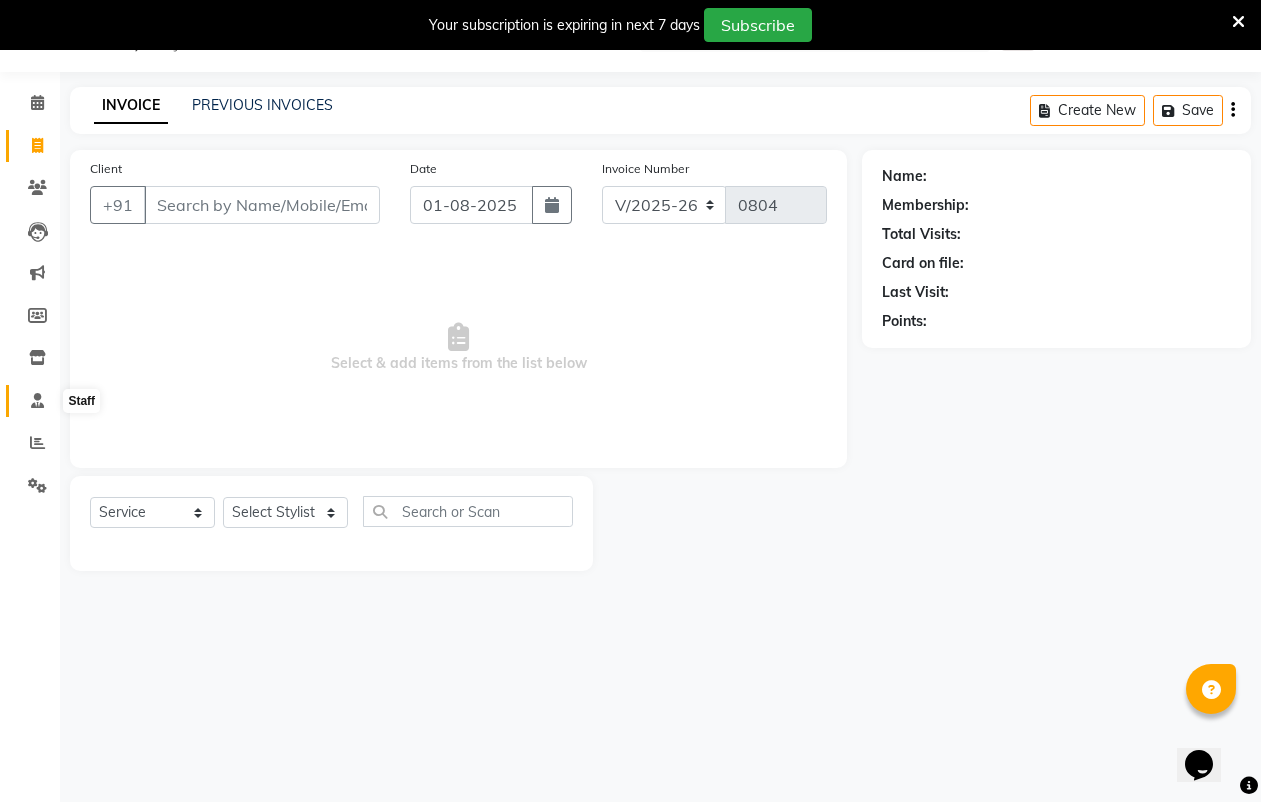 click 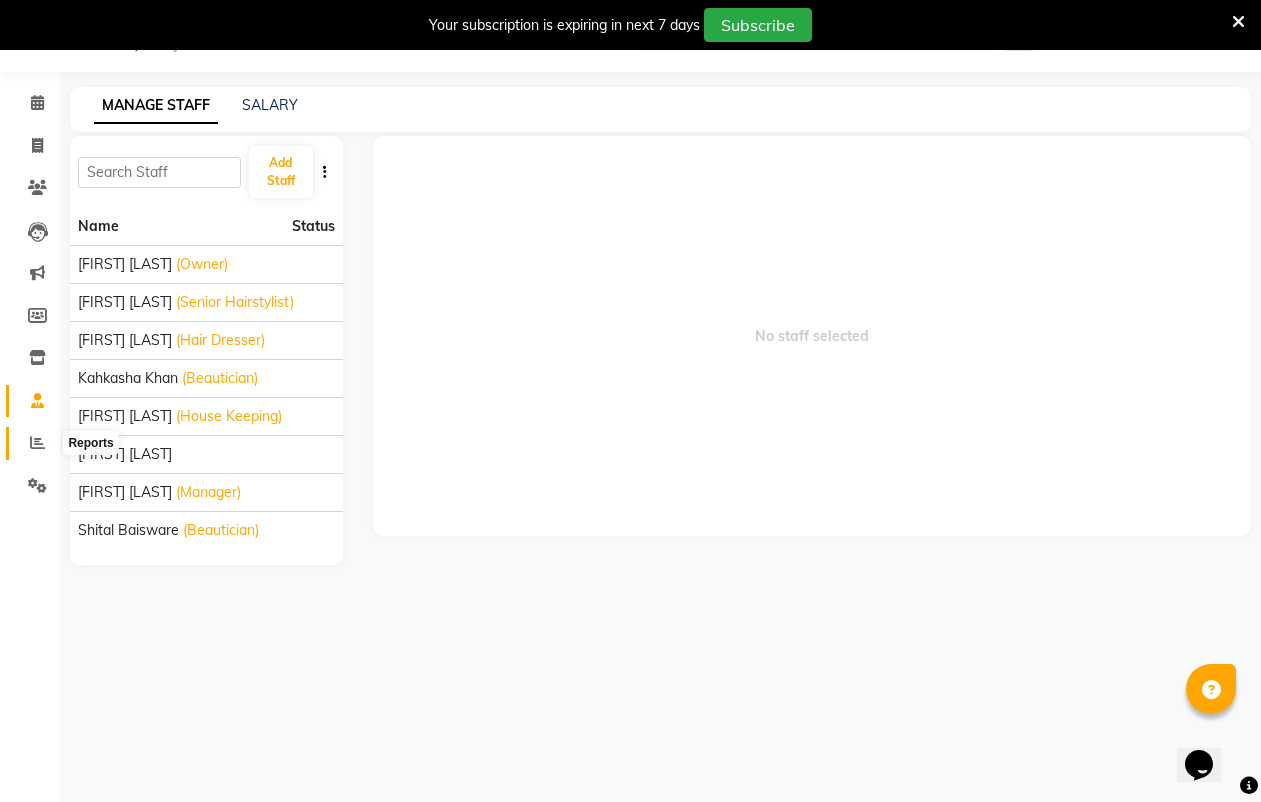 click 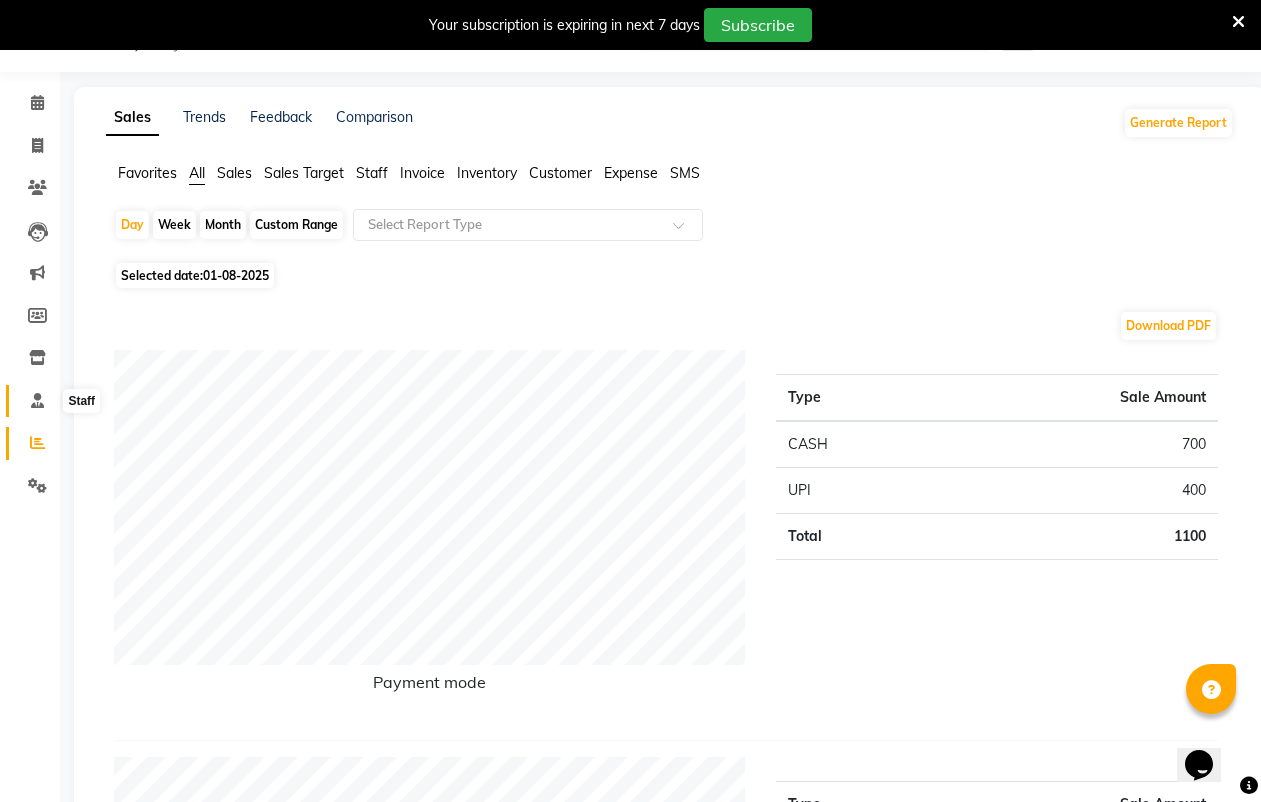 click 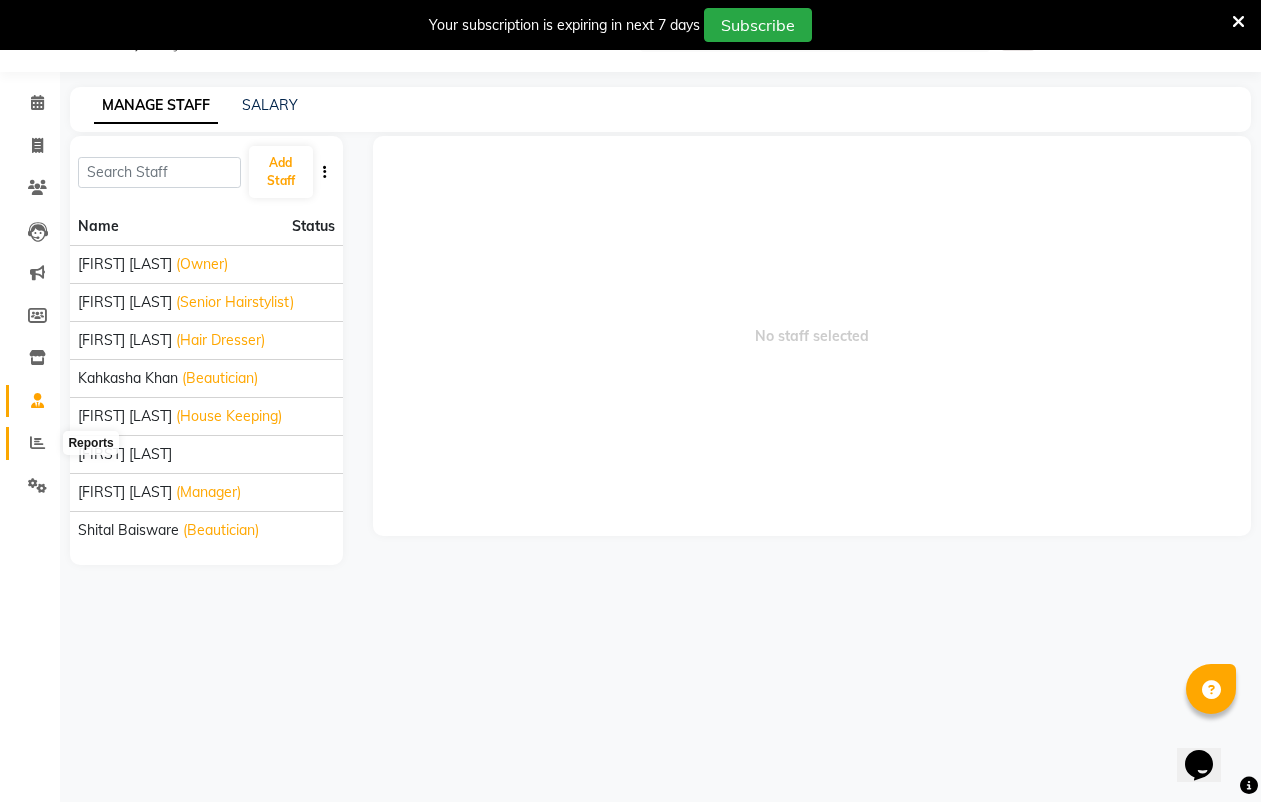click 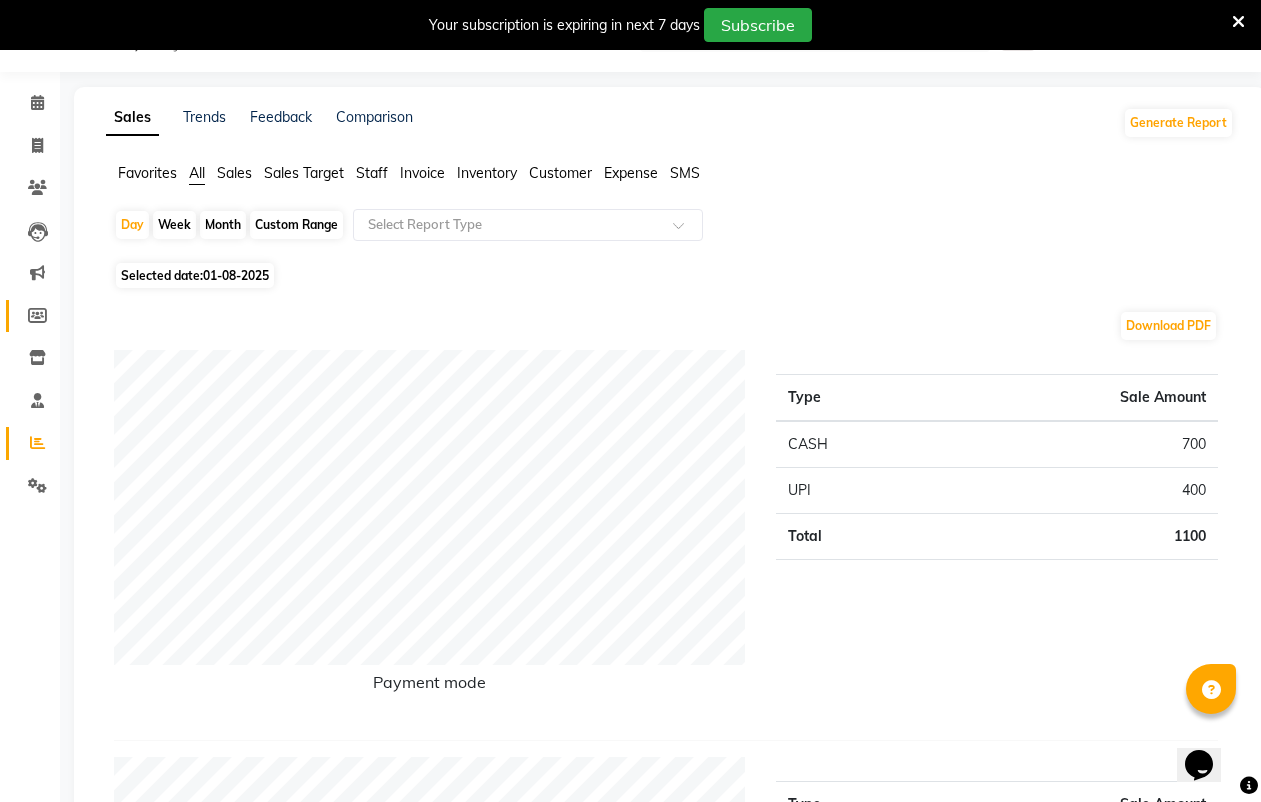 click on "Members" 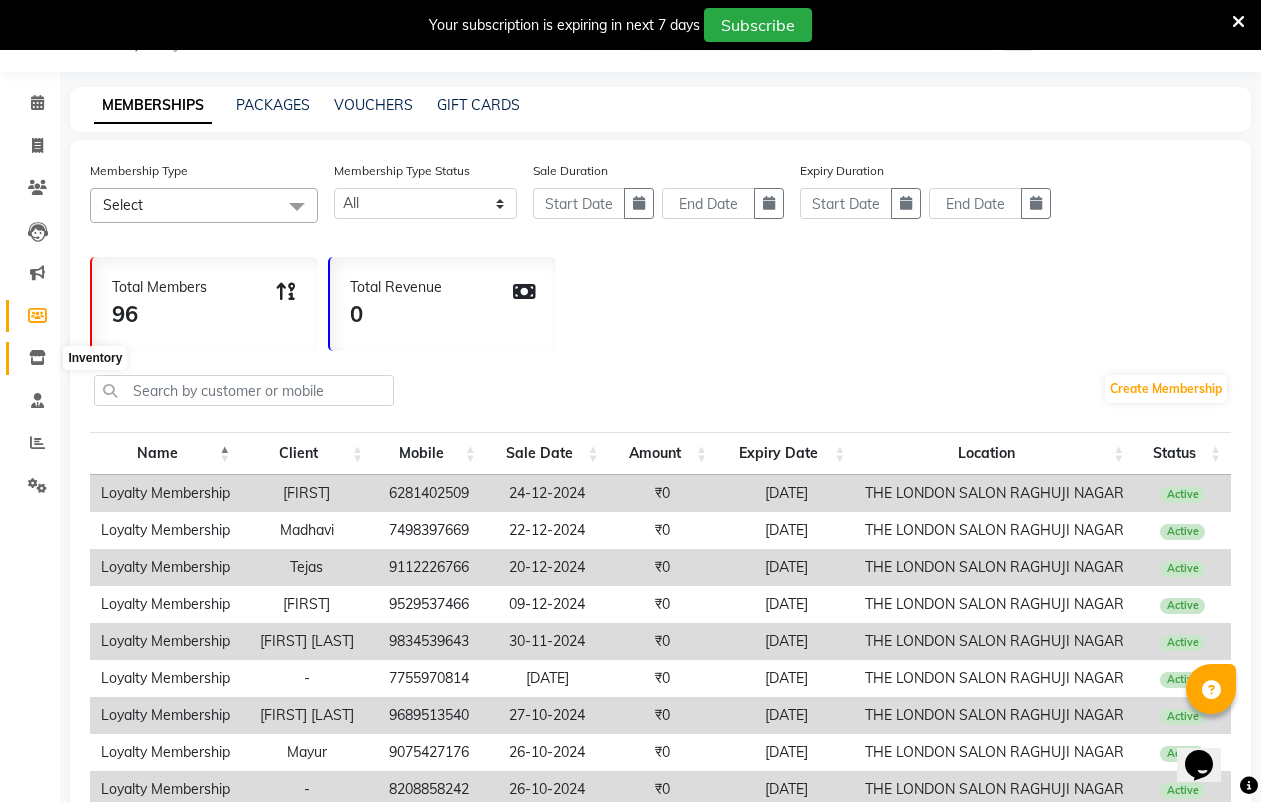 click 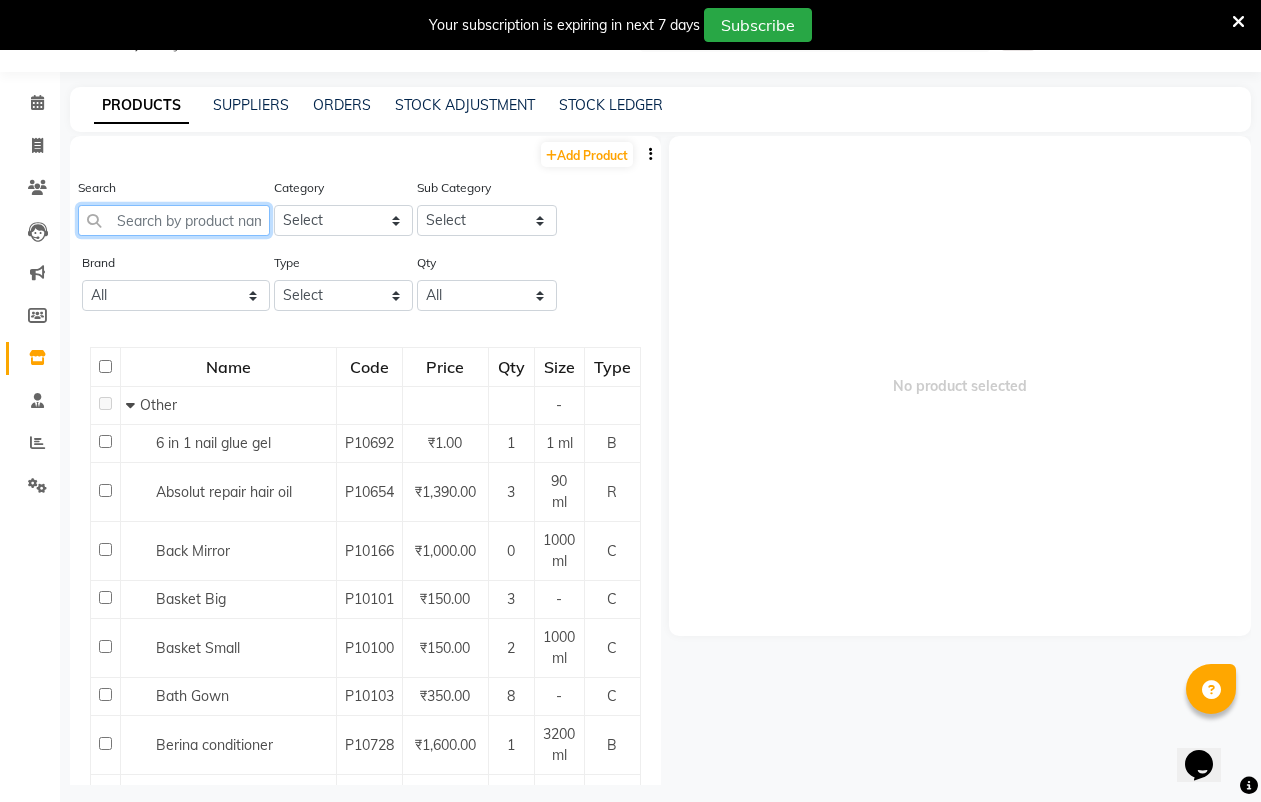 click on "Search" 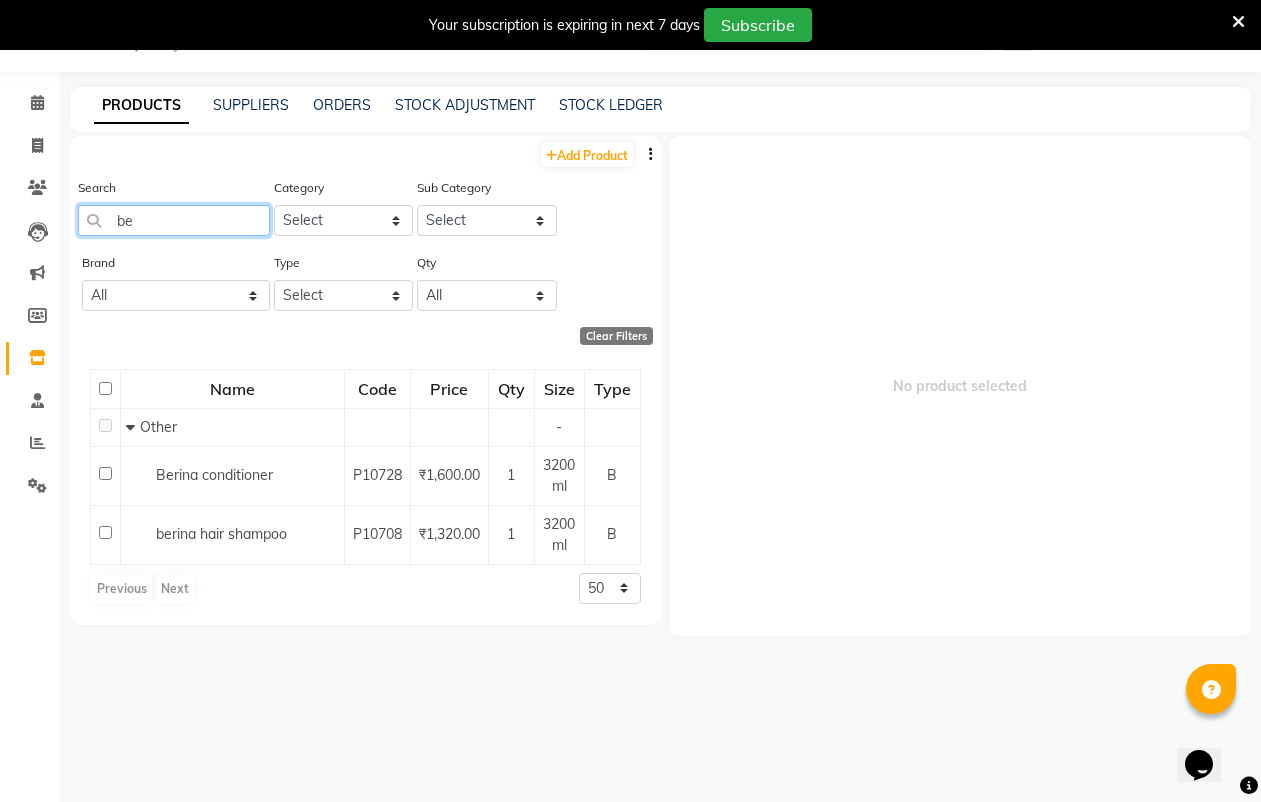 type on "b" 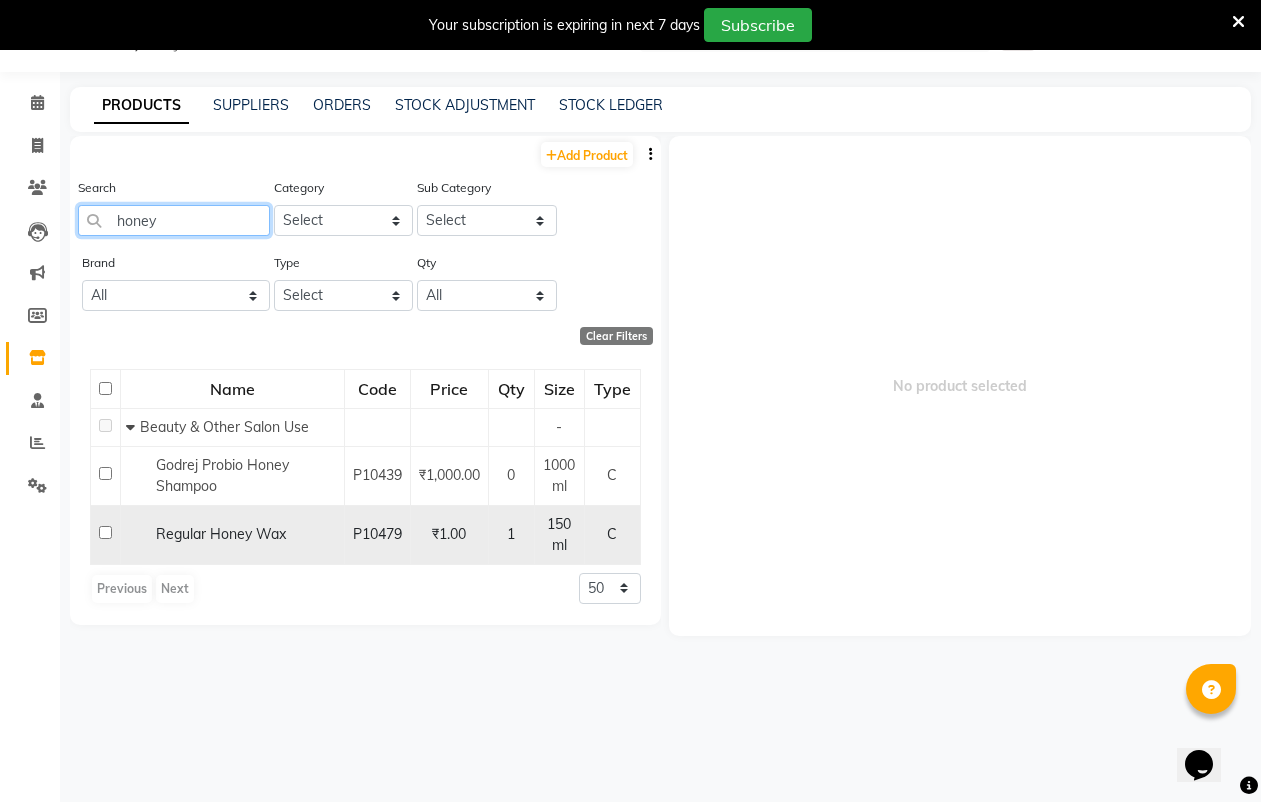 type on "honey" 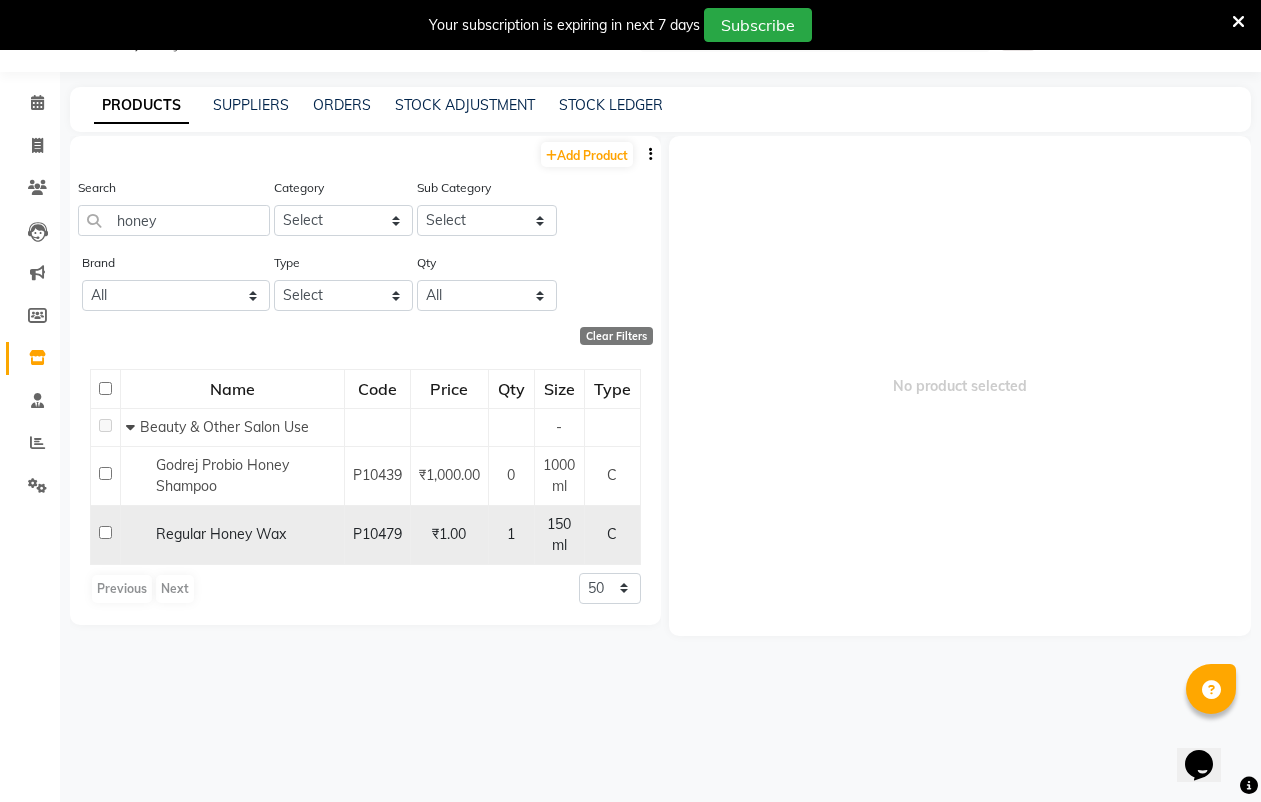 click 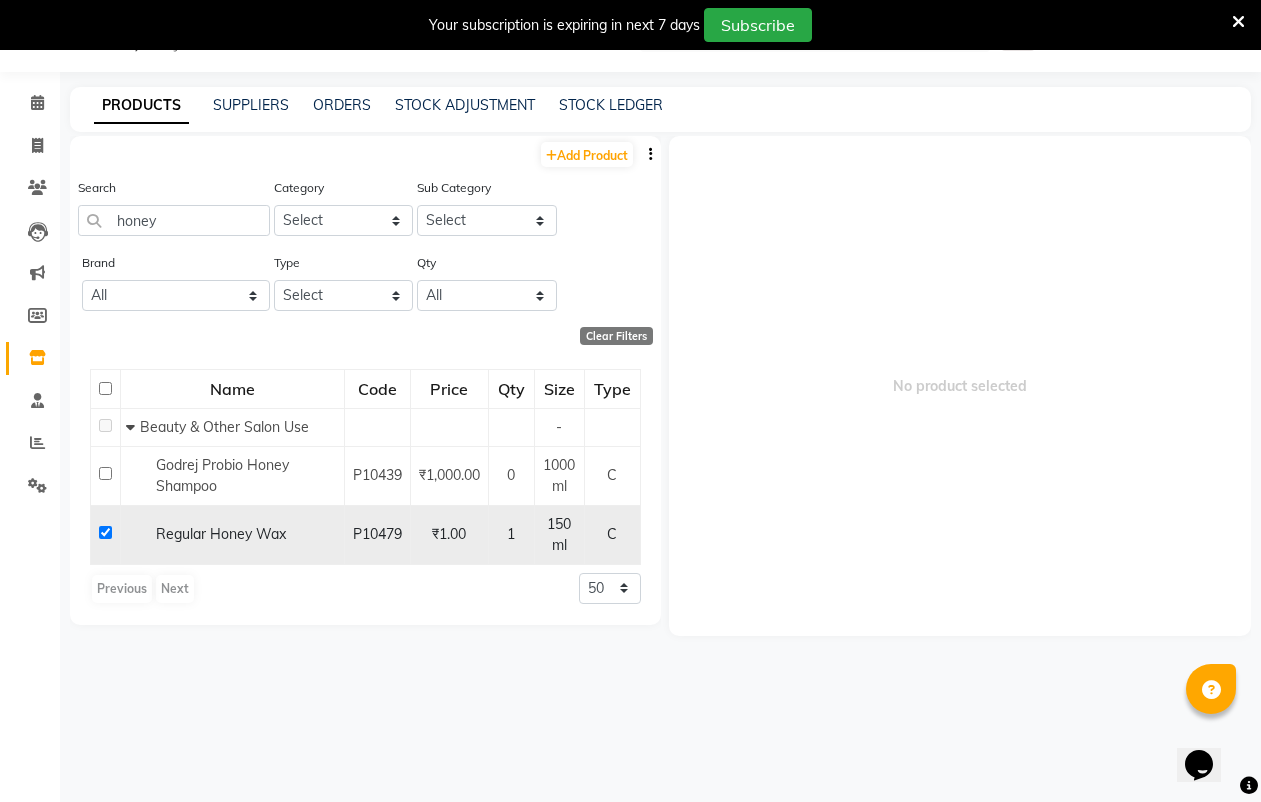 checkbox on "true" 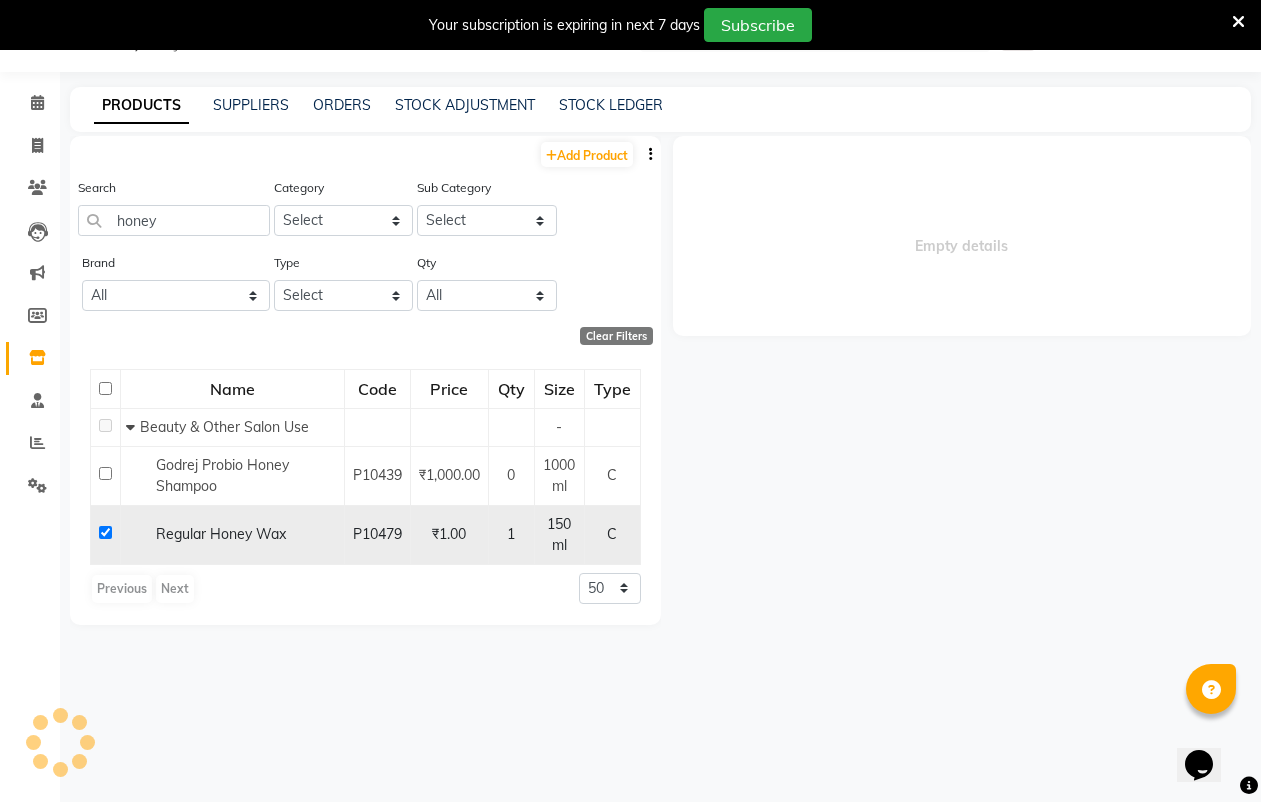 select 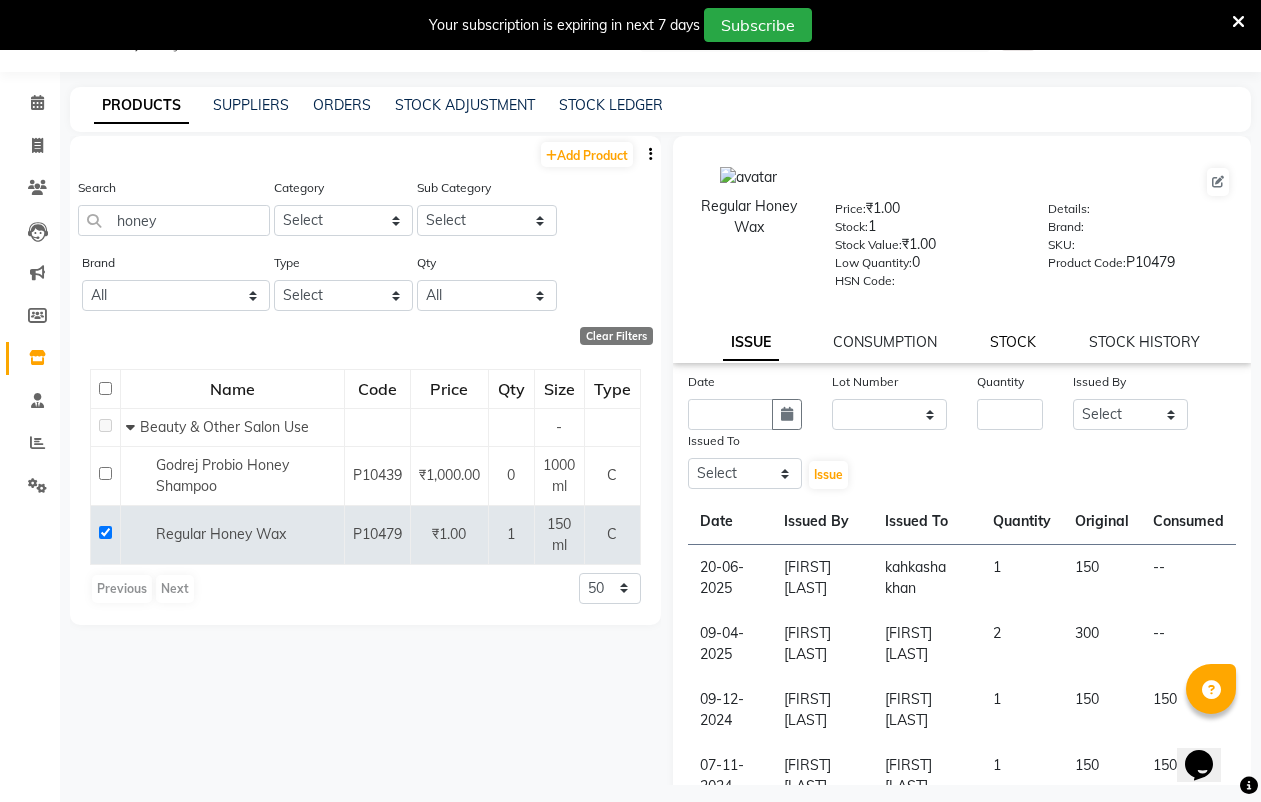 click on "STOCK" 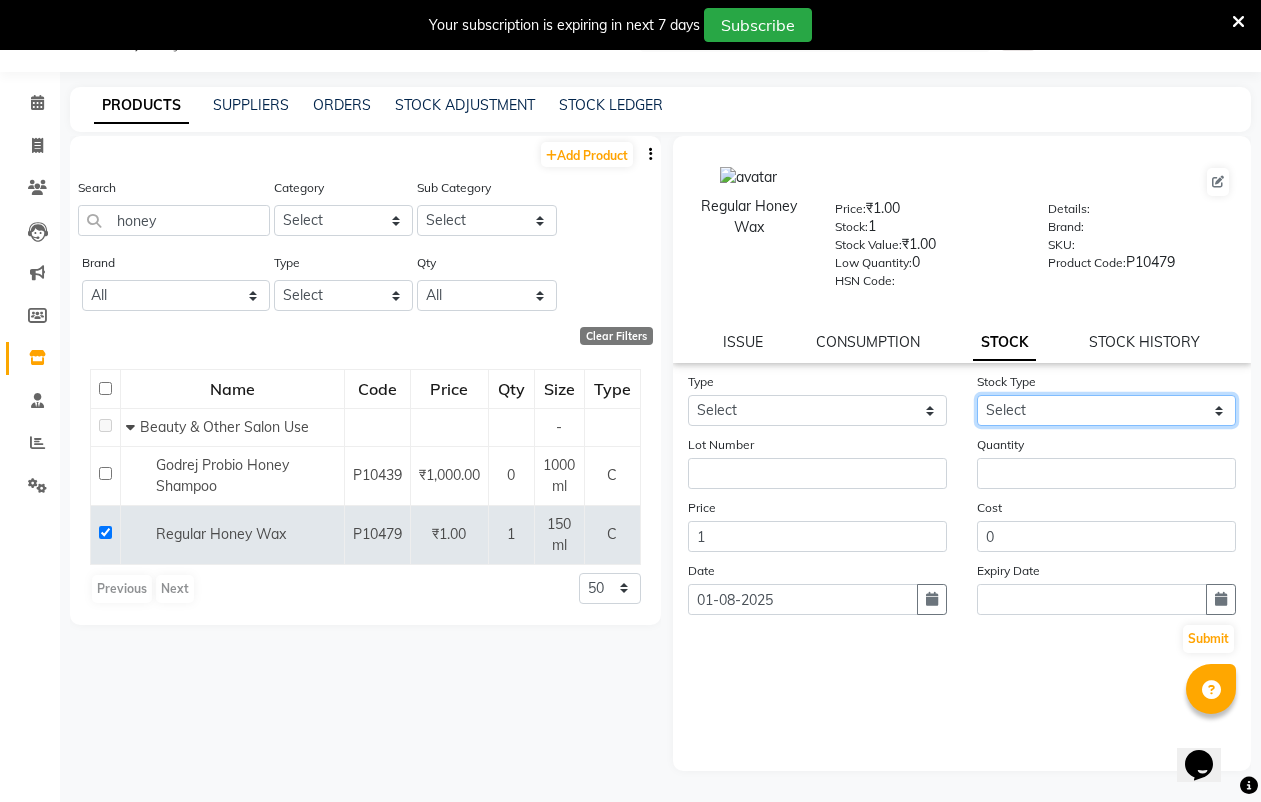 click on "Select" 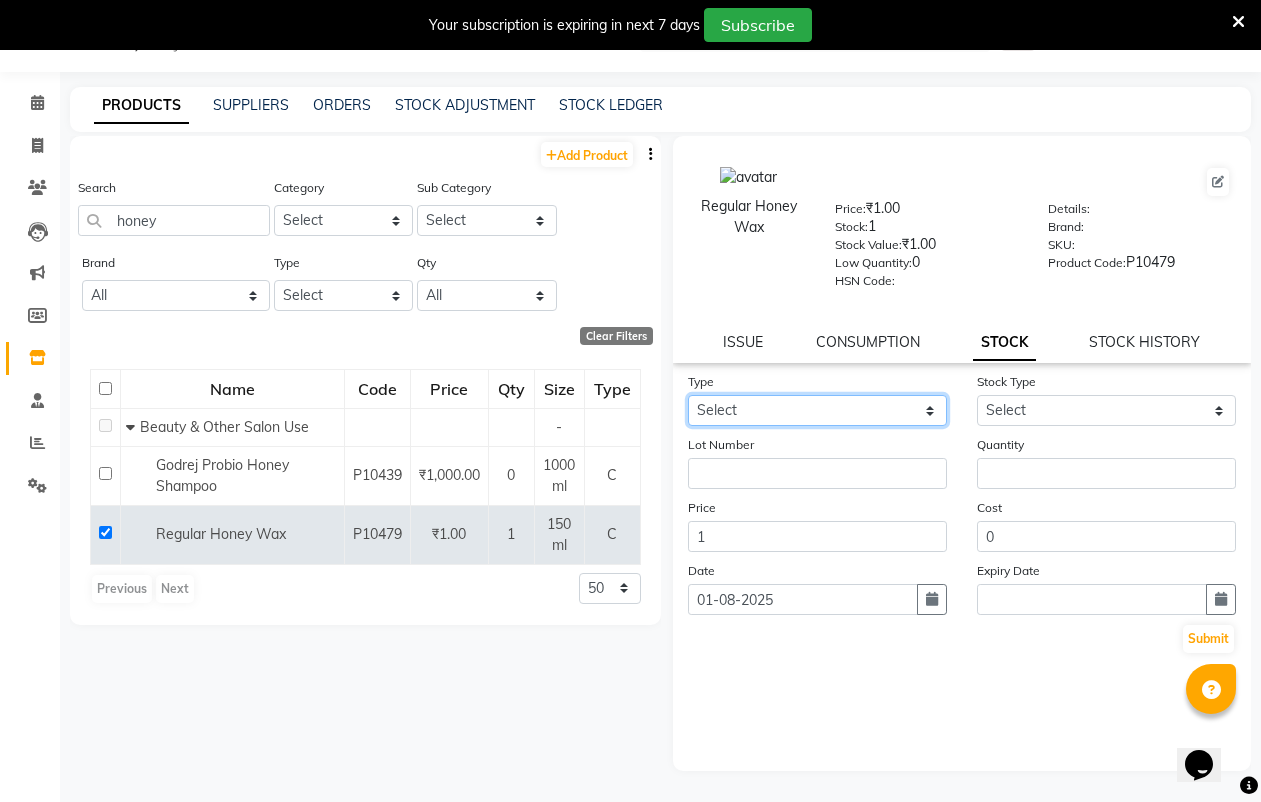 click on "Select In" 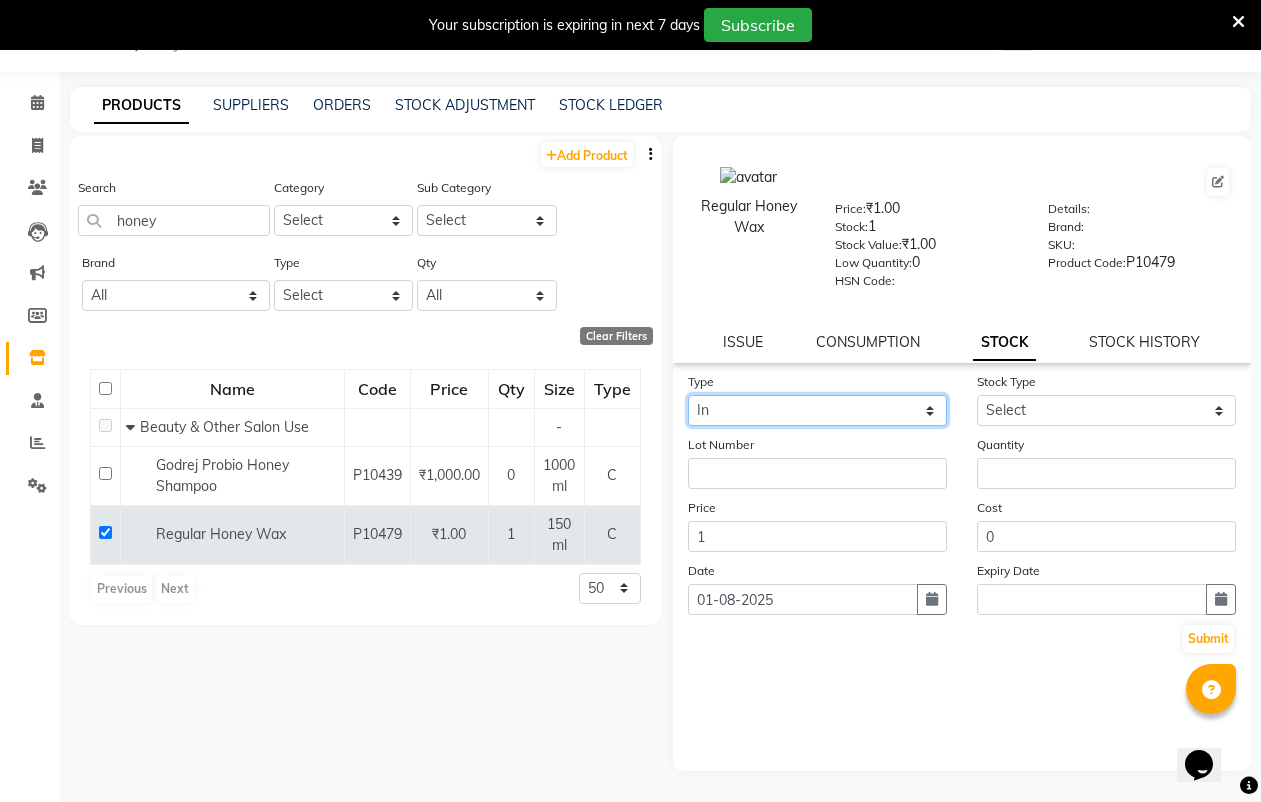 click on "Select In" 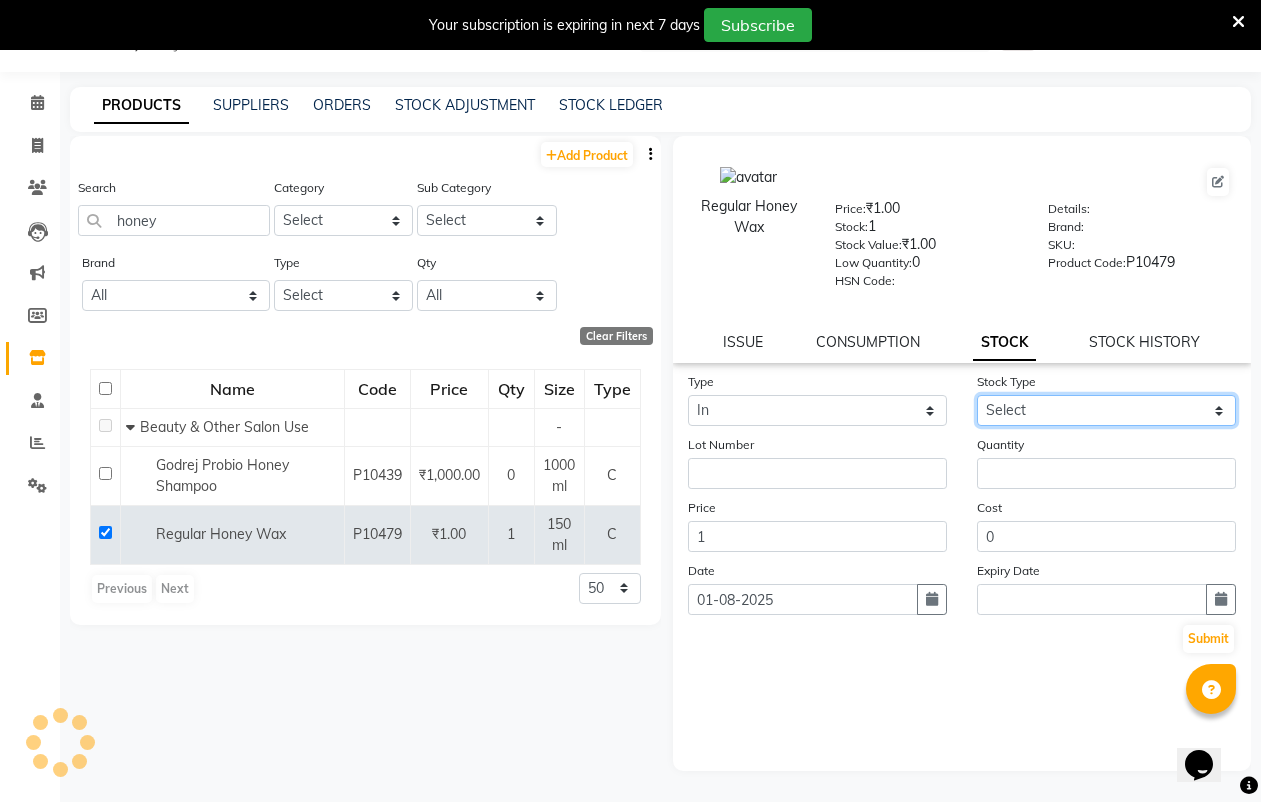 click on "Select New Stock Adjustment Return Other" 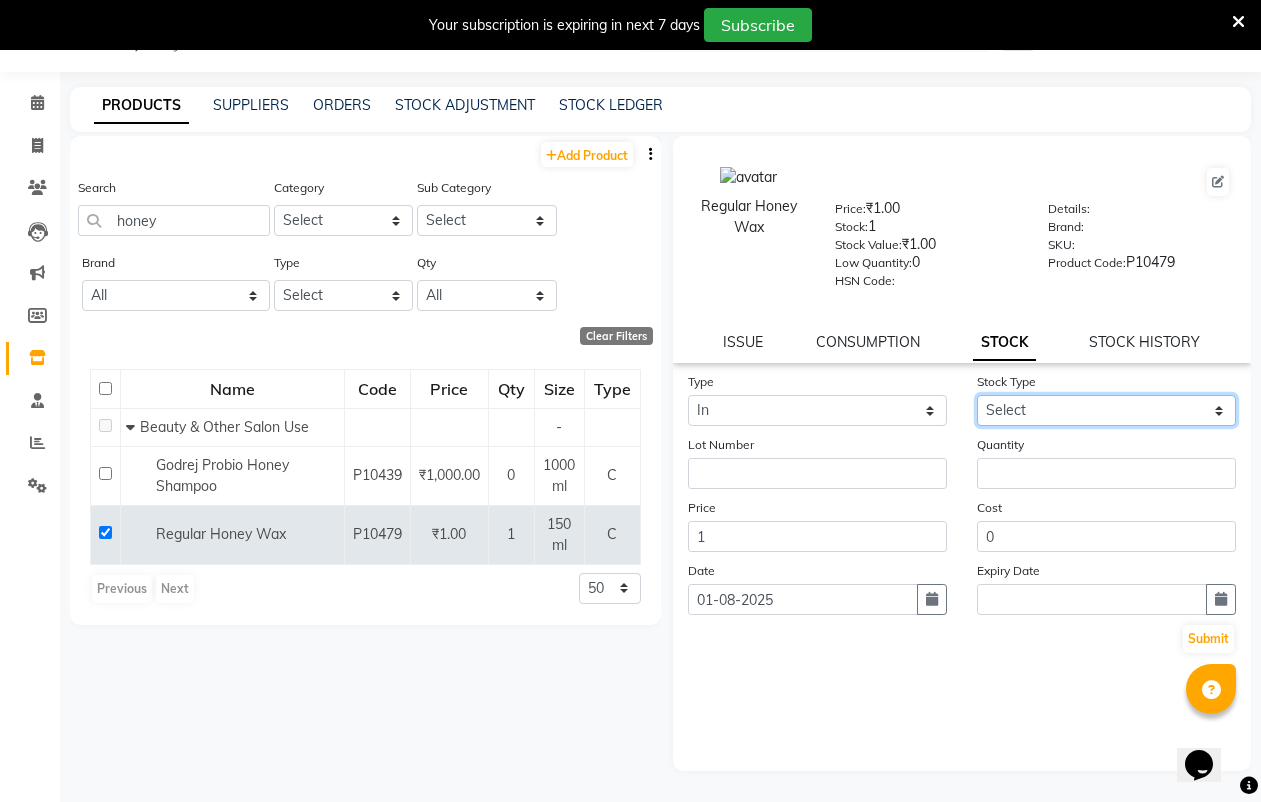 select on "new stock" 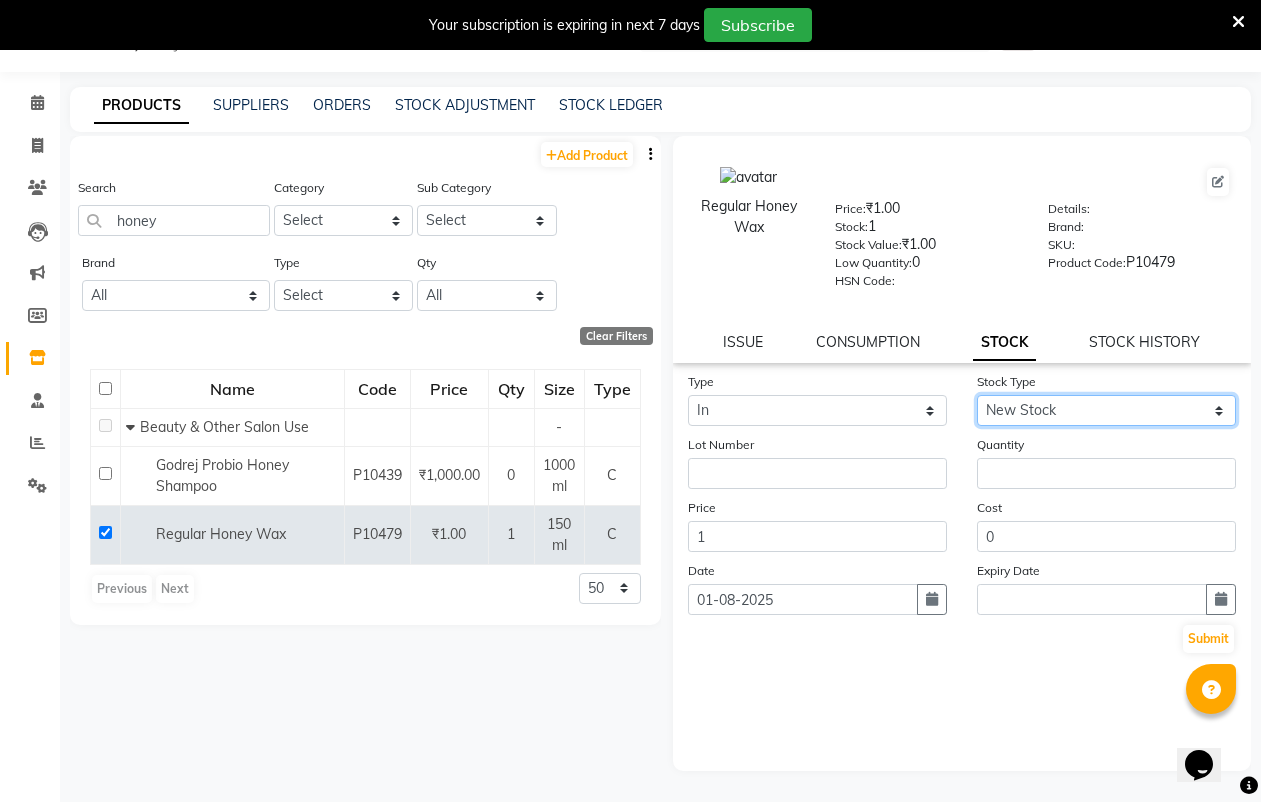click on "Select New Stock Adjustment Return Other" 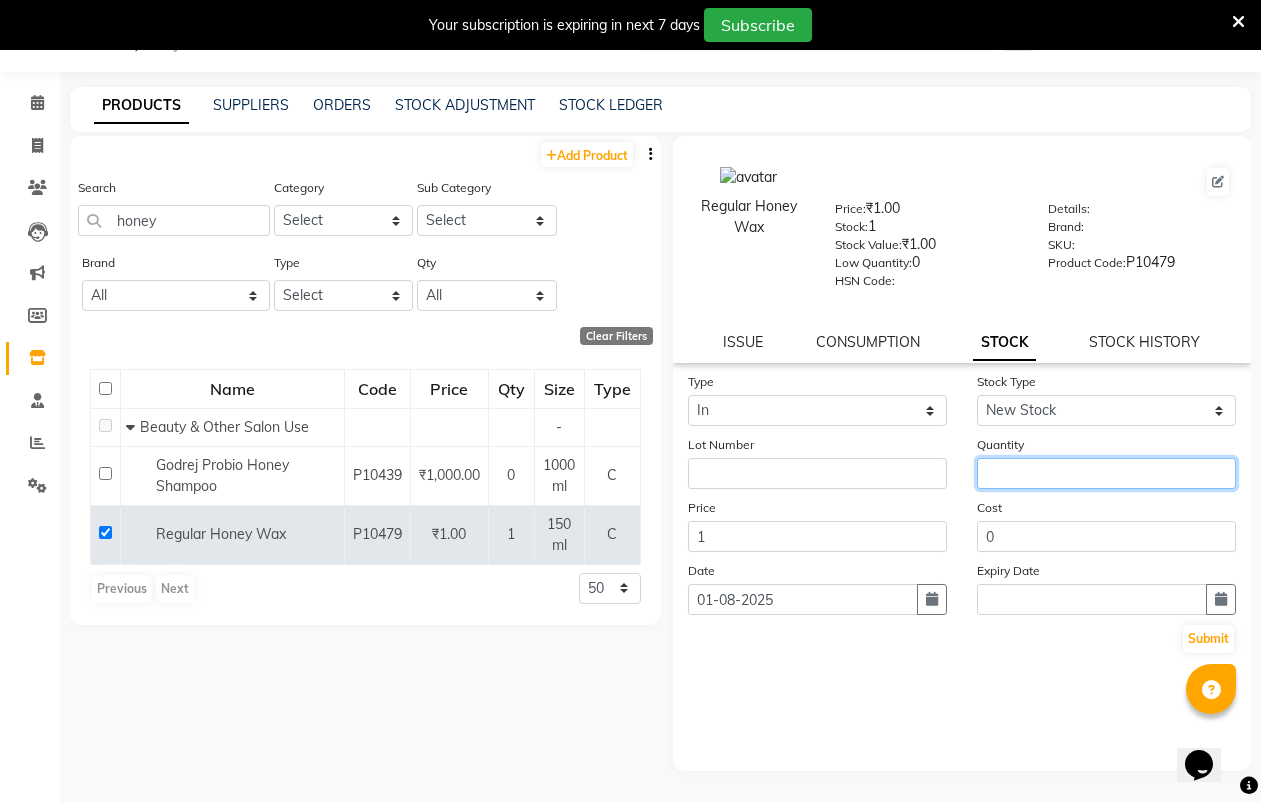 click 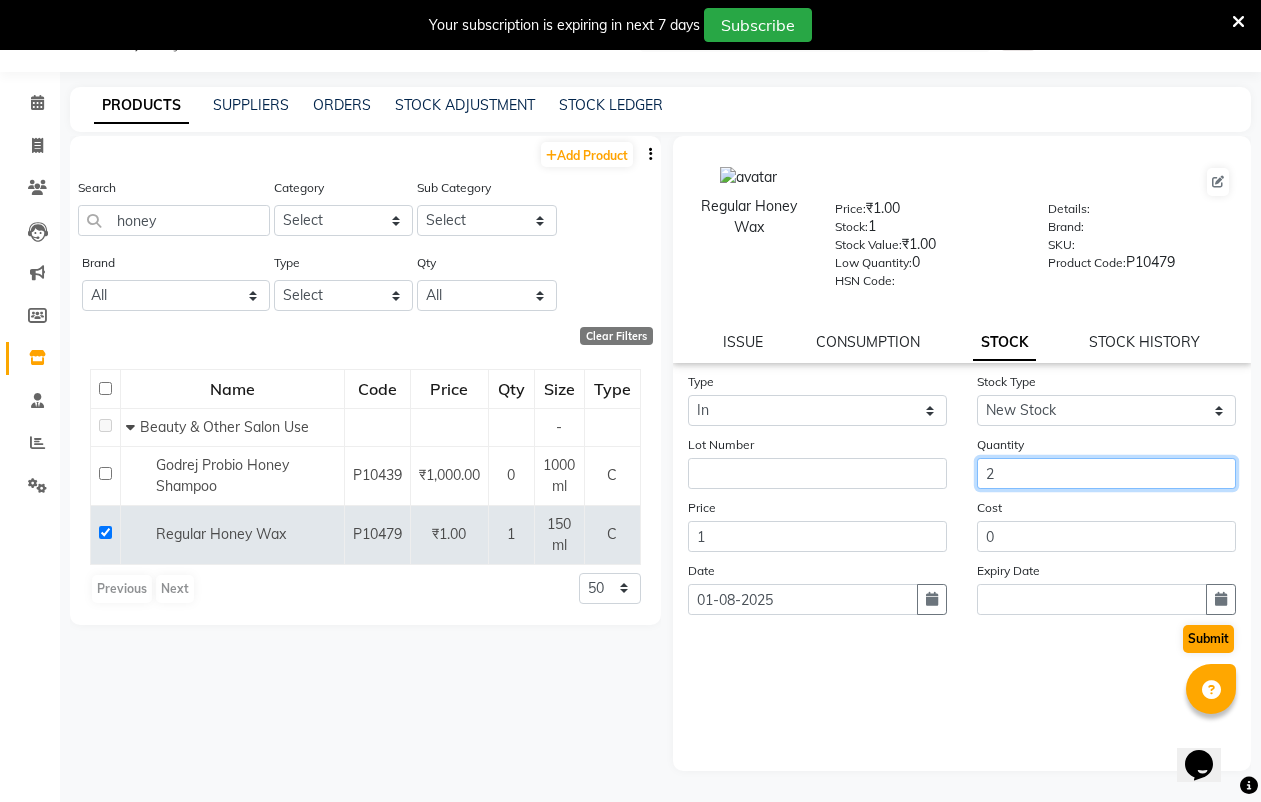 type on "2" 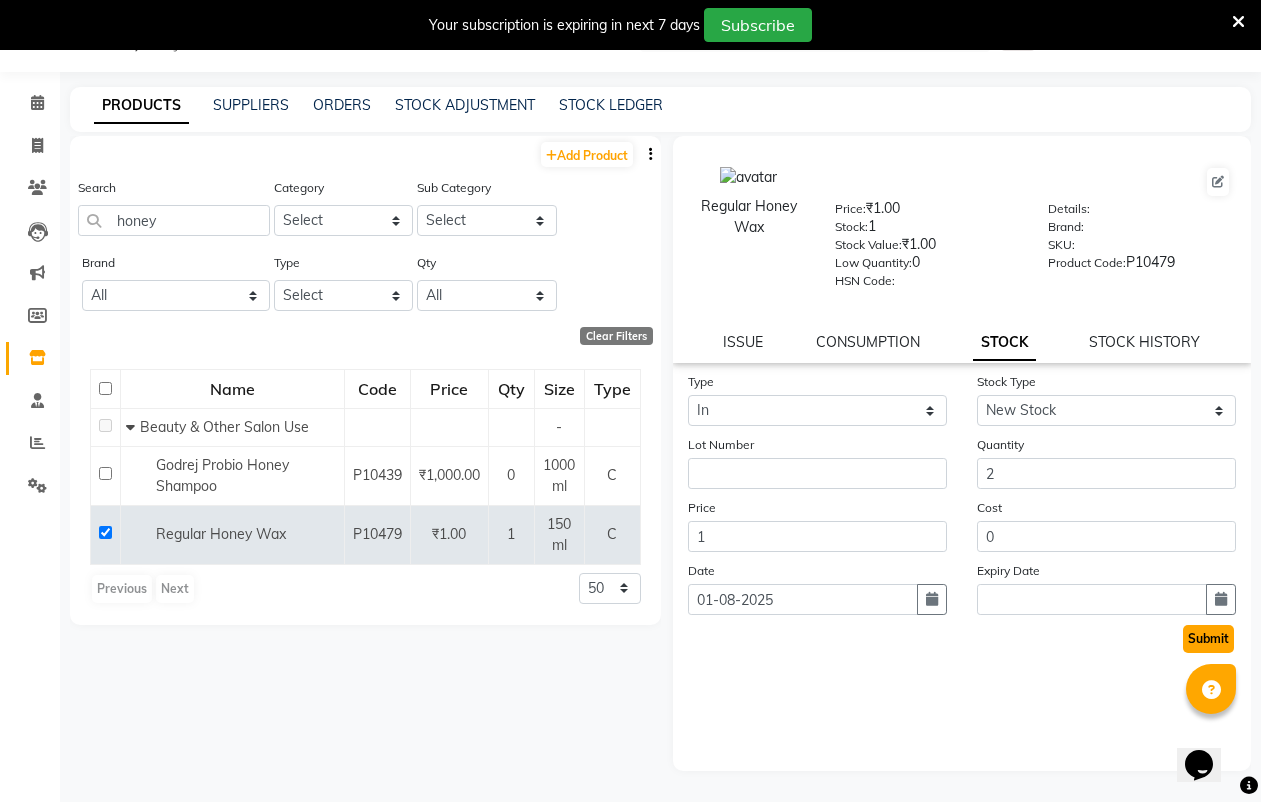 click on "Submit" 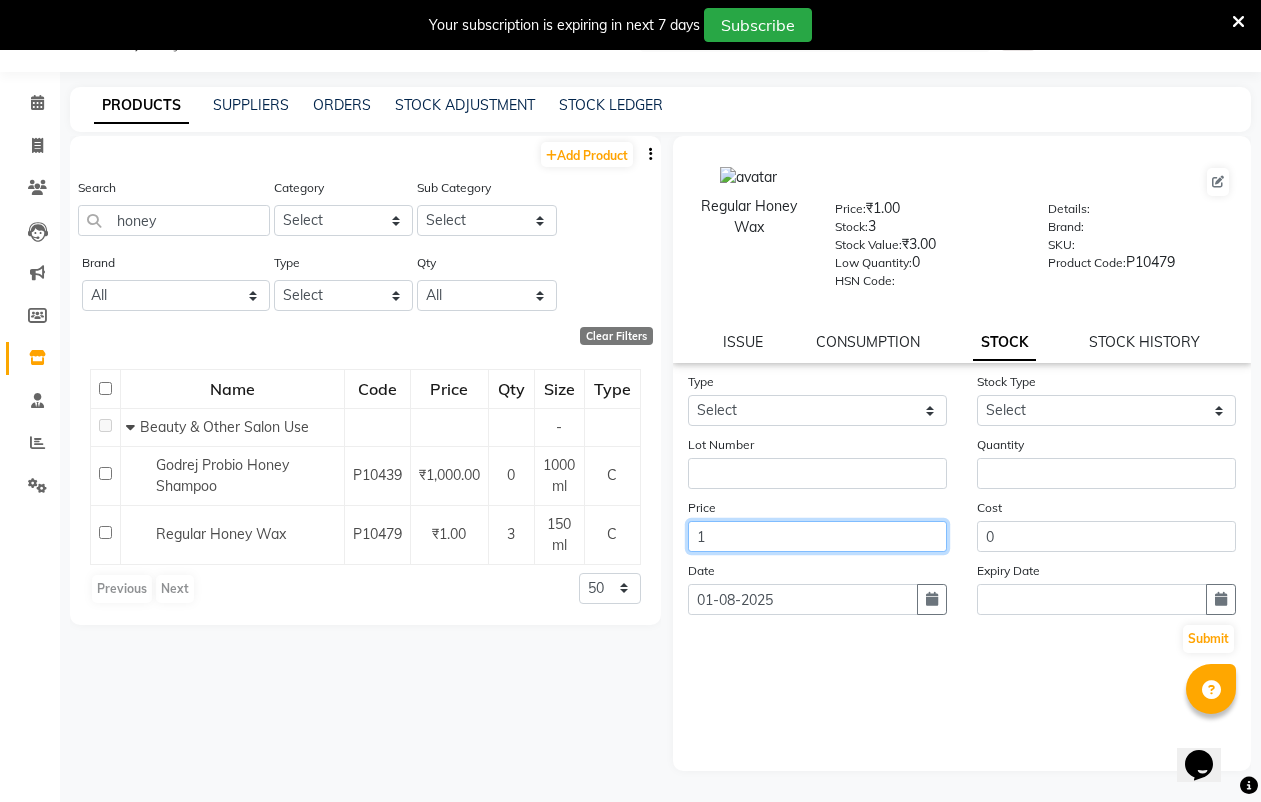 click on "1" 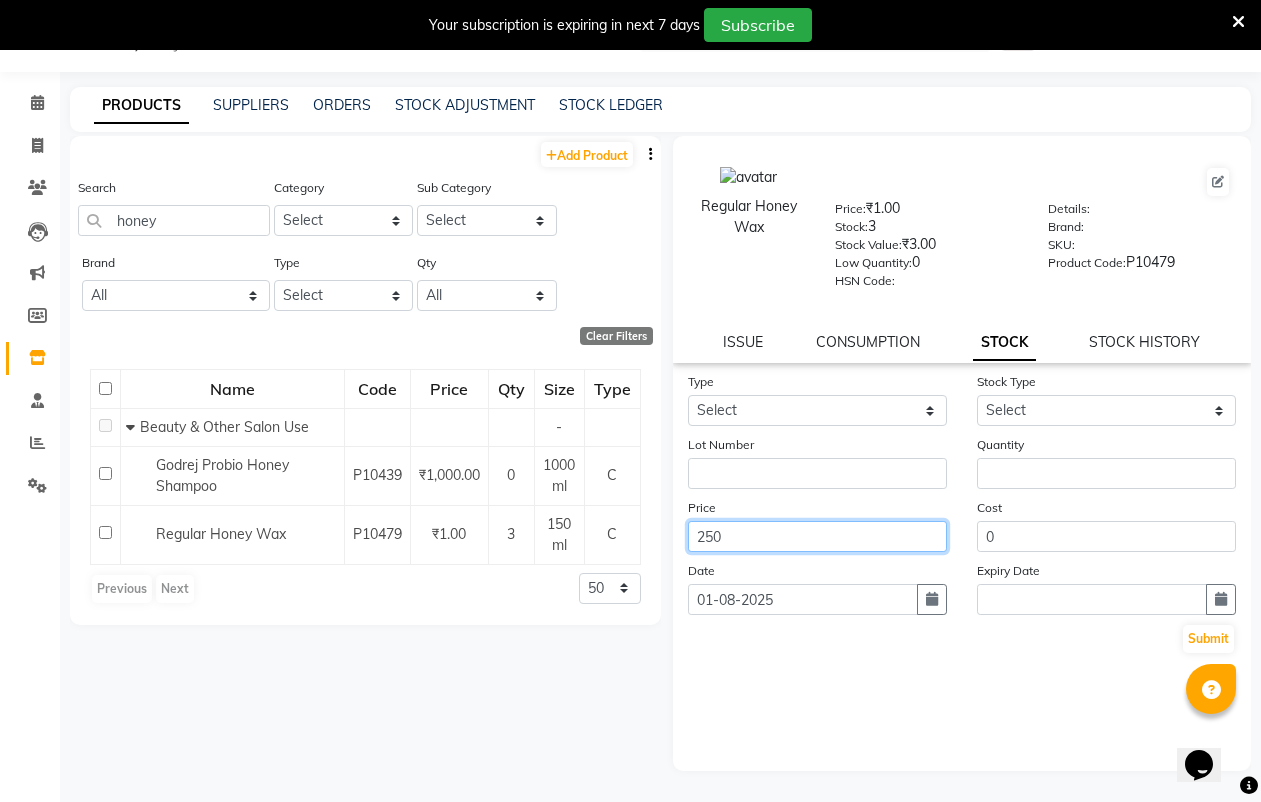 type on "250" 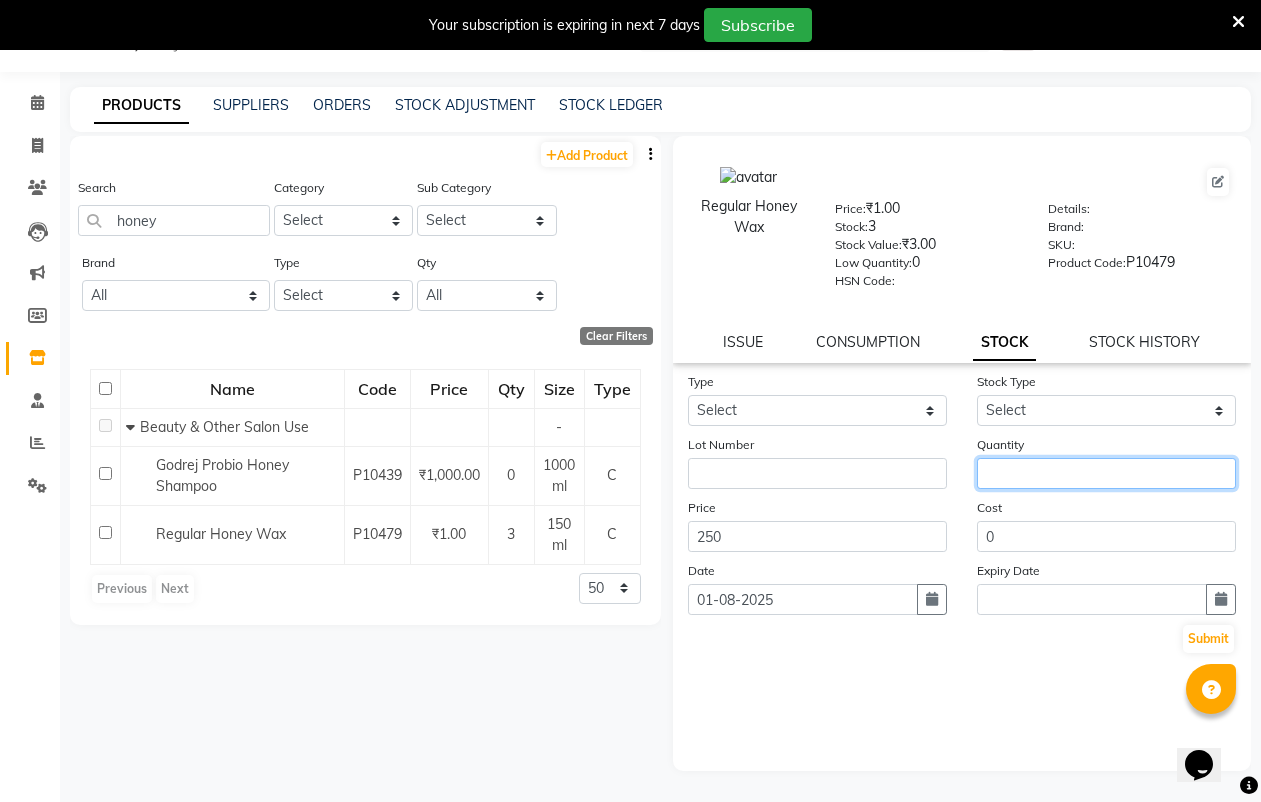 click 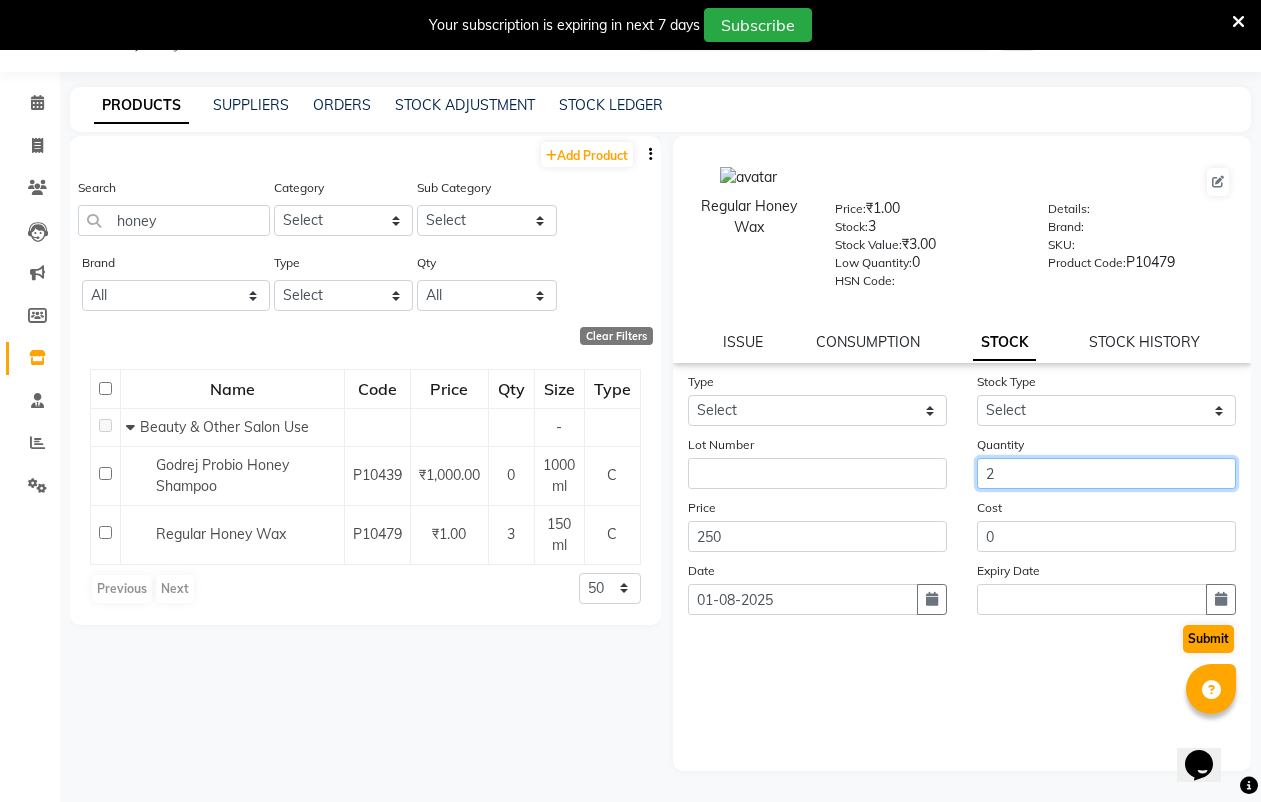 type on "2" 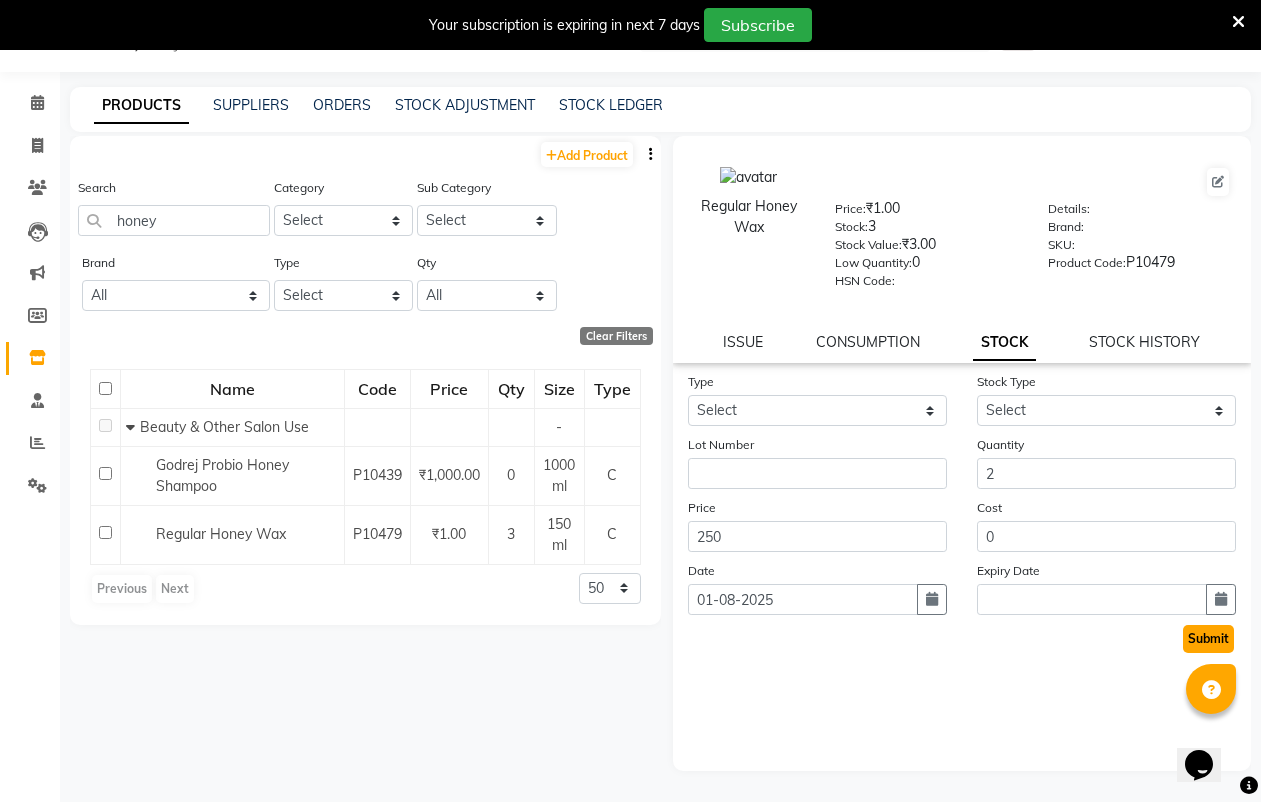 click on "Submit" 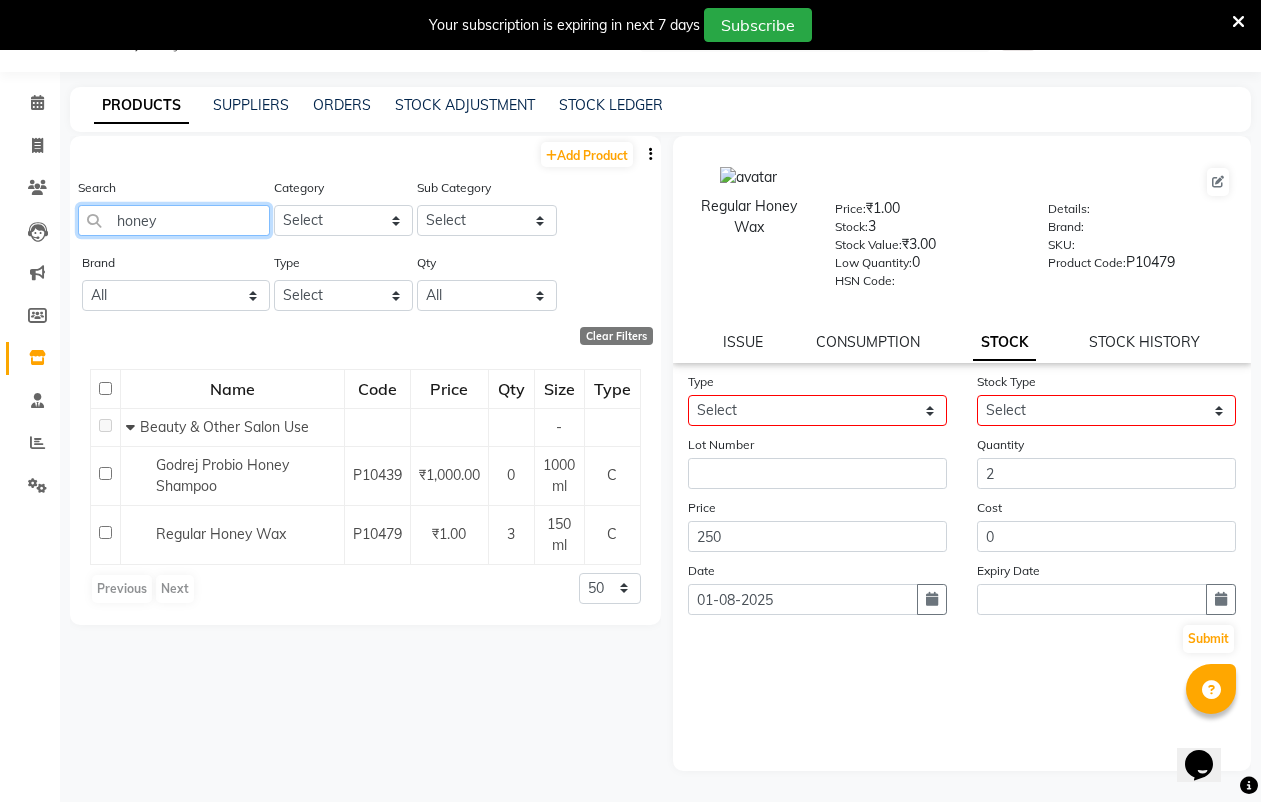 click on "honey" 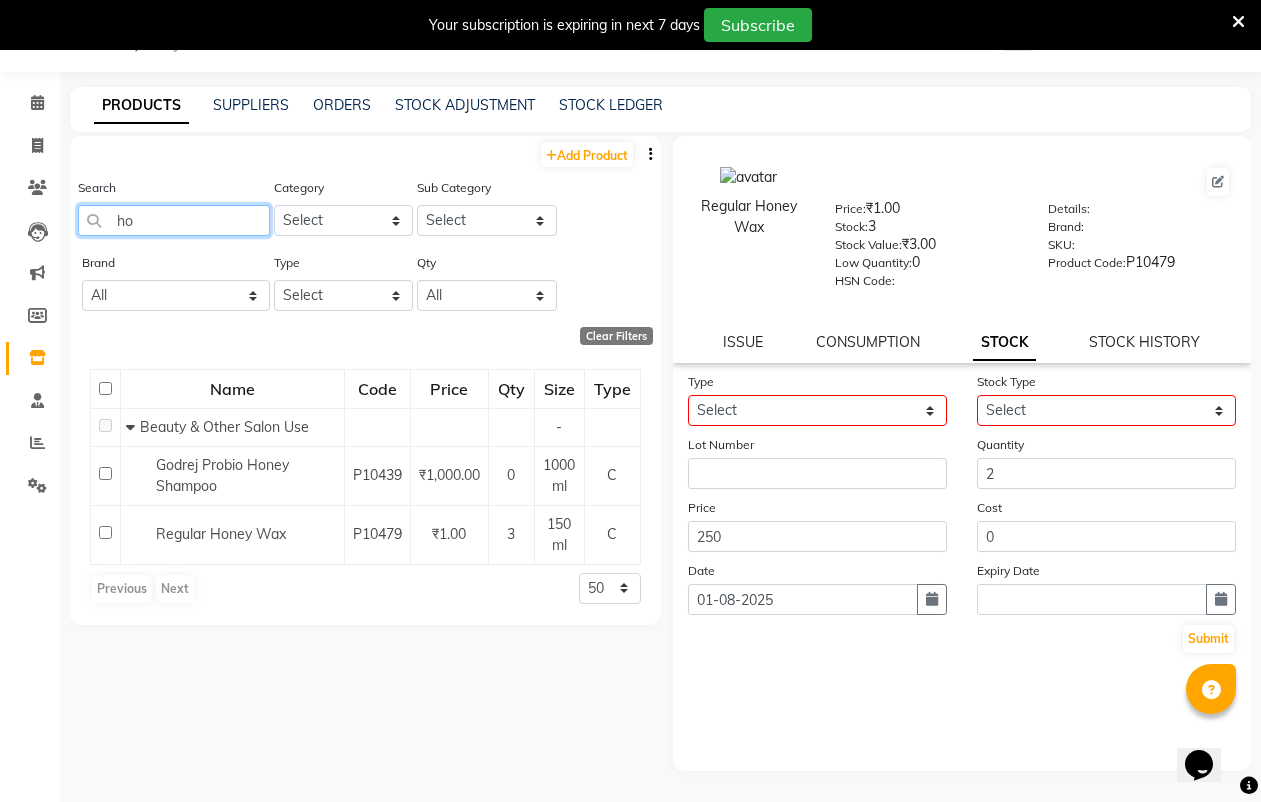 type on "h" 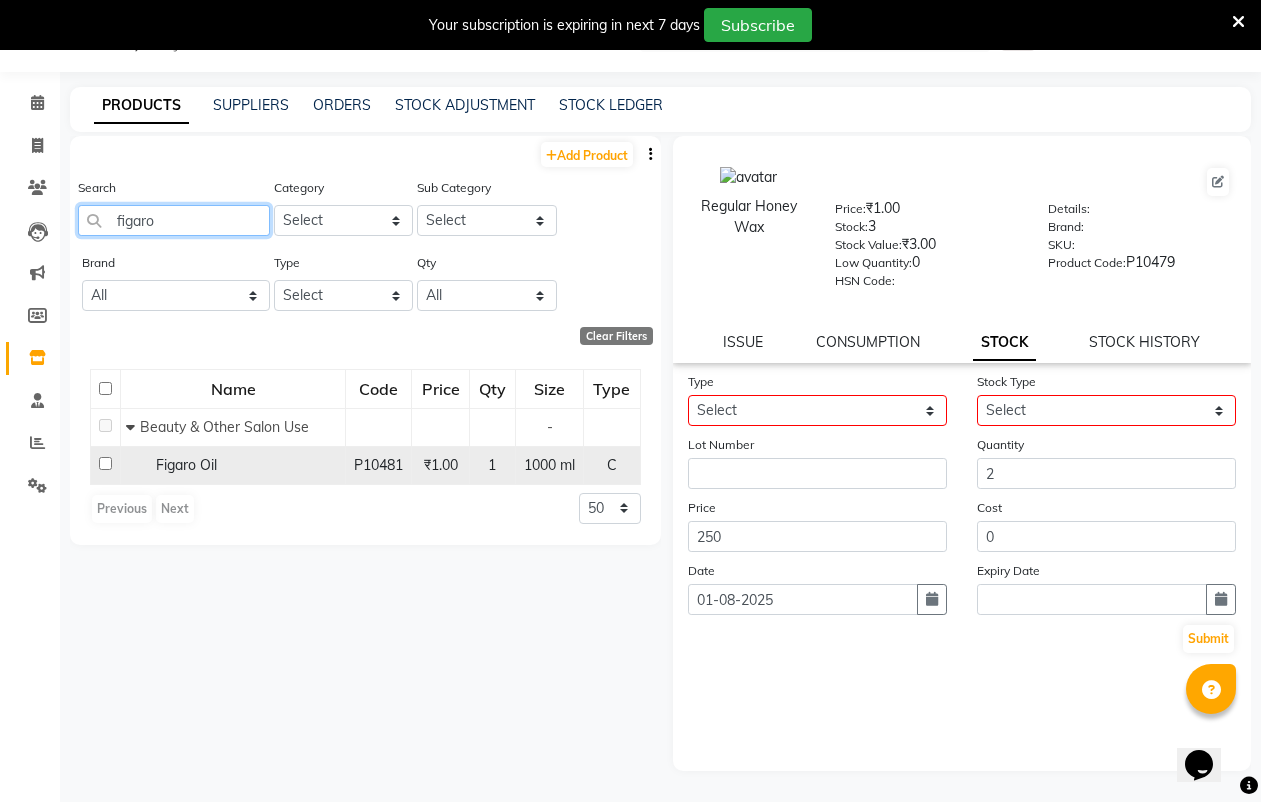 type on "figaro" 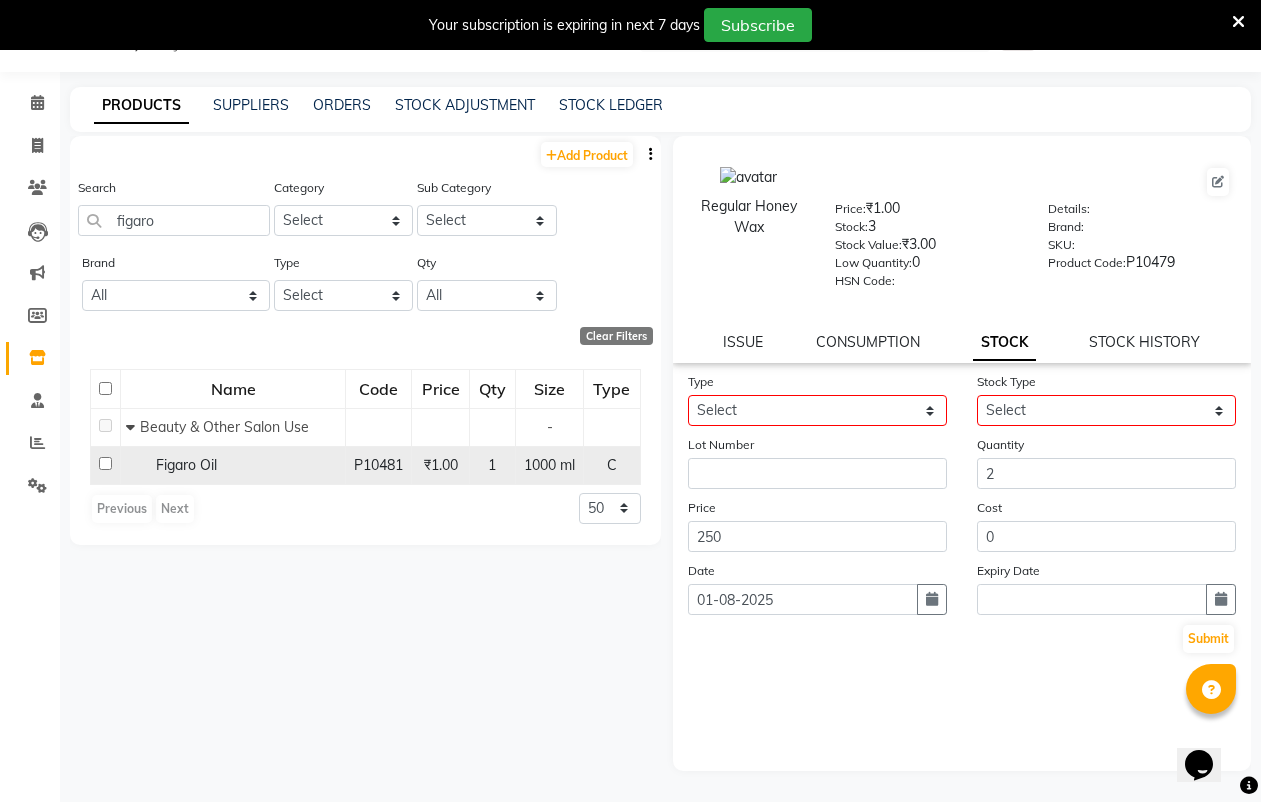 click 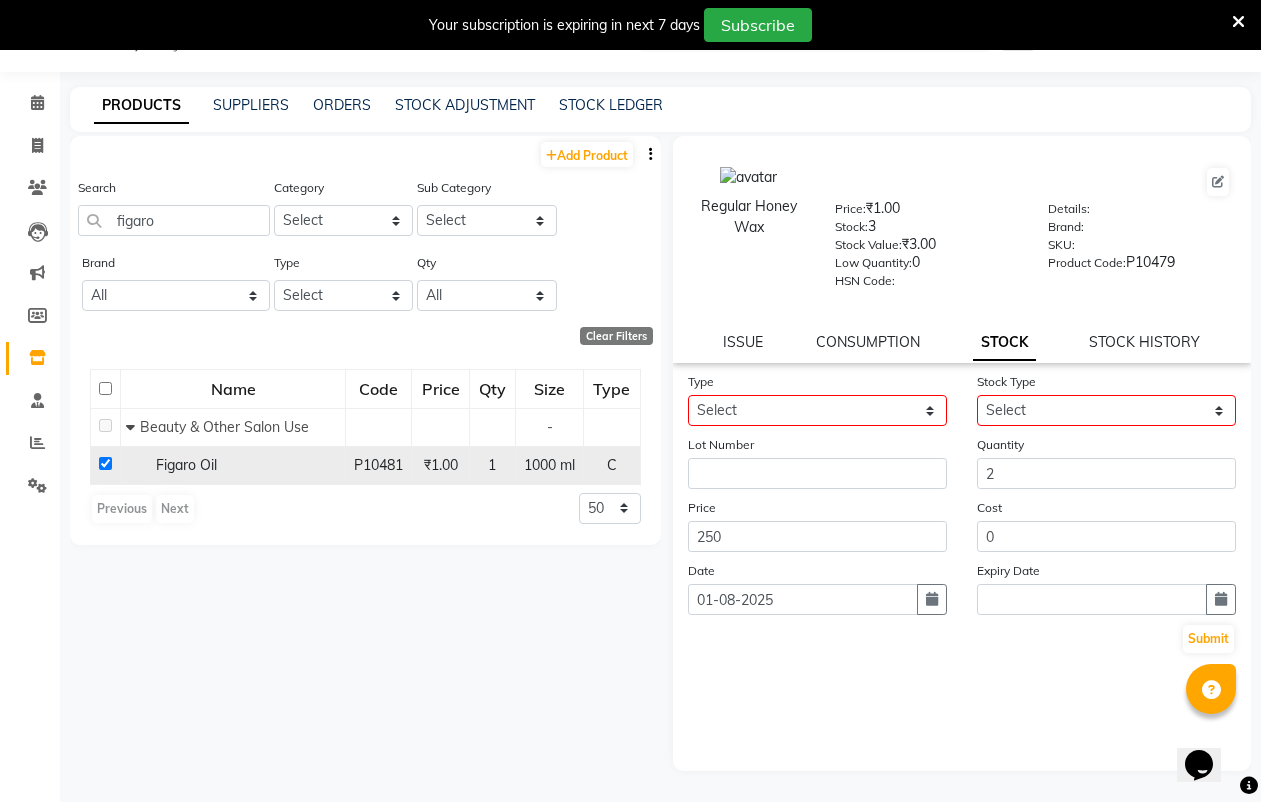 checkbox on "true" 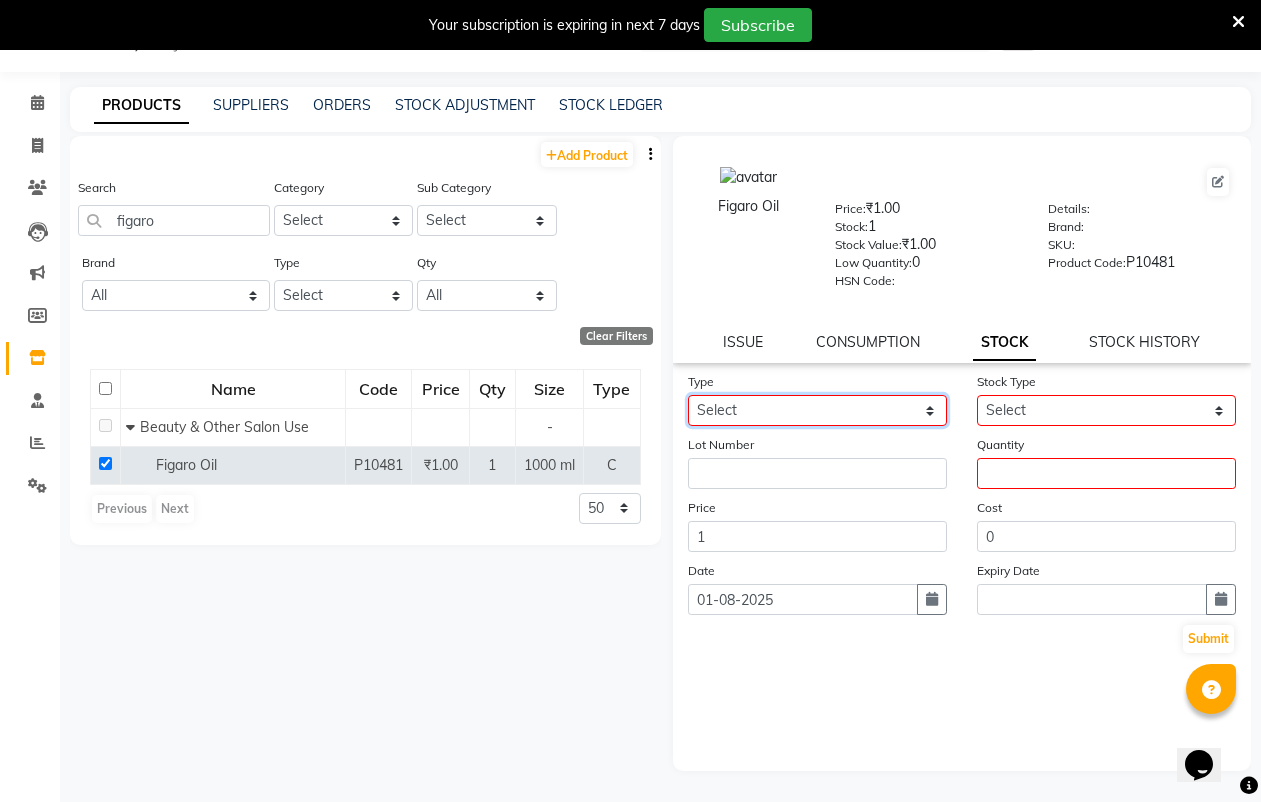 click on "Select In" 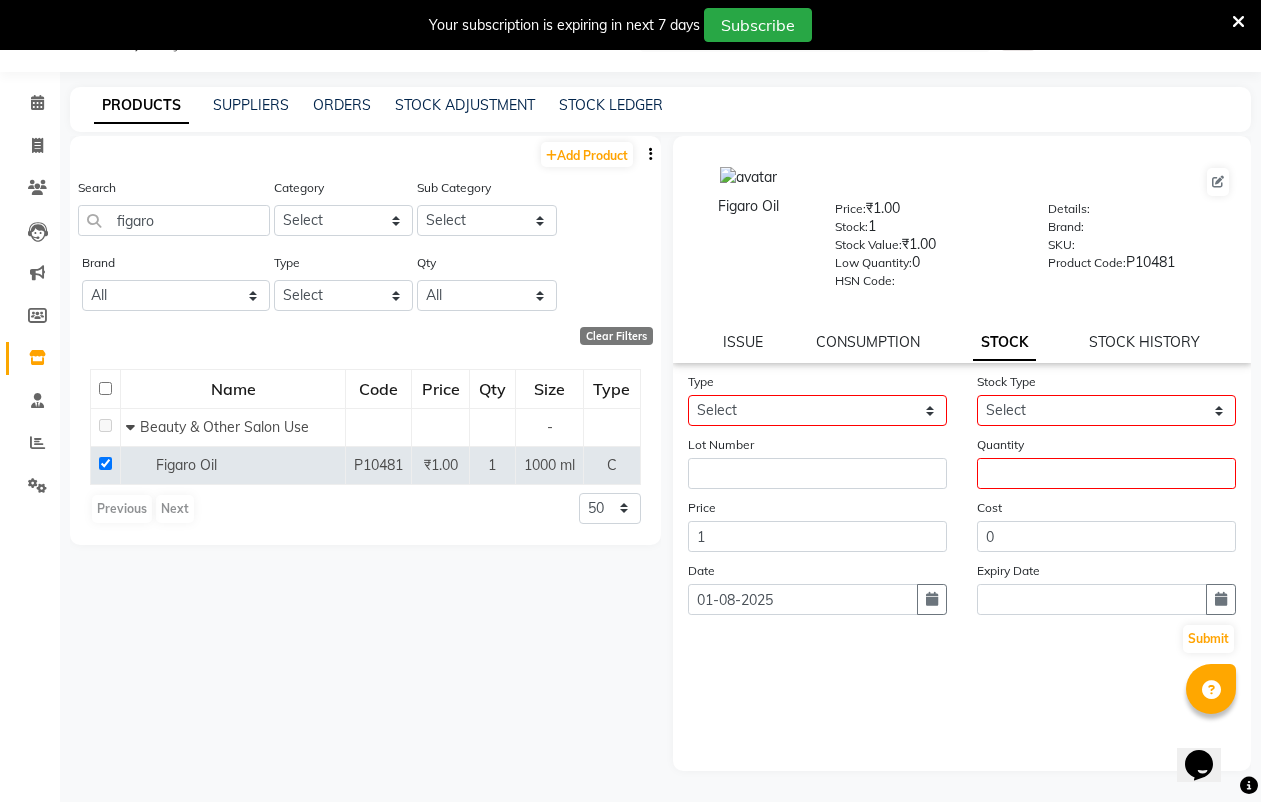 click on "ISSUE CONSUMPTION STOCK STOCK HISTORY" 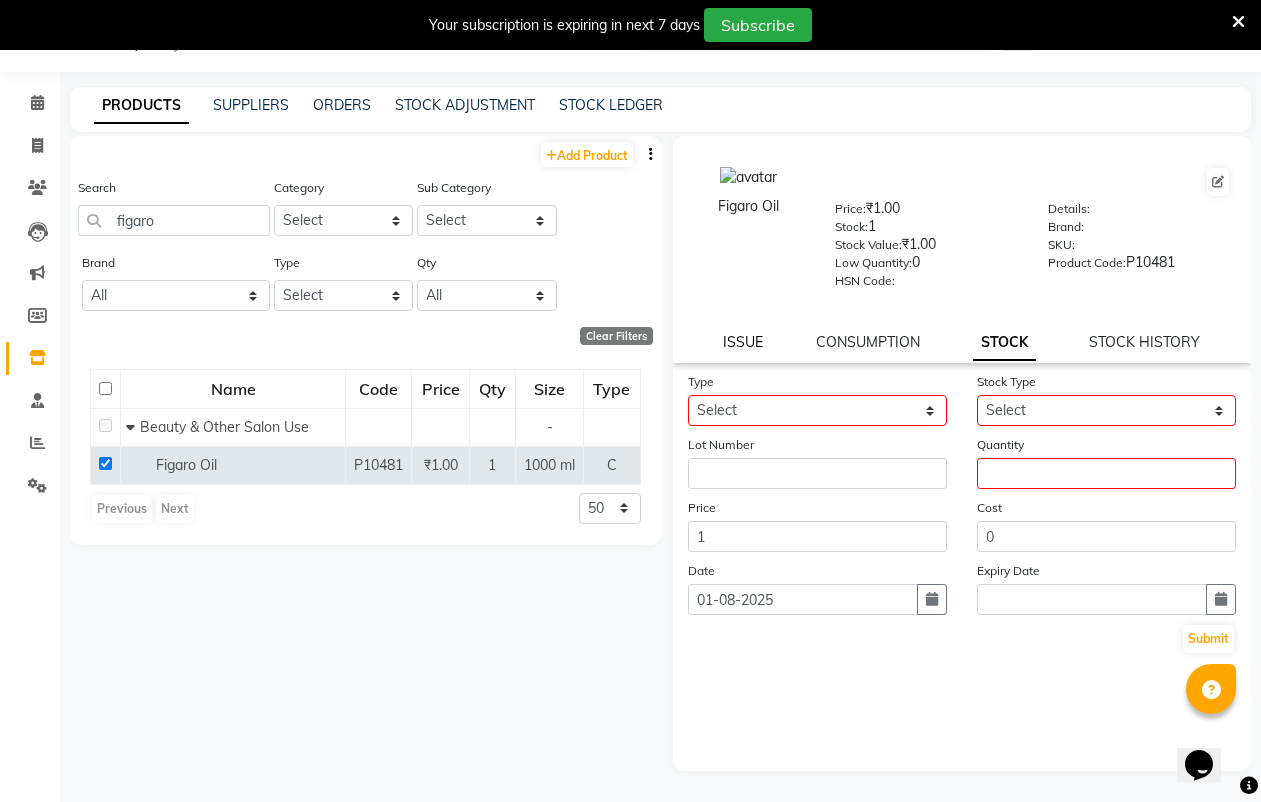 click on "ISSUE" 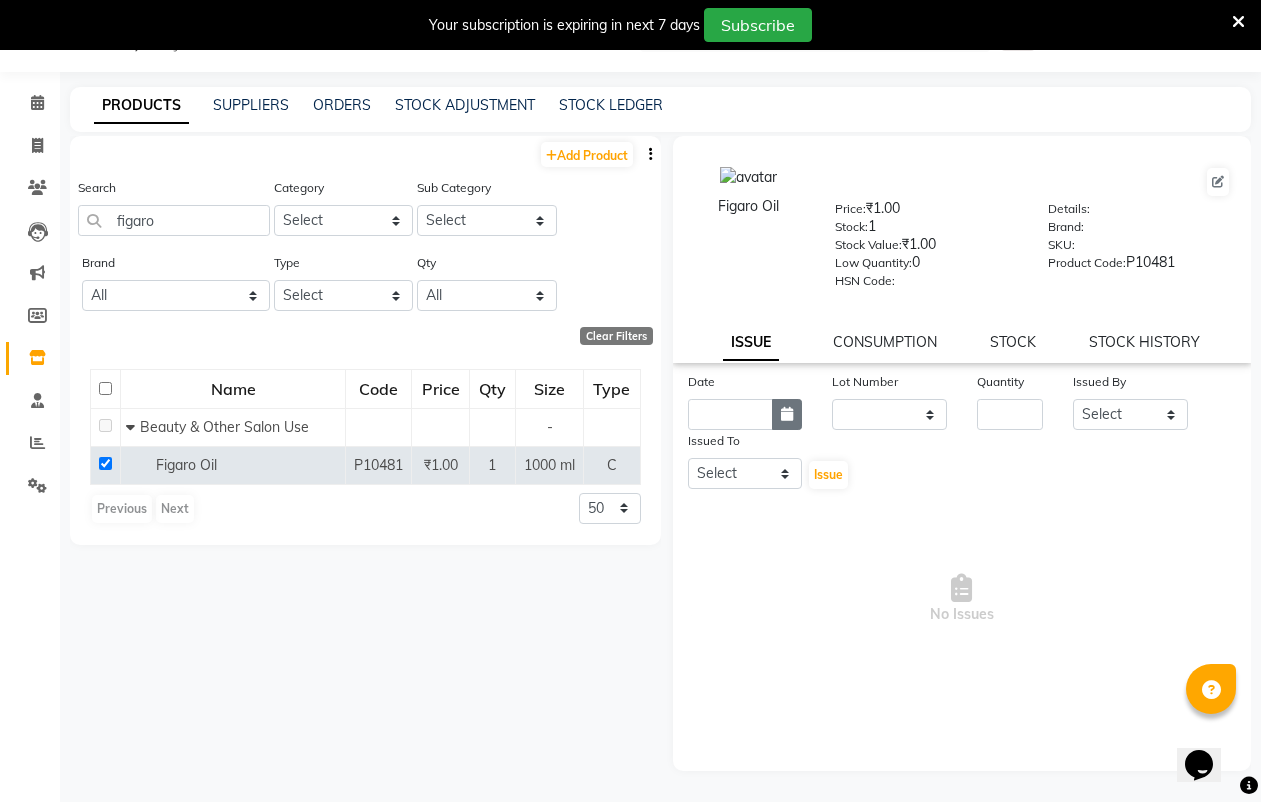 click 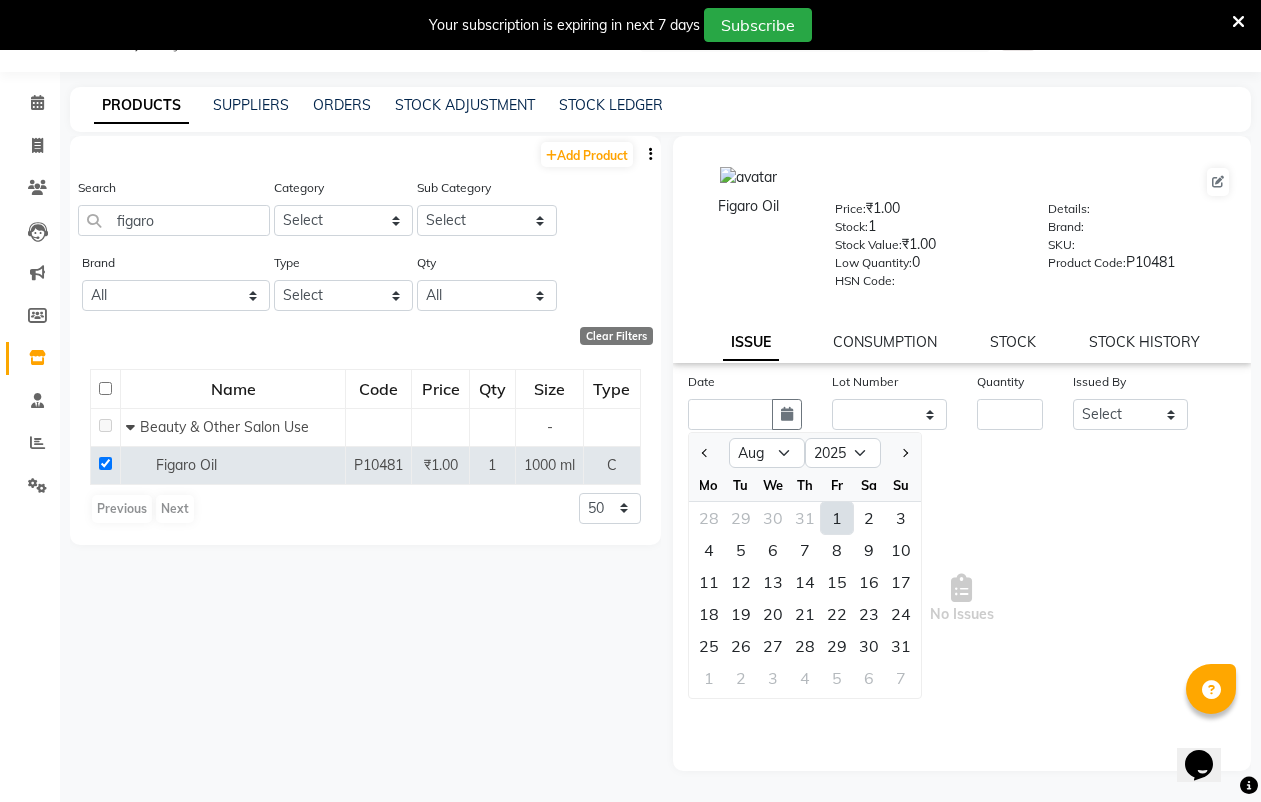 click on "1" 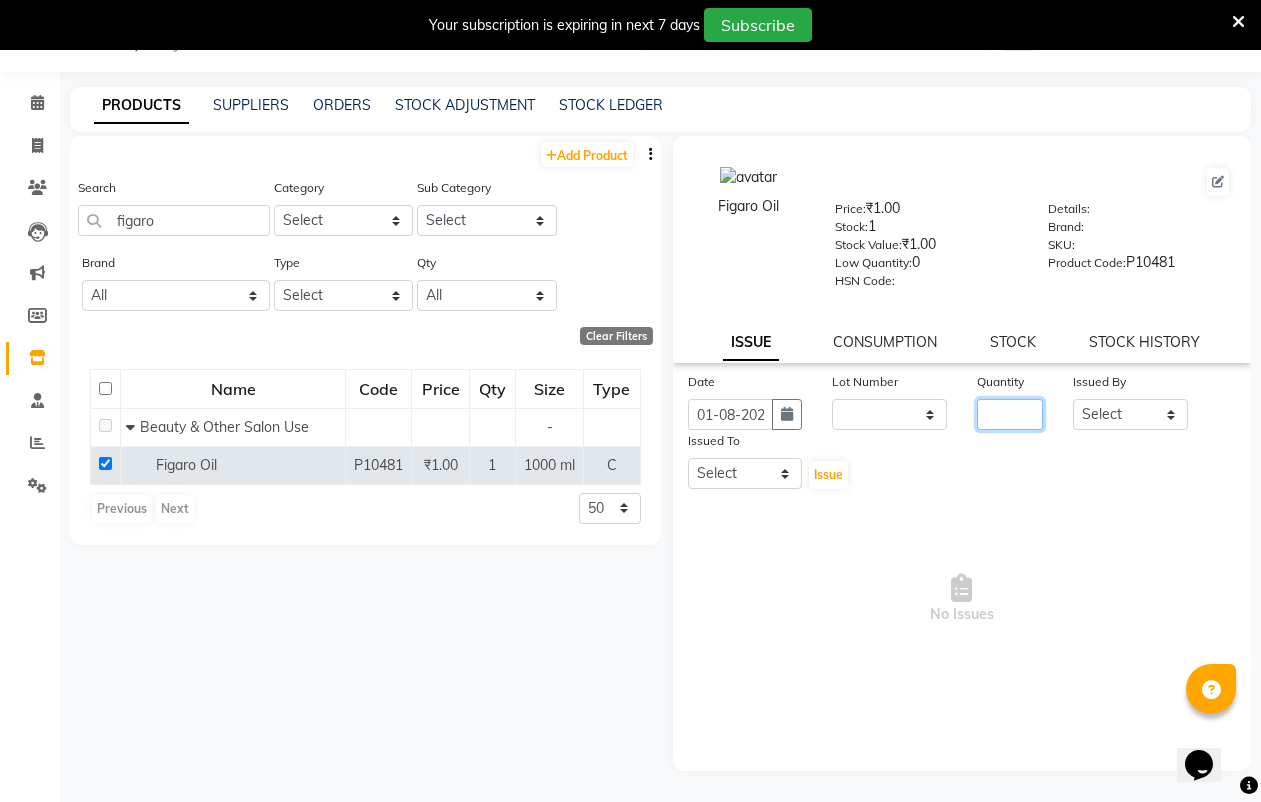 click 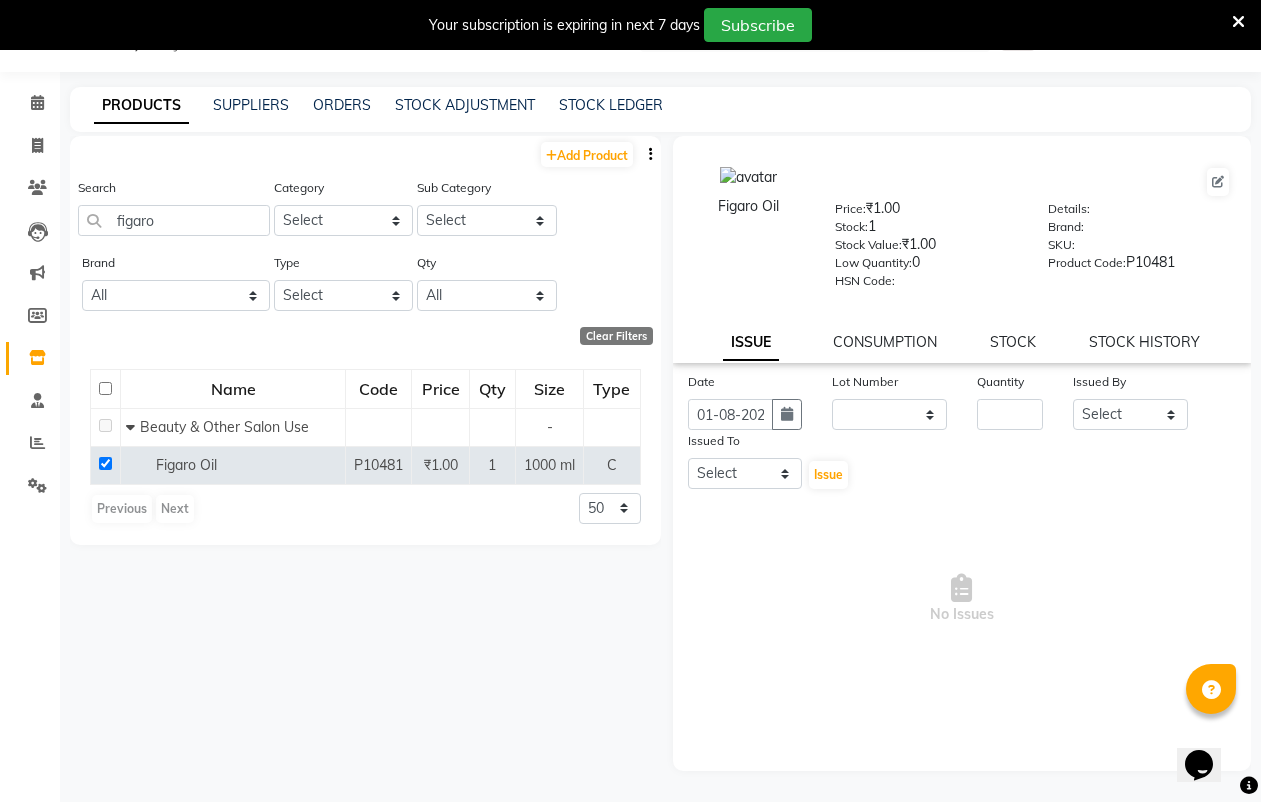 drag, startPoint x: 965, startPoint y: 284, endPoint x: 932, endPoint y: 221, distance: 71.11962 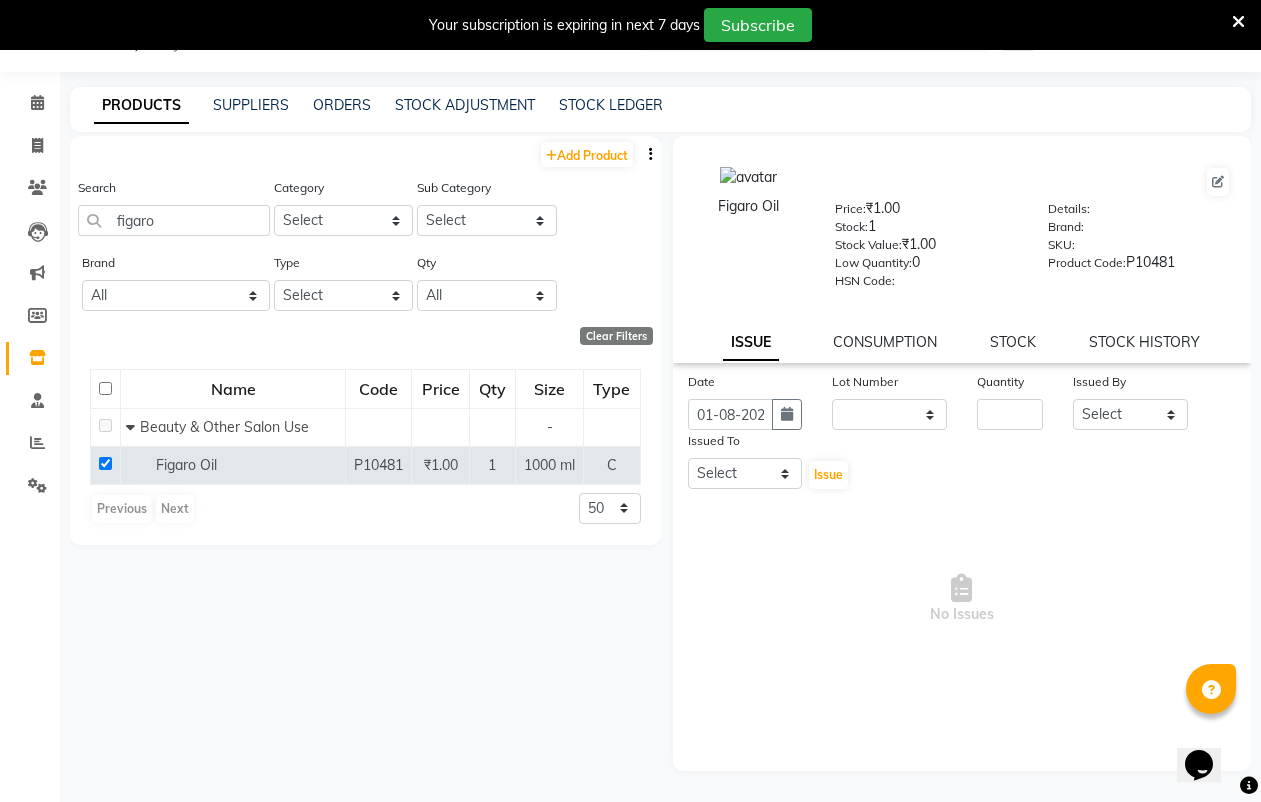 drag, startPoint x: 1163, startPoint y: 535, endPoint x: 1130, endPoint y: 536, distance: 33.01515 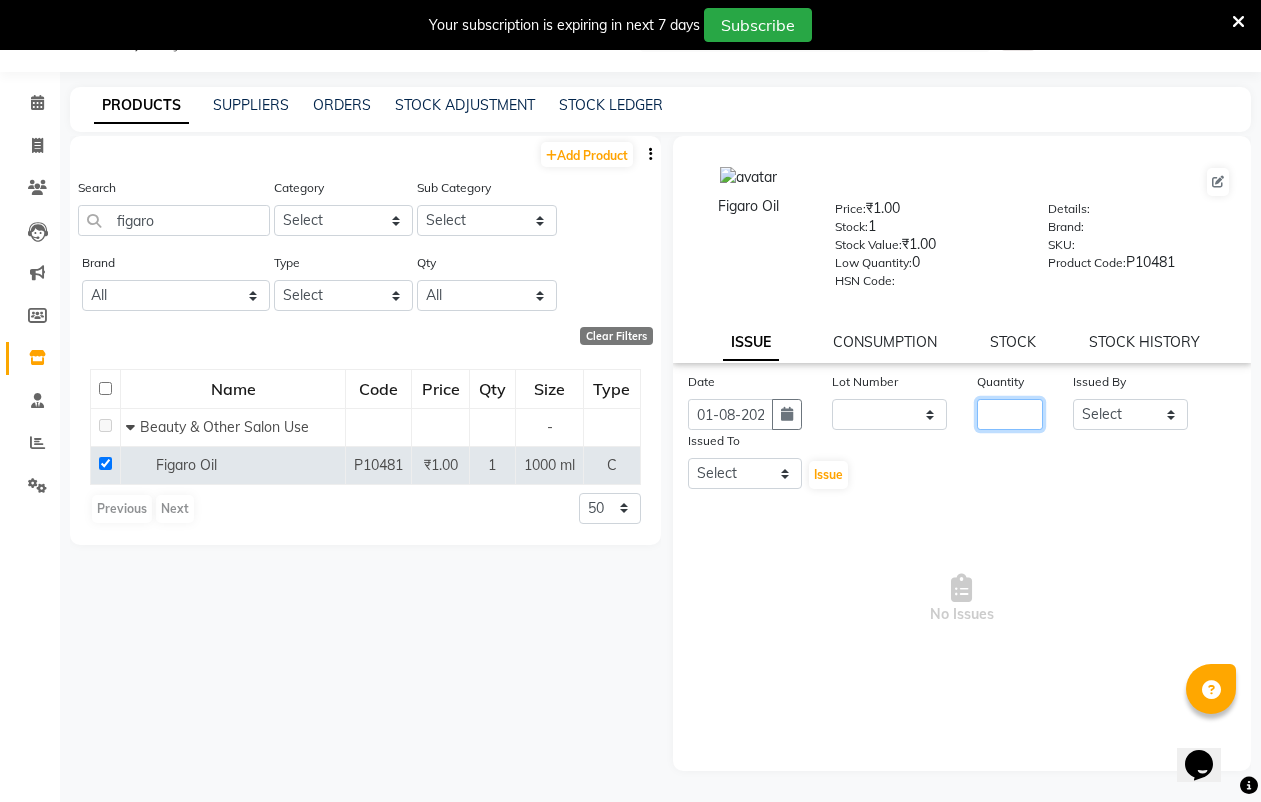 click 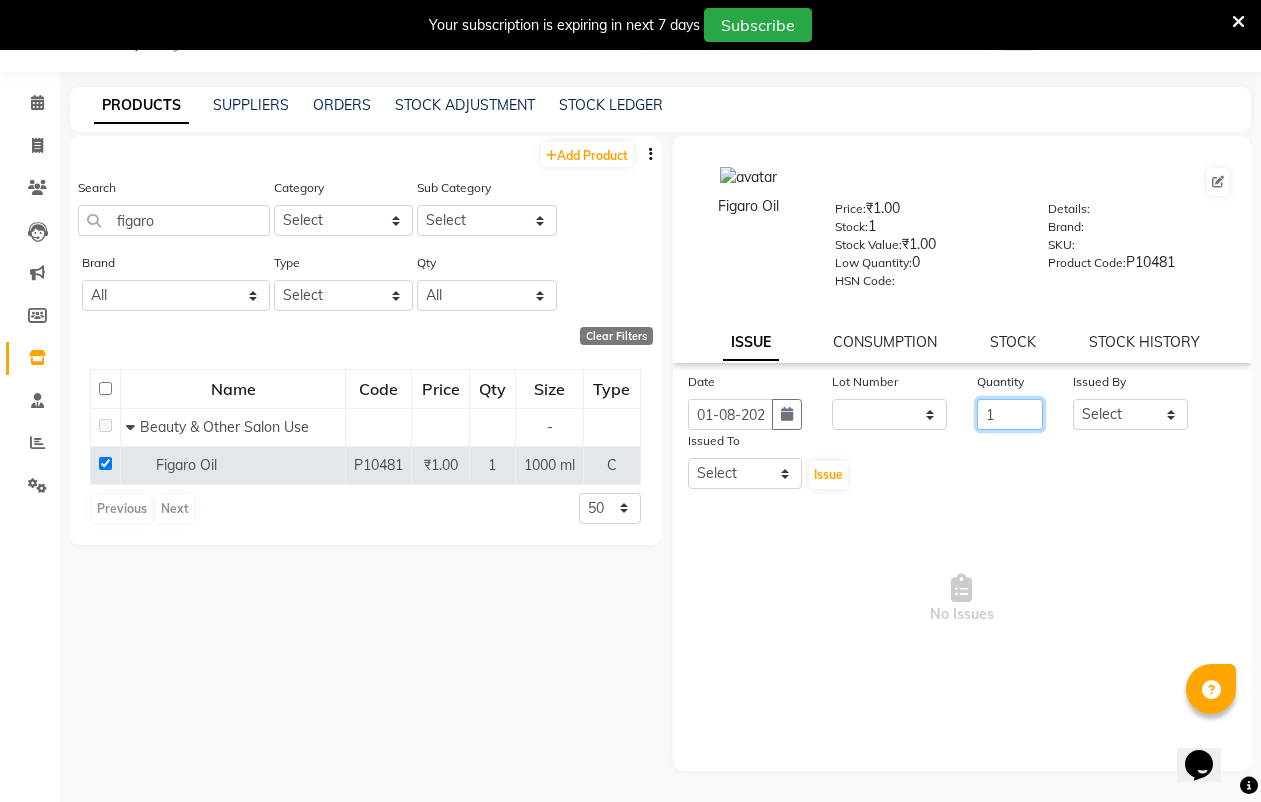type on "1" 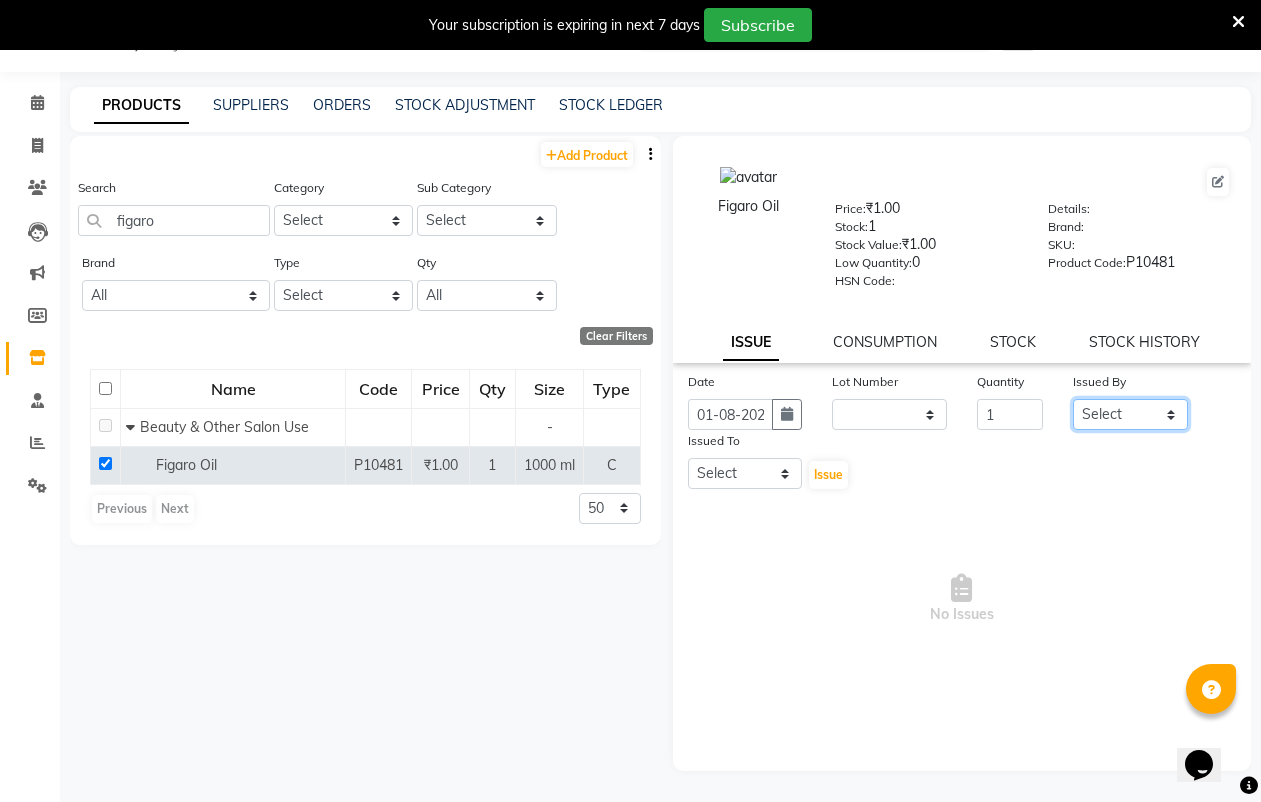 click on "Select [FIRST] [LAST] [FIRST] [LAST] [FIRST] [LAST] [FIRST] [LAST] [FIRST] [LAST] [FIRST] [LAST] [FIRST] [LAST] [FIRST] [LAST]" 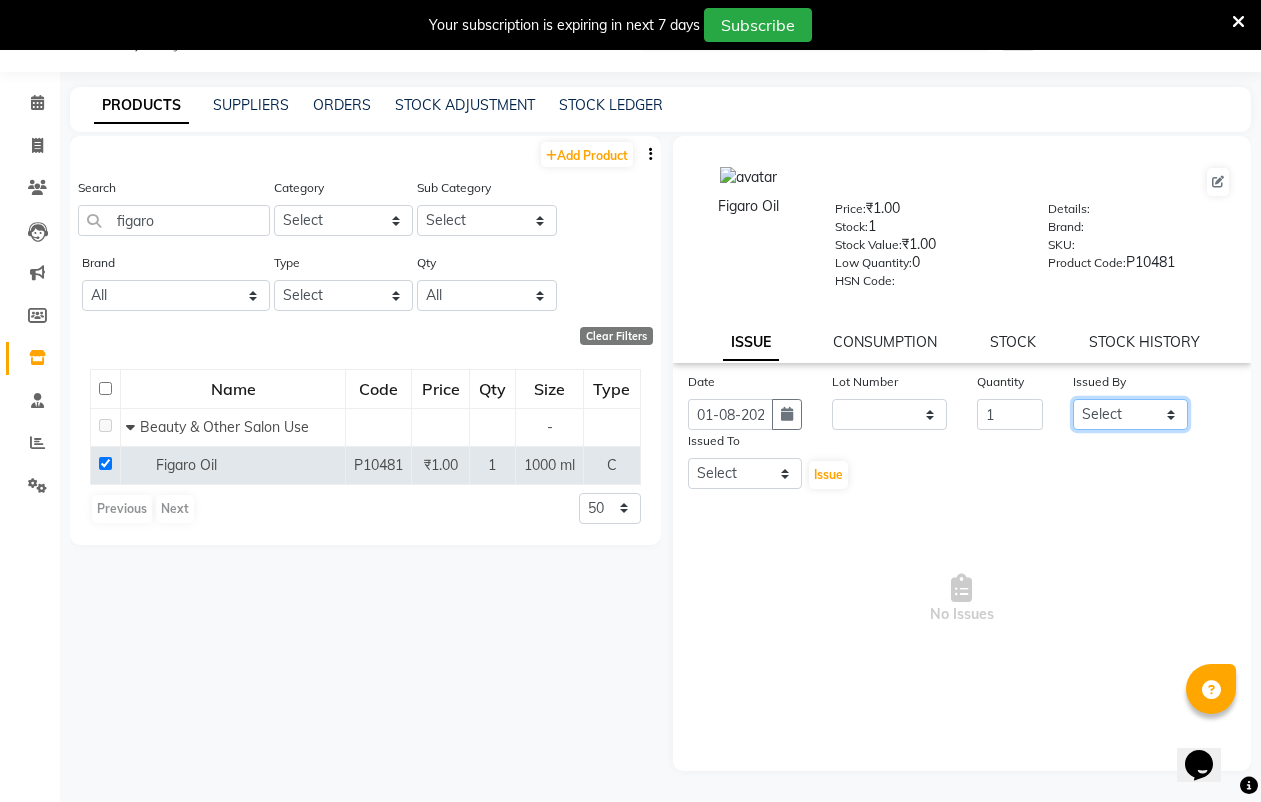 select on "82559" 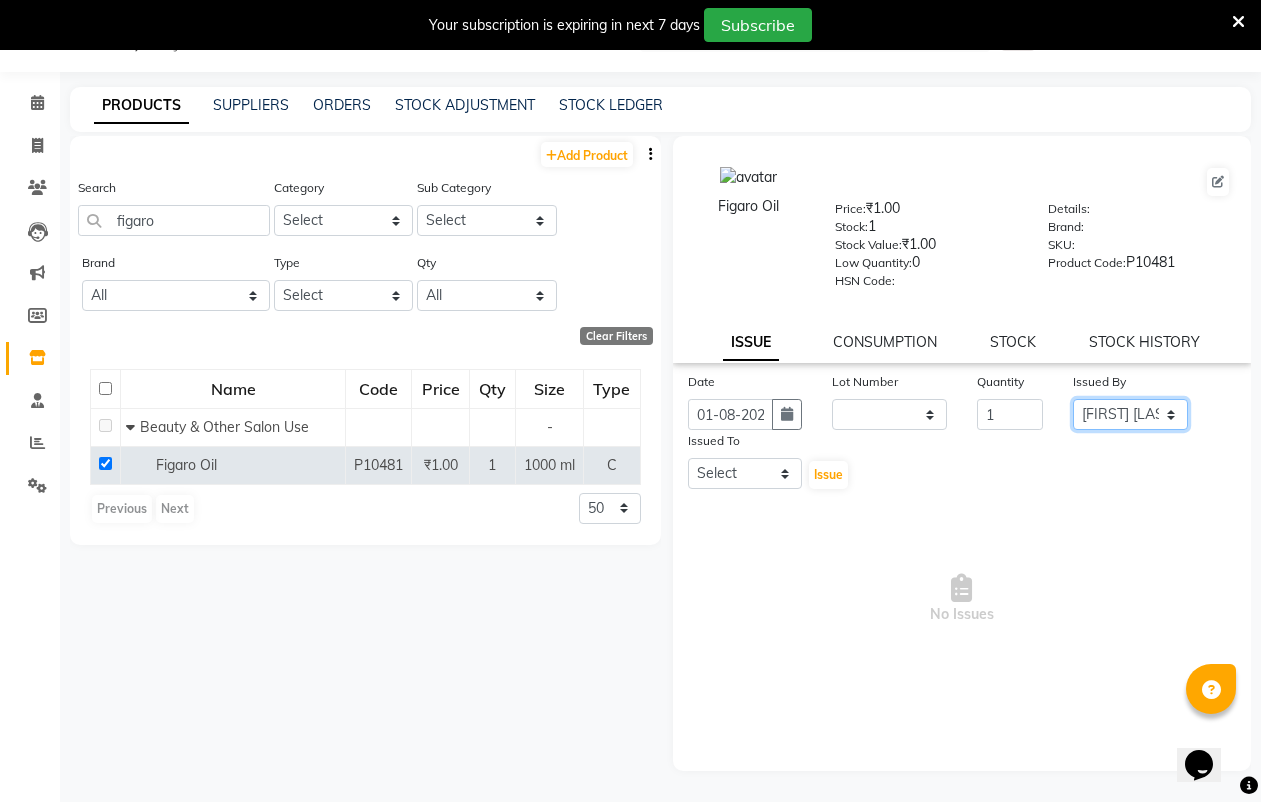 click on "Select [FIRST] [LAST] [FIRST] [LAST] [FIRST] [LAST] [FIRST] [LAST] [FIRST] [LAST] [FIRST] [LAST] [FIRST] [LAST] [FIRST] [LAST]" 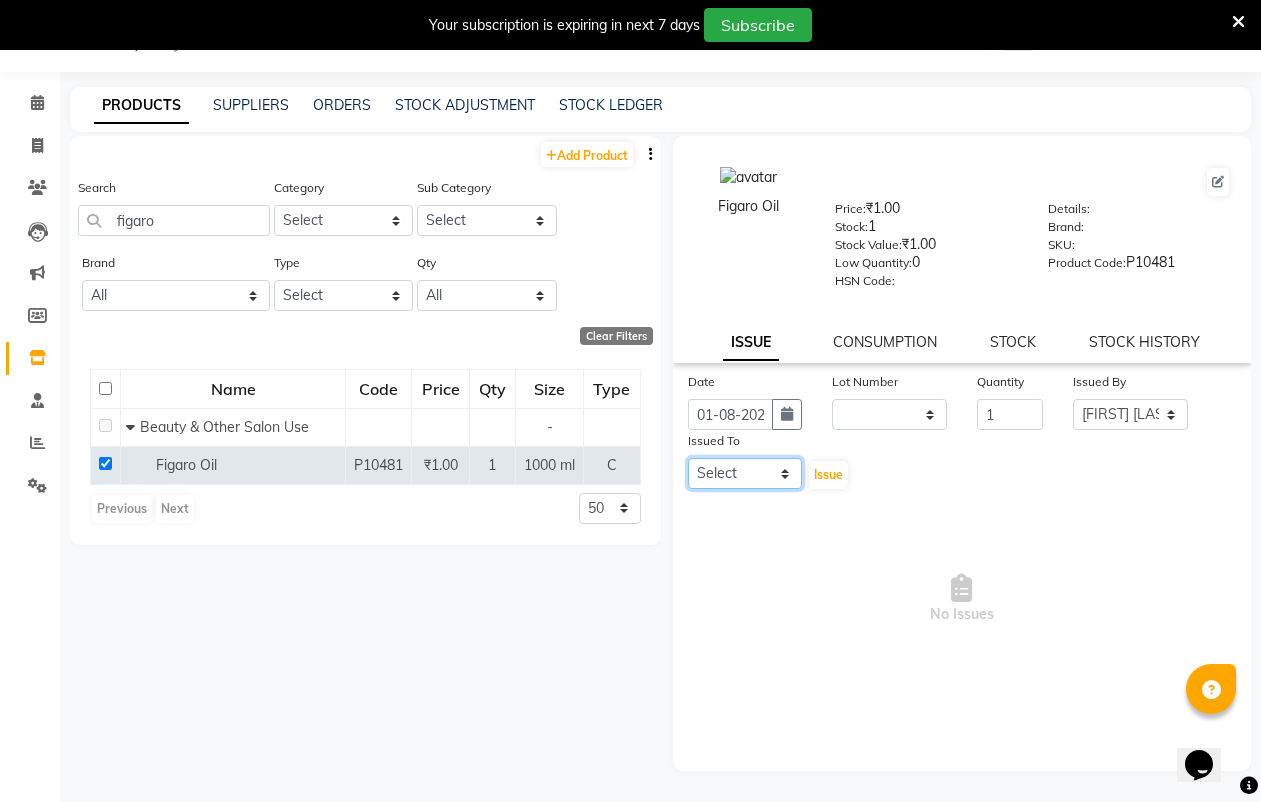 click on "Select [FIRST] [LAST] [FIRST] [LAST] [FIRST] [LAST] [FIRST] [LAST] [FIRST] [LAST] [FIRST] [LAST] [FIRST] [LAST] [FIRST] [LAST]" 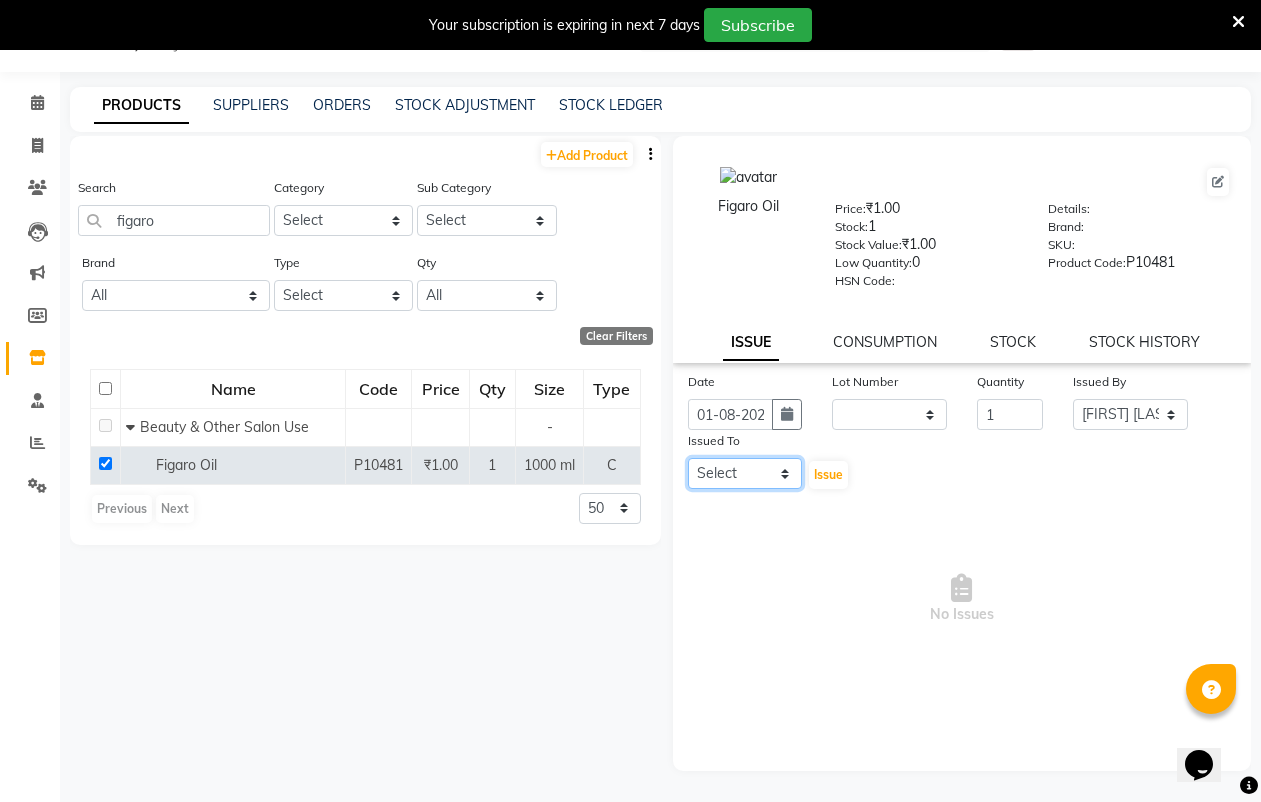 select on "30585" 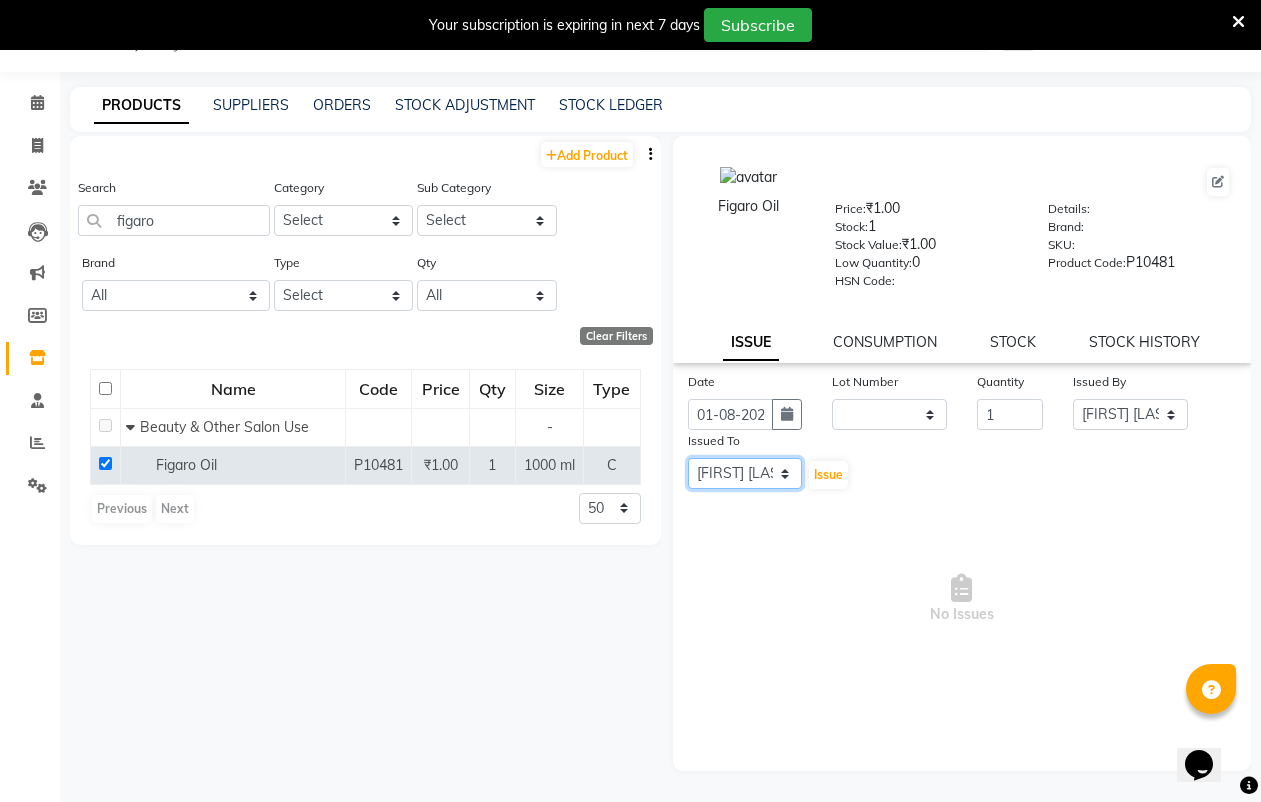 click on "Select [FIRST] [LAST] [FIRST] [LAST] [FIRST] [LAST] [FIRST] [LAST] [FIRST] [LAST] [FIRST] [LAST] [FIRST] [LAST] [FIRST] [LAST]" 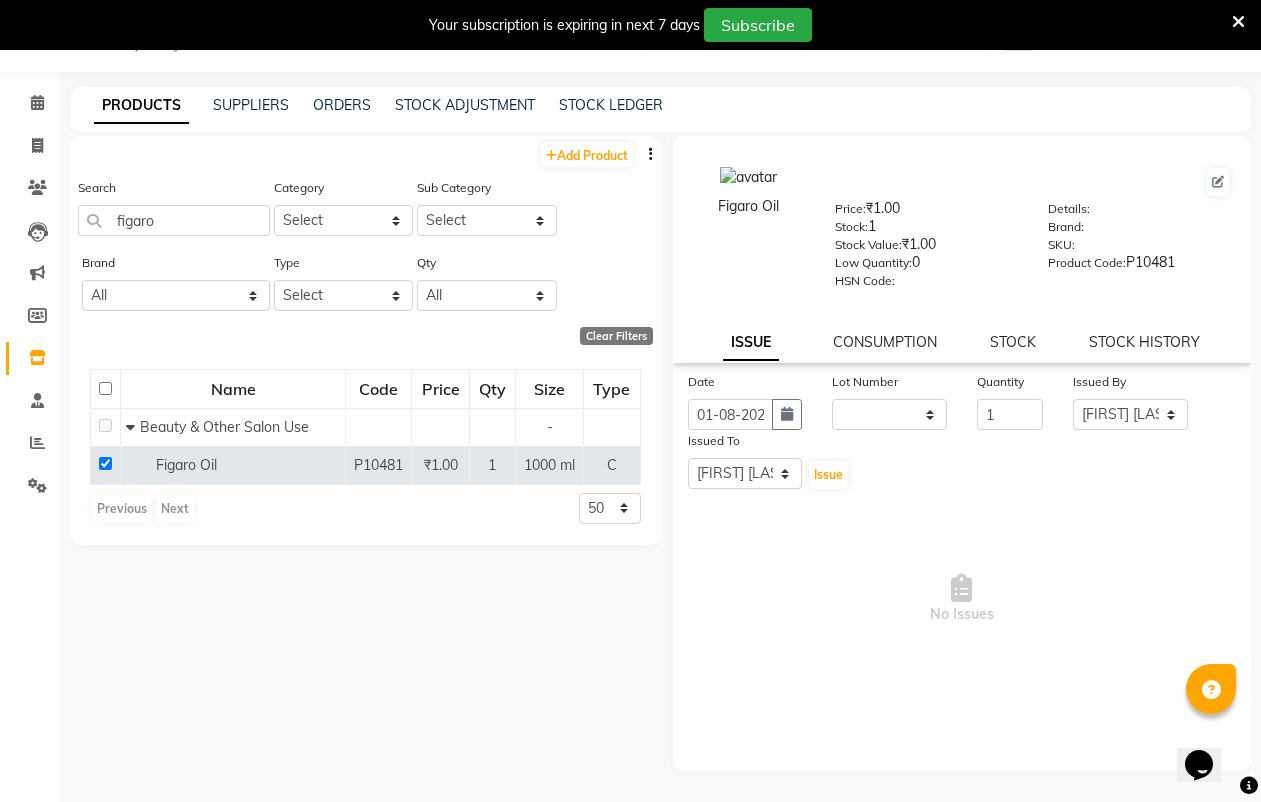 click on "No Issues" at bounding box center [962, 599] 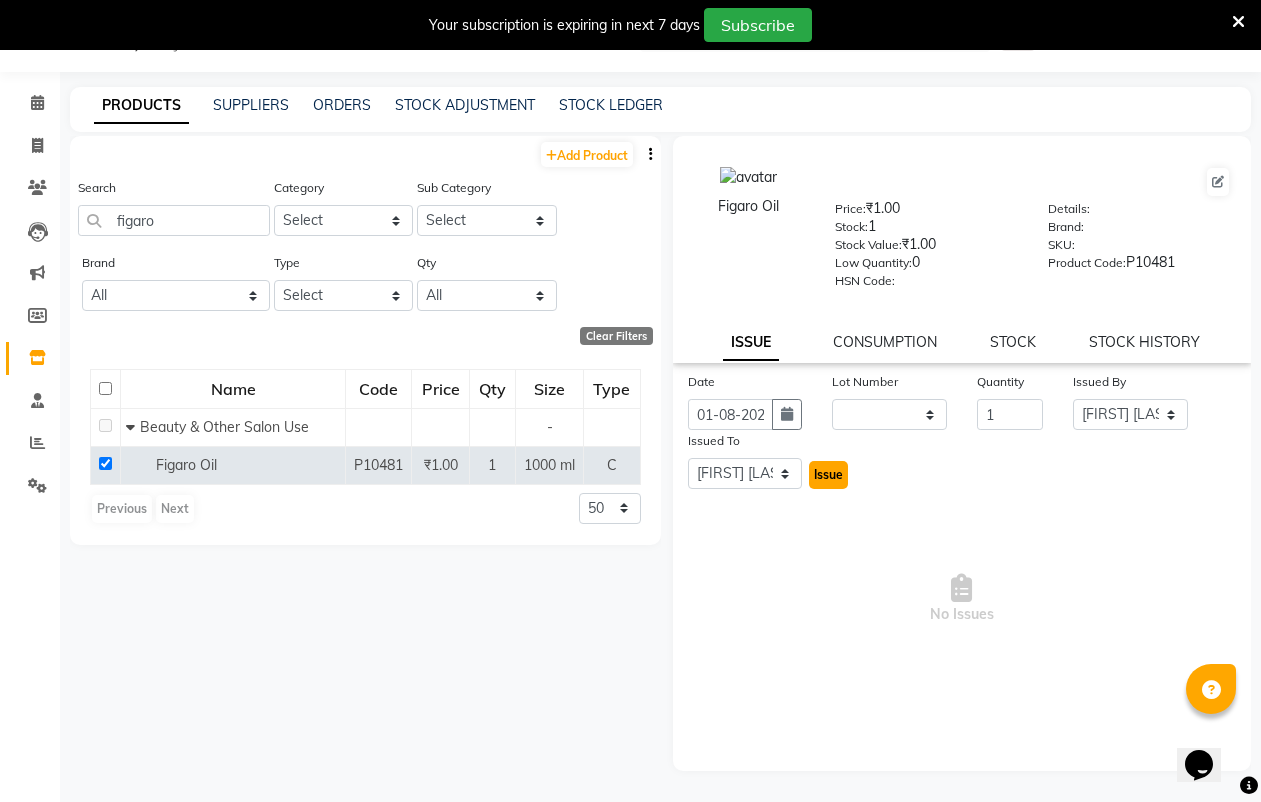 click on "Issue" 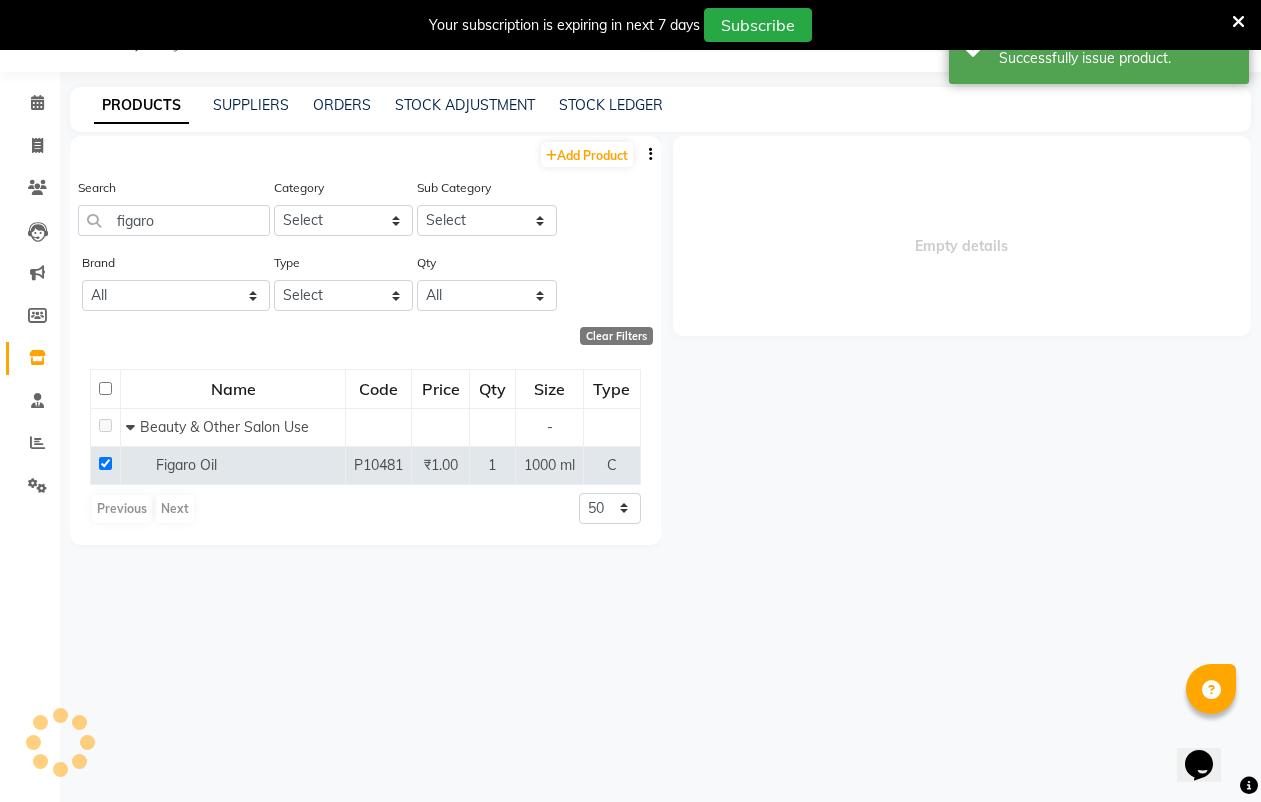 select 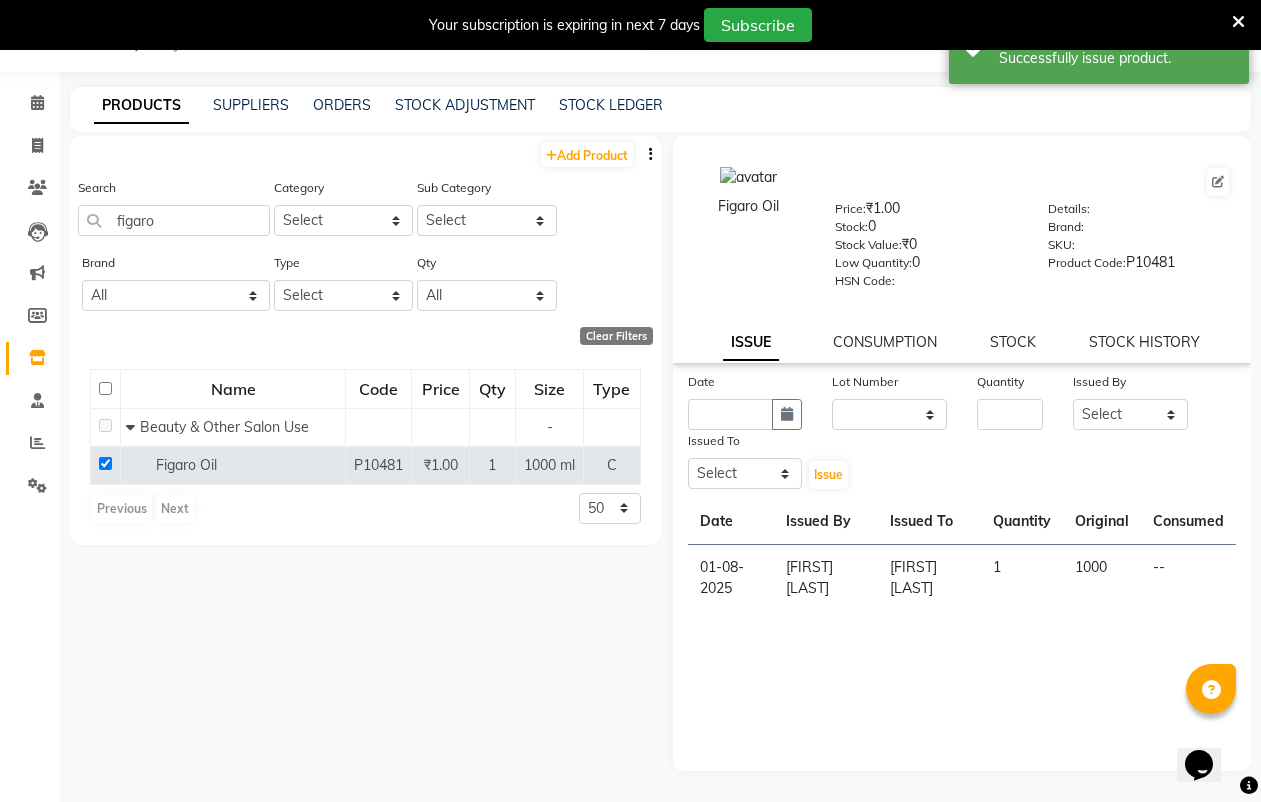 click on "[PRODUCT] Price: [PRICE] Stock: [STOCK] Stock Value: [STOCK_VALUE] Low Quantity: [LOW_QUANTITY] HSN Code: Details: Brand: SKU: Product Code: P10481 ISSUE CONSUMPTION STOCK STOCK HISTORY" 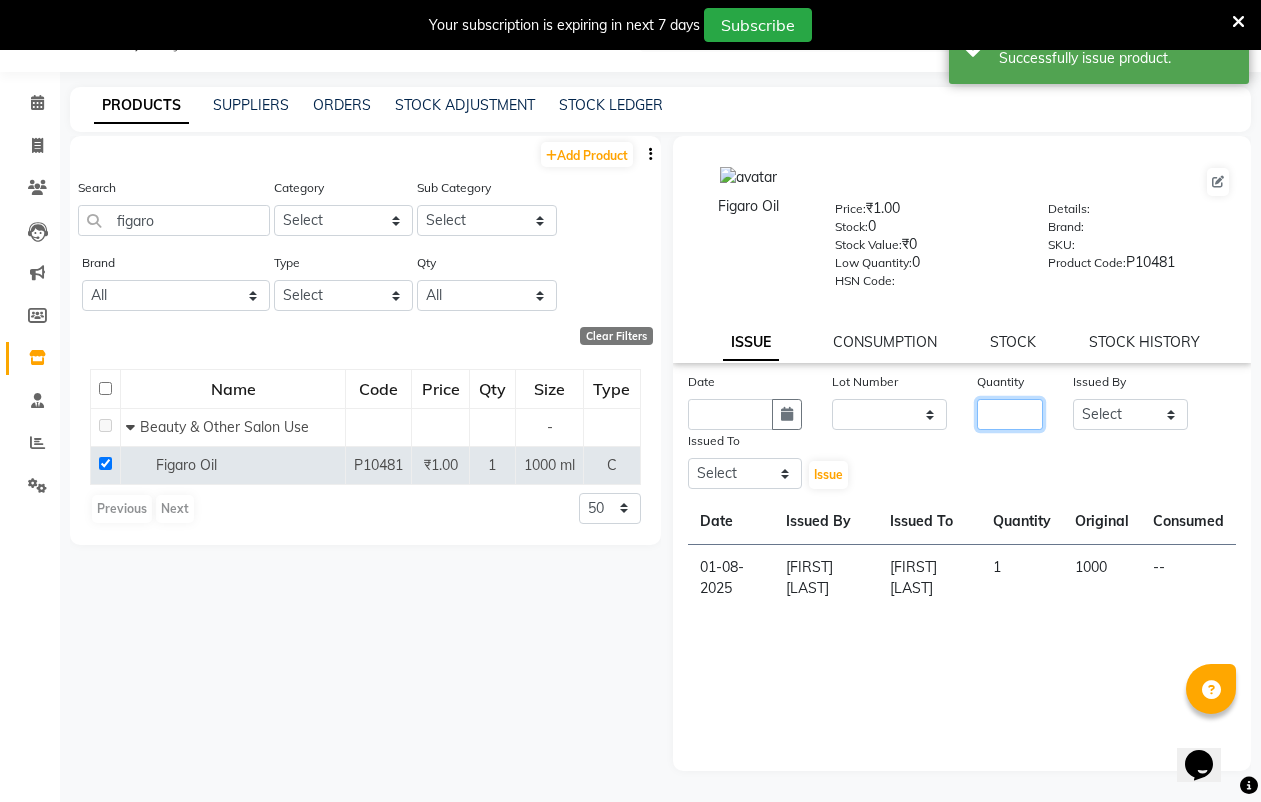 click 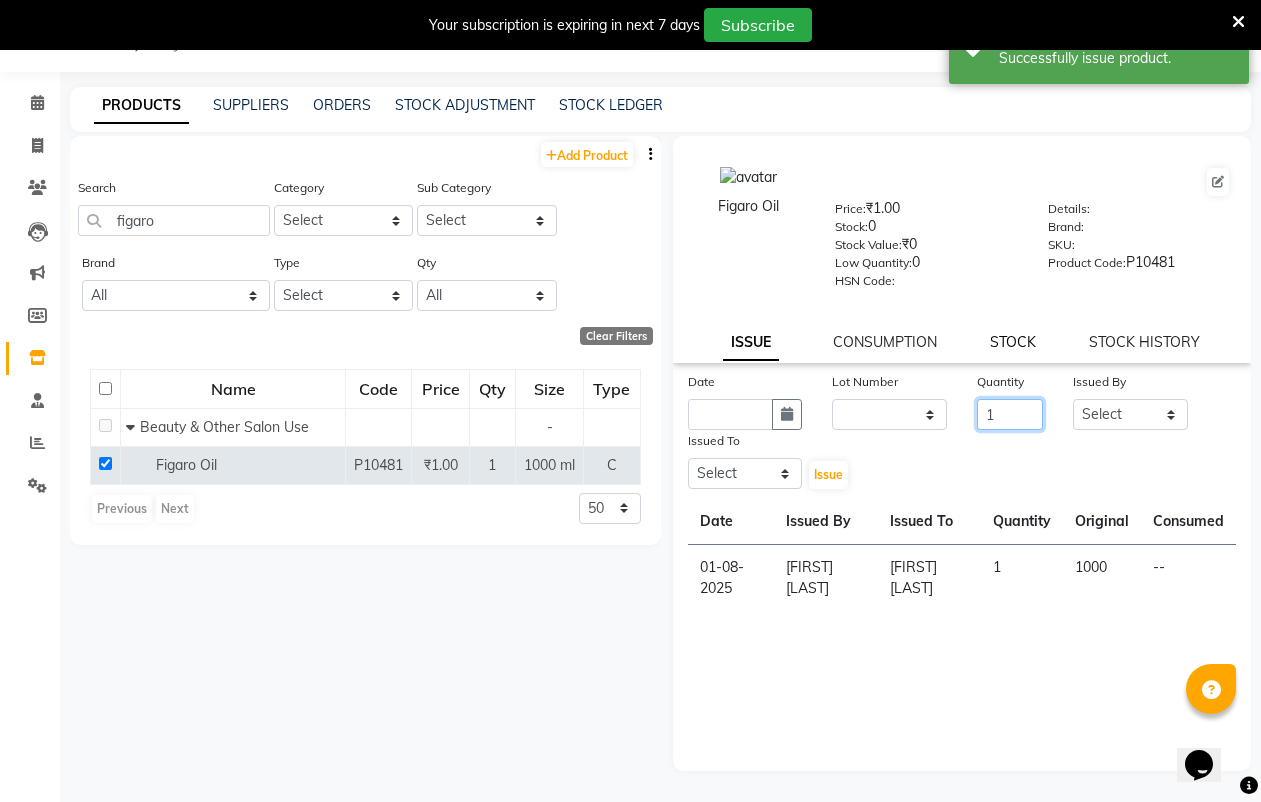 type on "1" 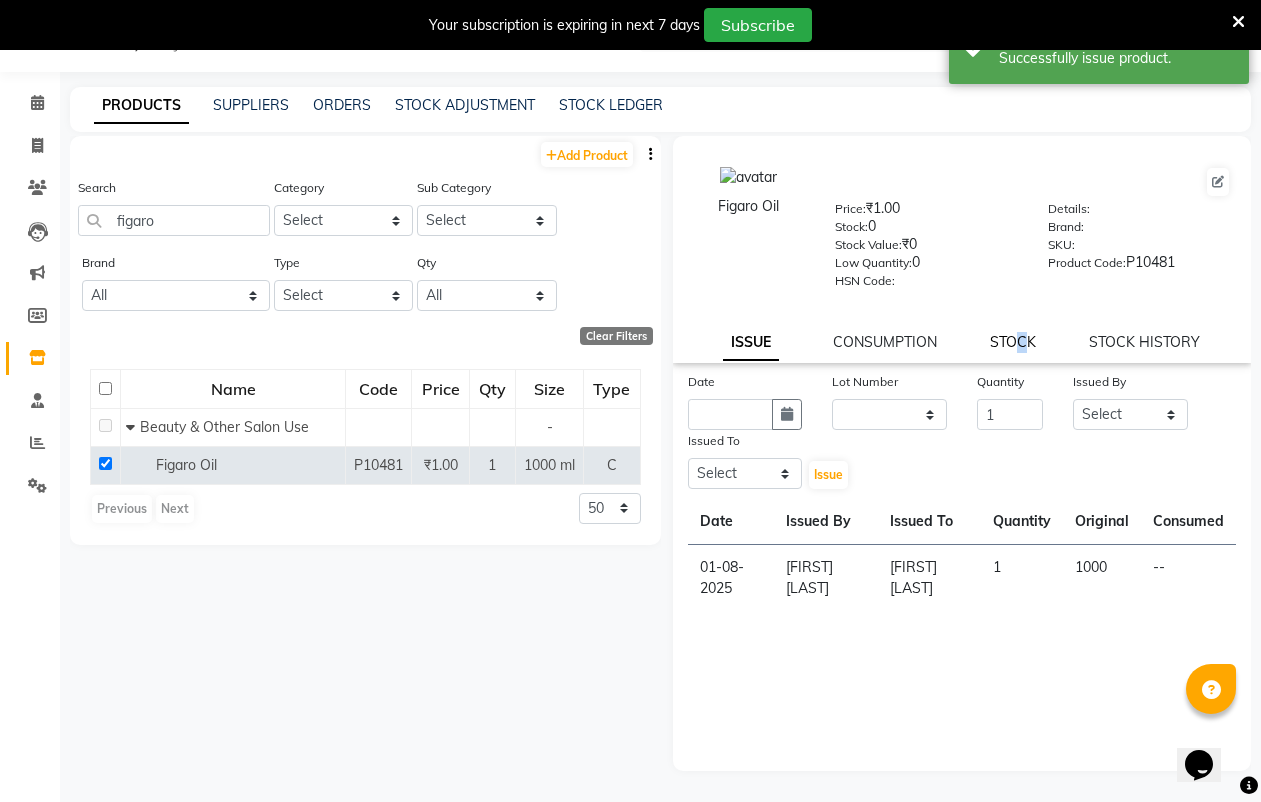 click on "STOCK" 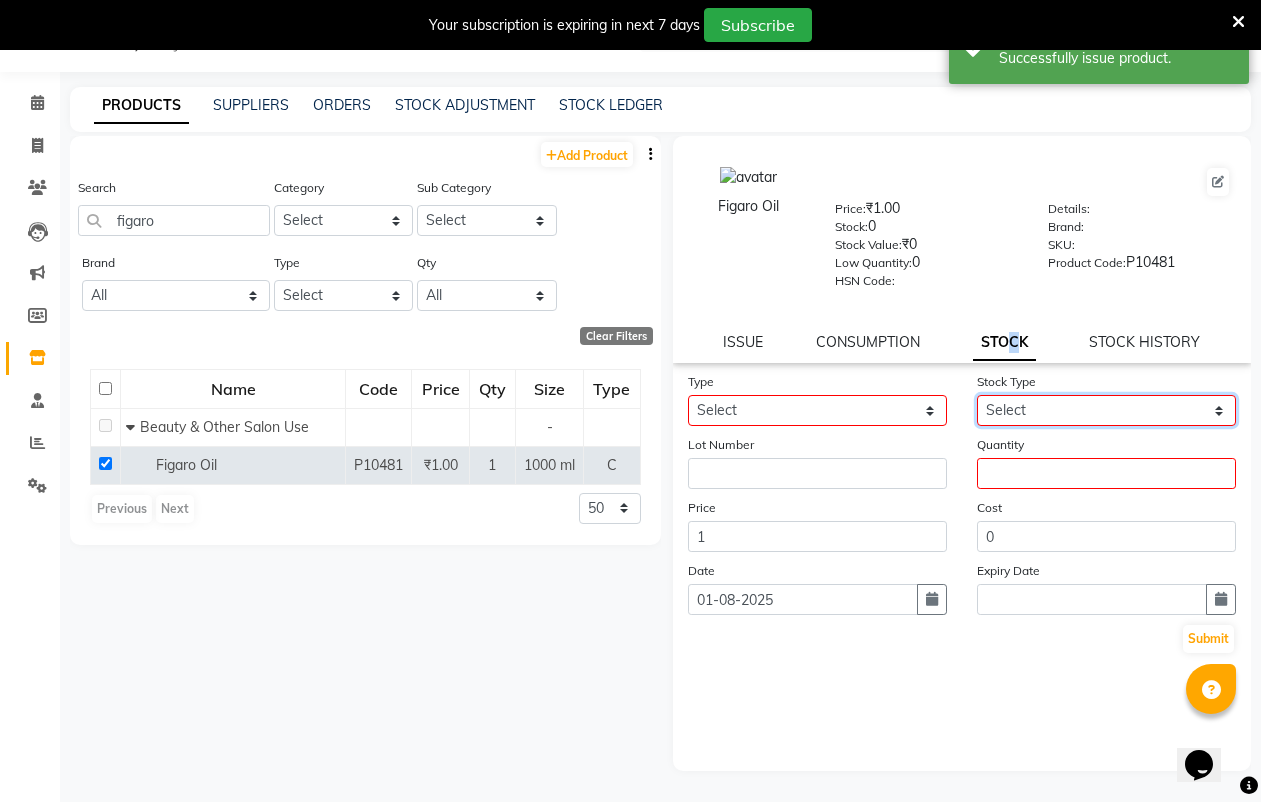 click on "Select New Stock Adjustment Return Other" 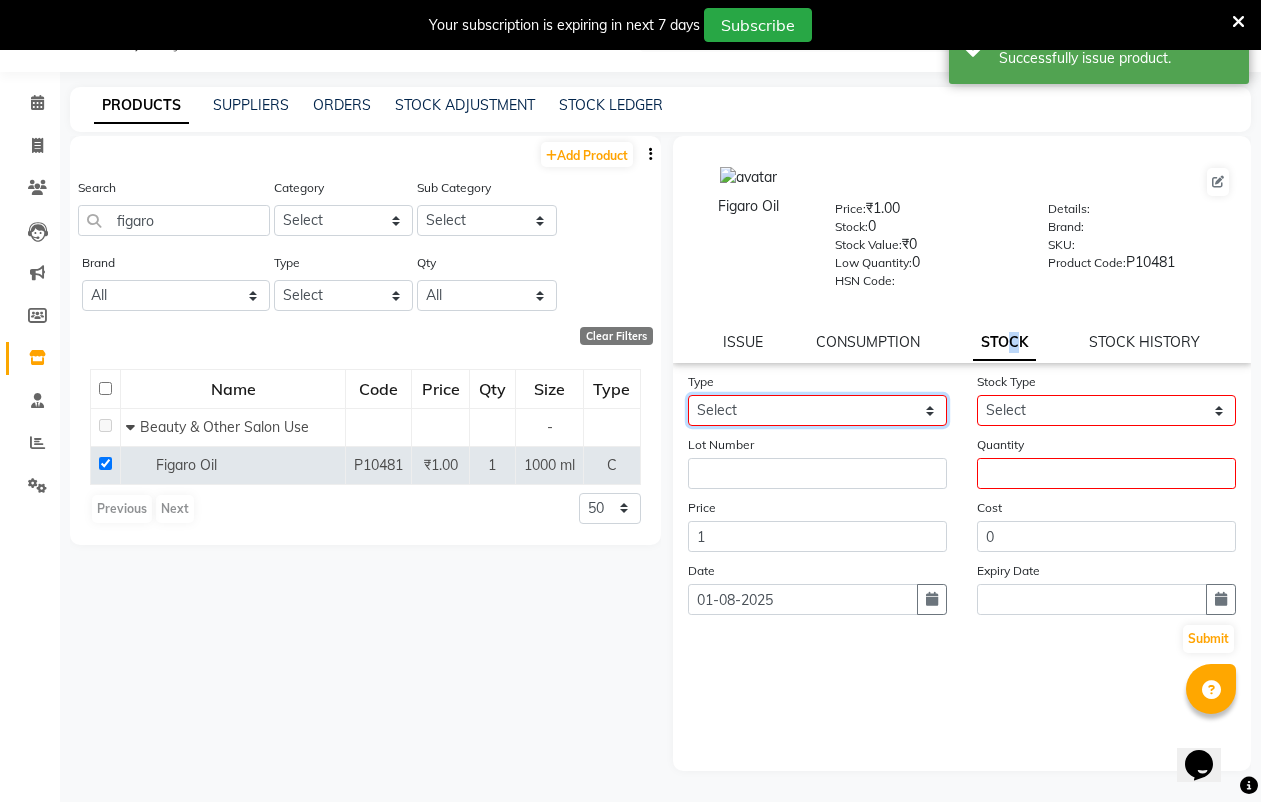 click on "Select In" 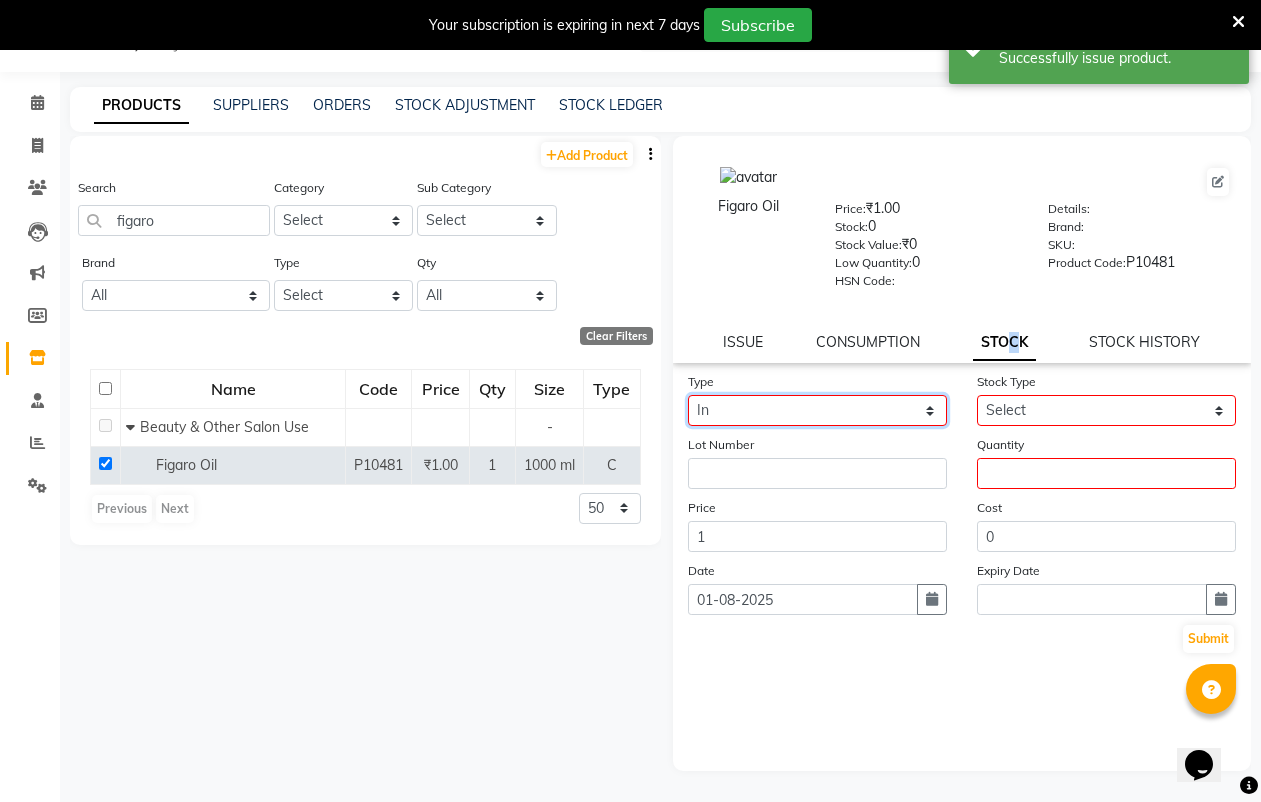 click on "Select In" 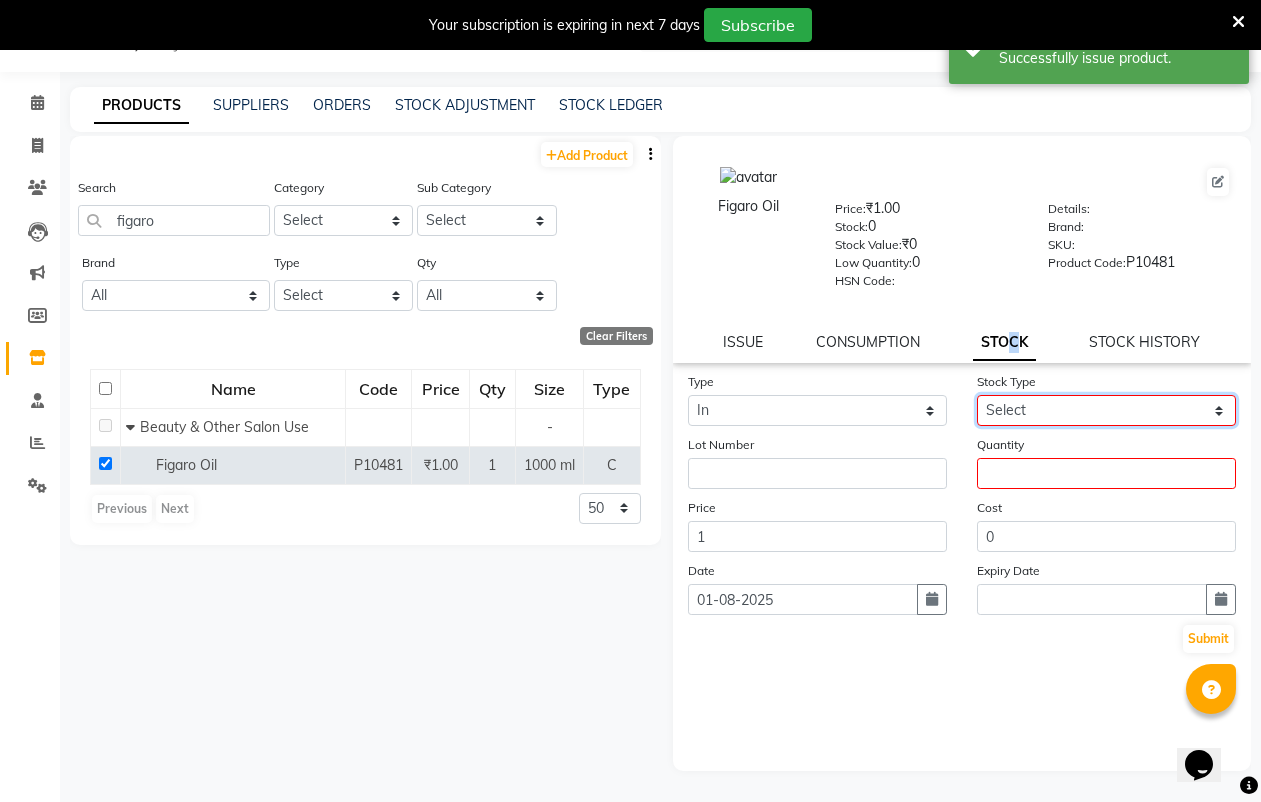 click on "Select New Stock Adjustment Return Other" 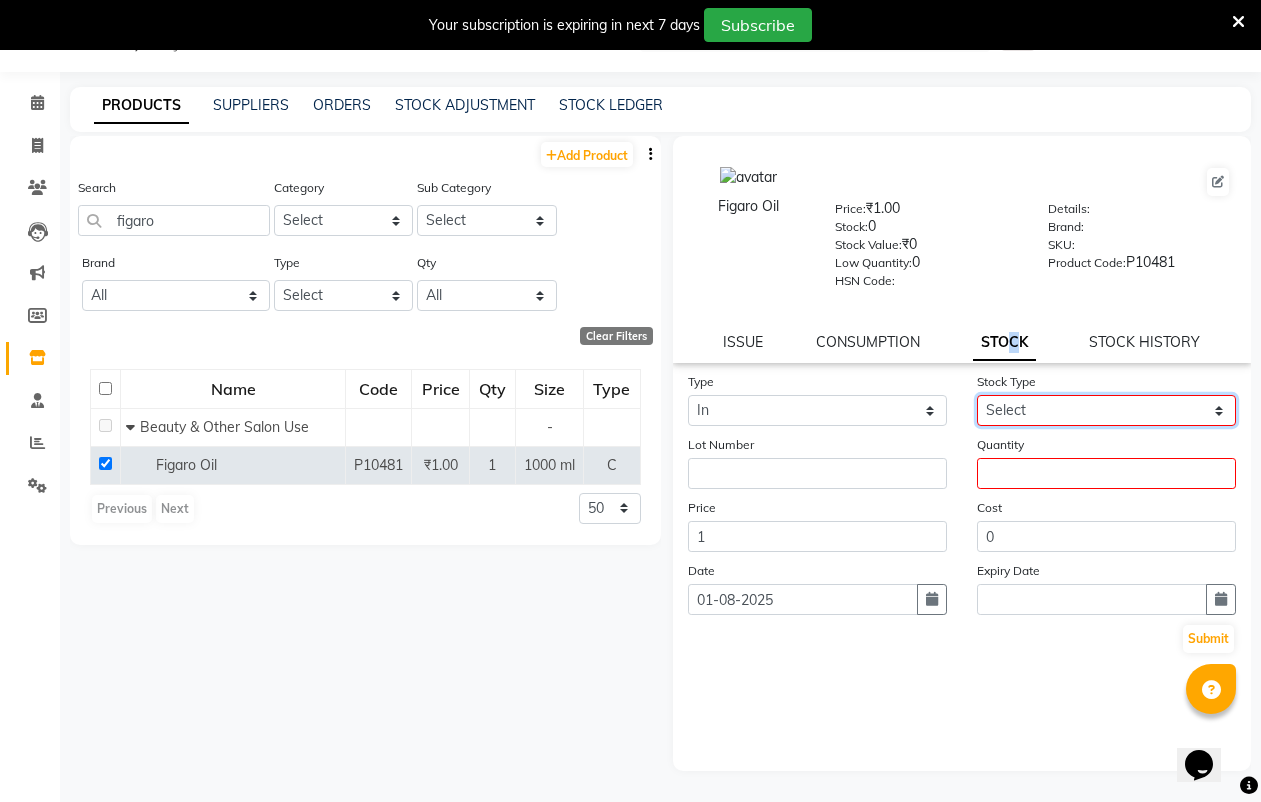 select on "new stock" 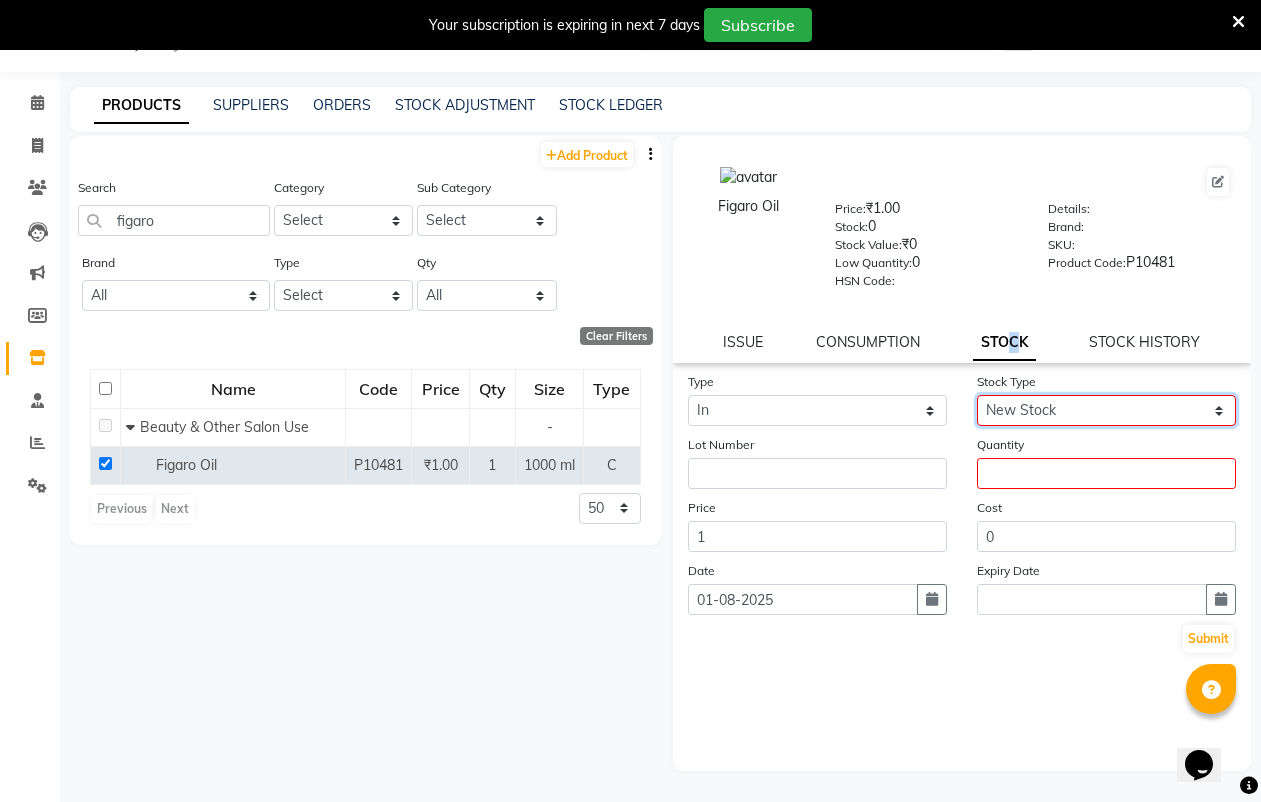 click on "Select New Stock Adjustment Return Other" 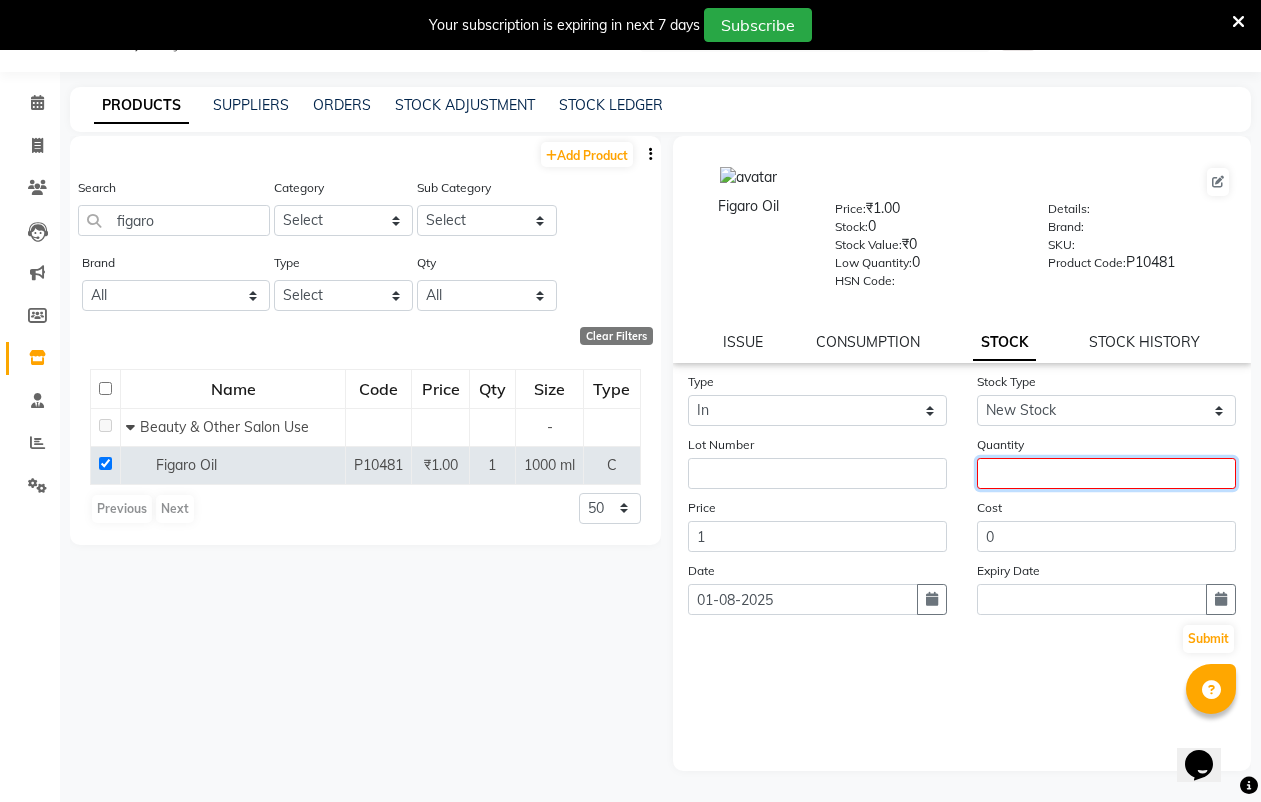 click 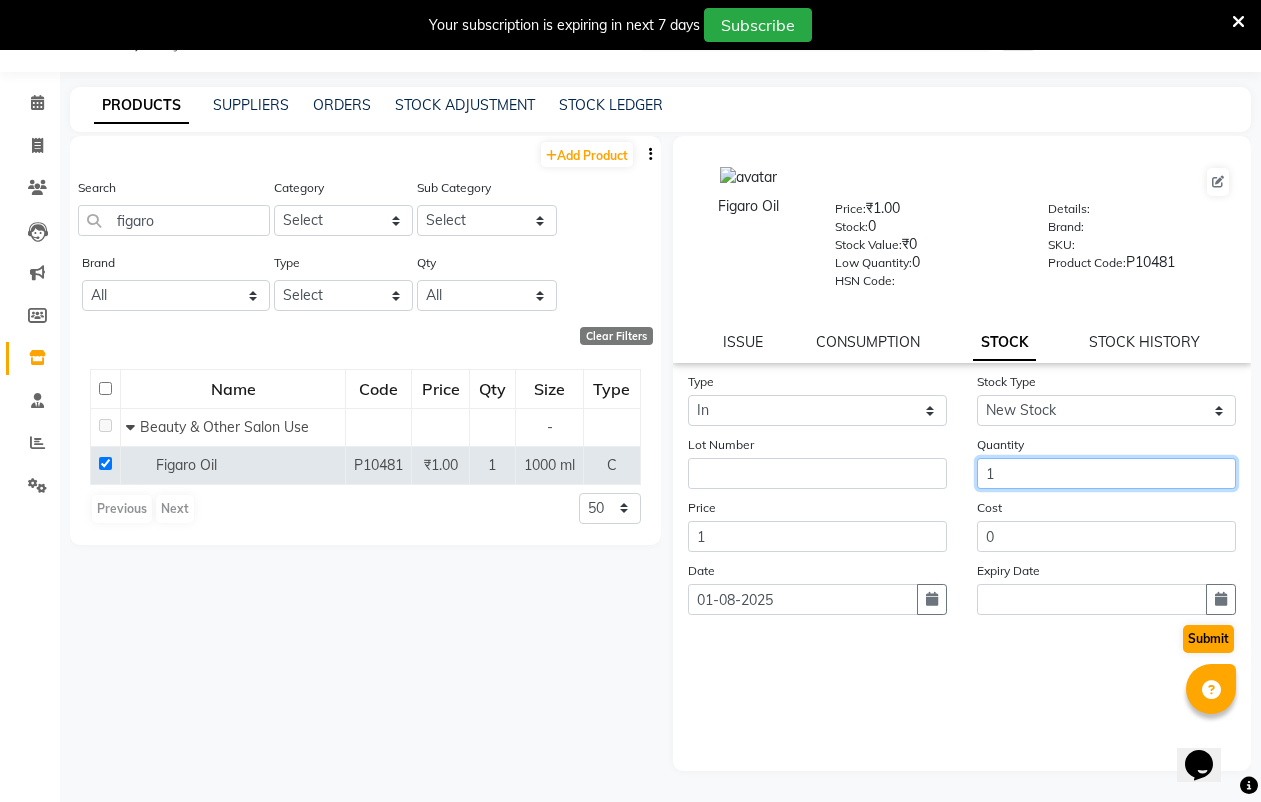 type on "1" 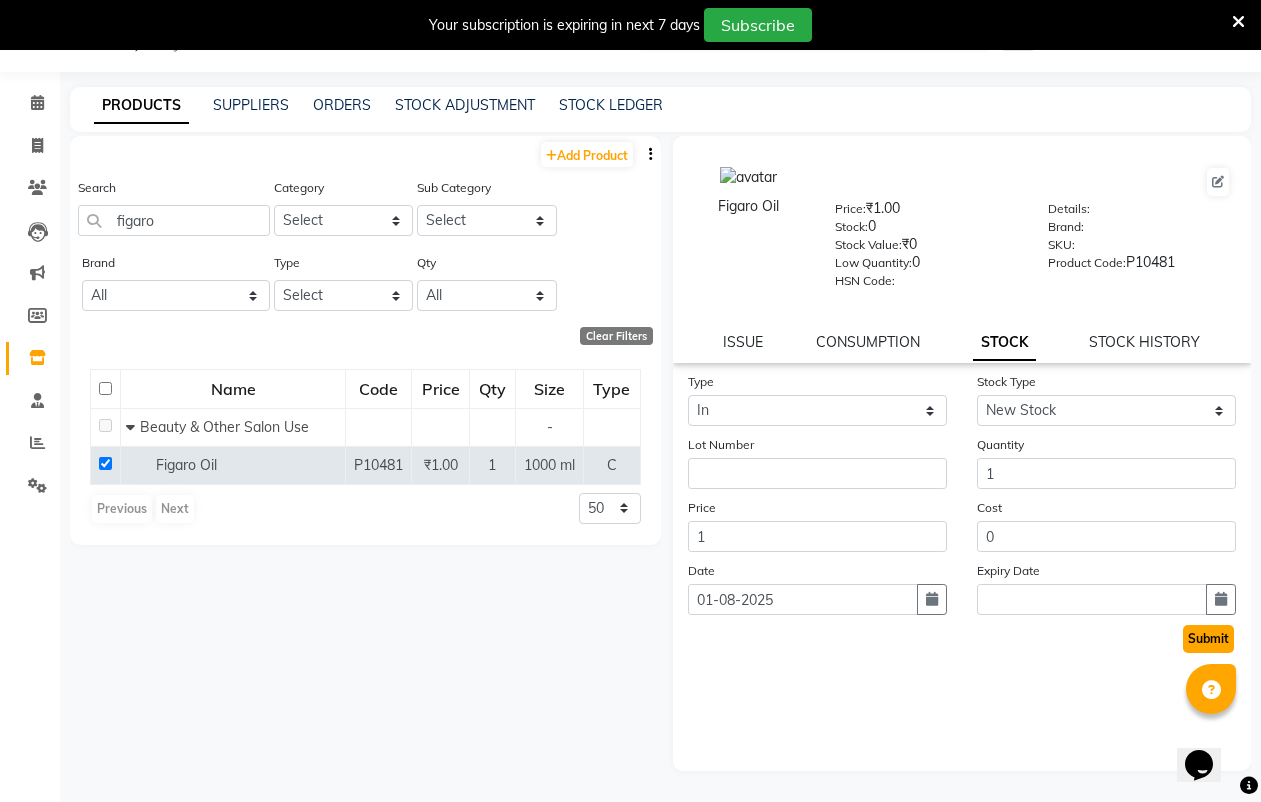 click on "Submit" 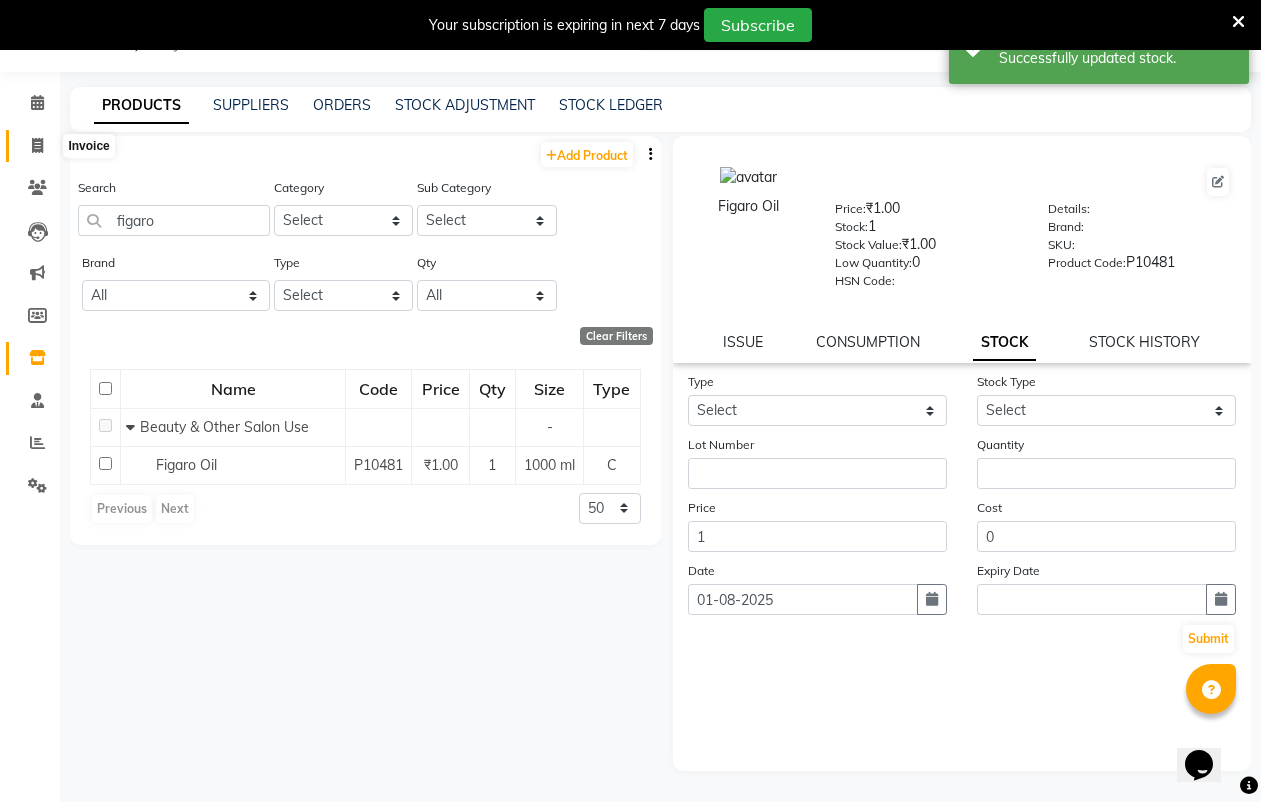 click 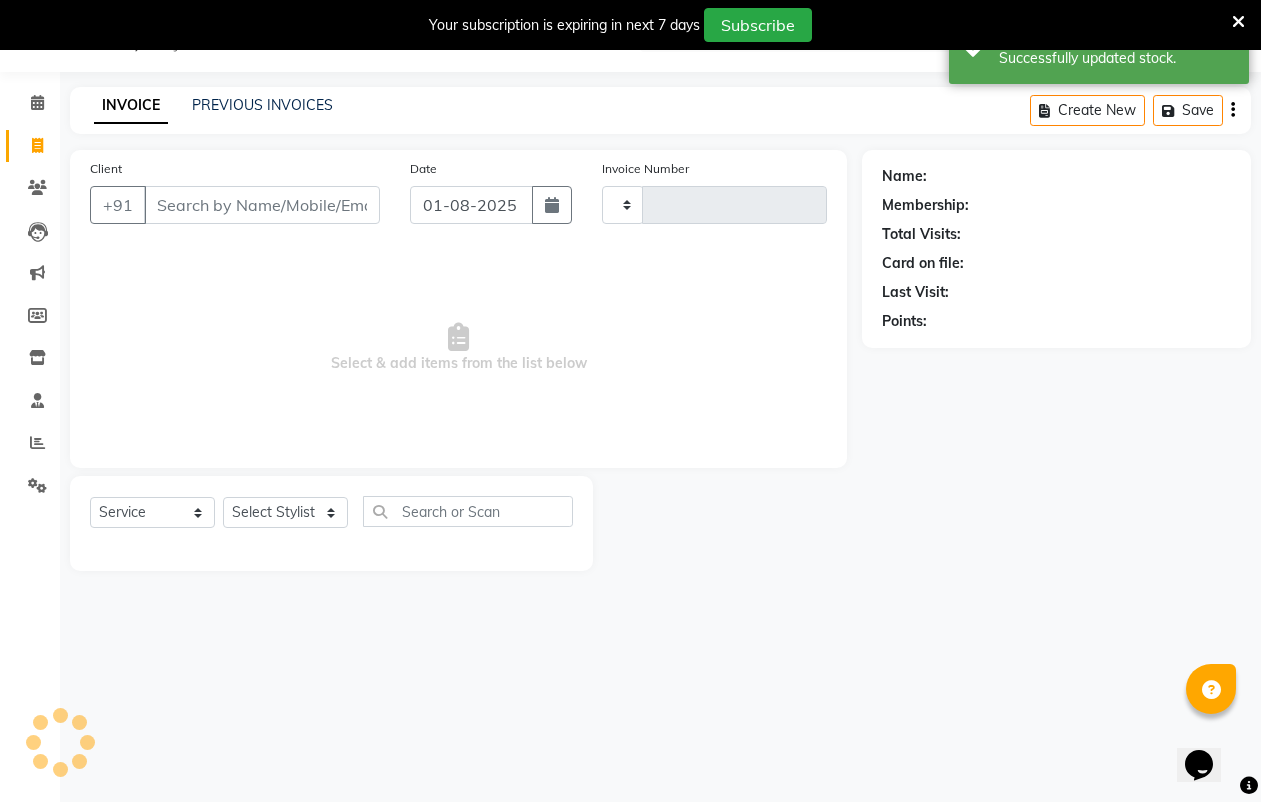 type on "0804" 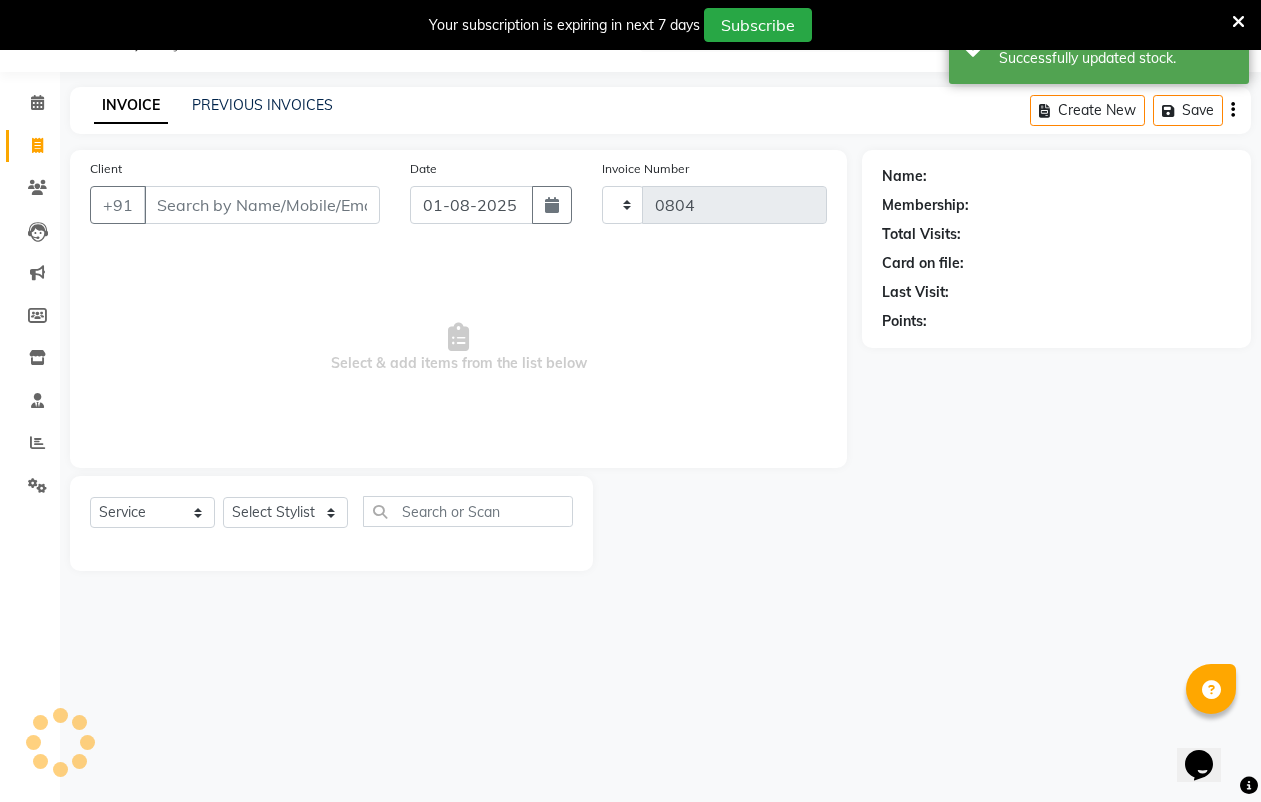 select on "4682" 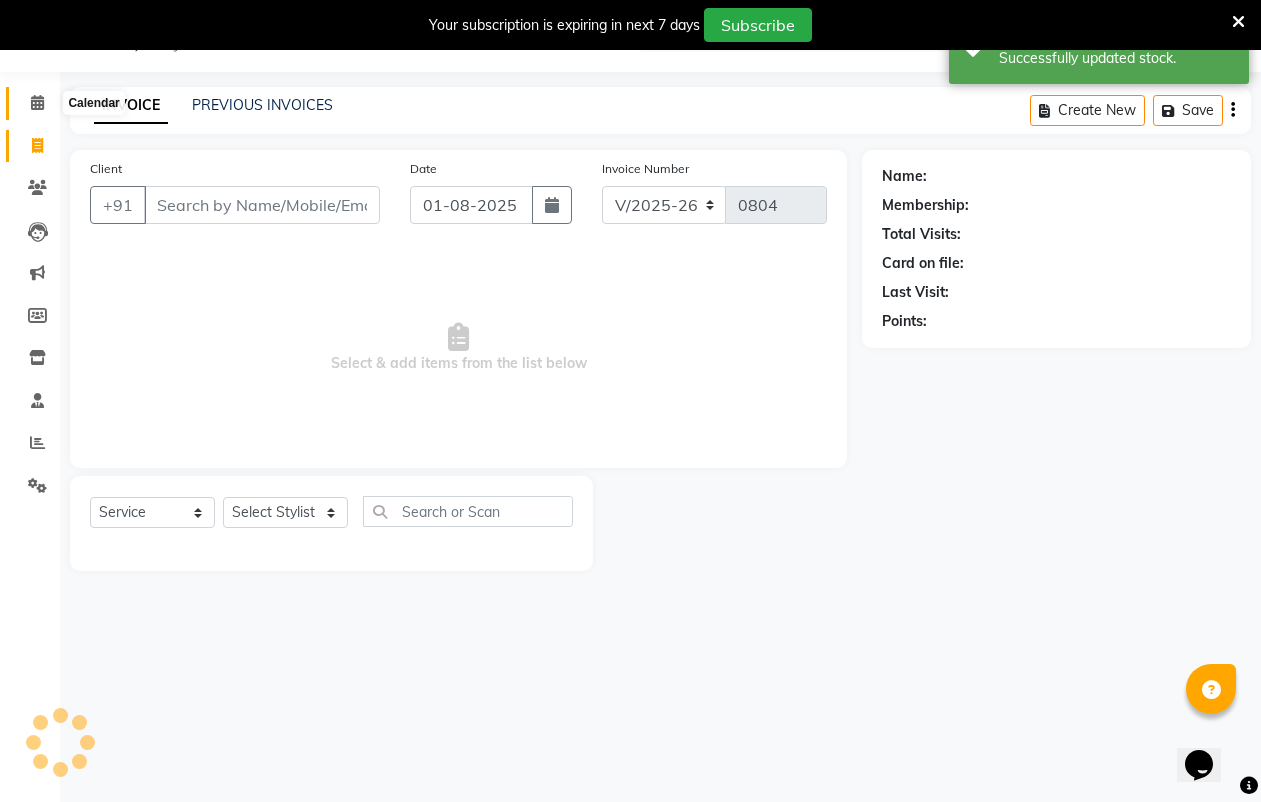 click 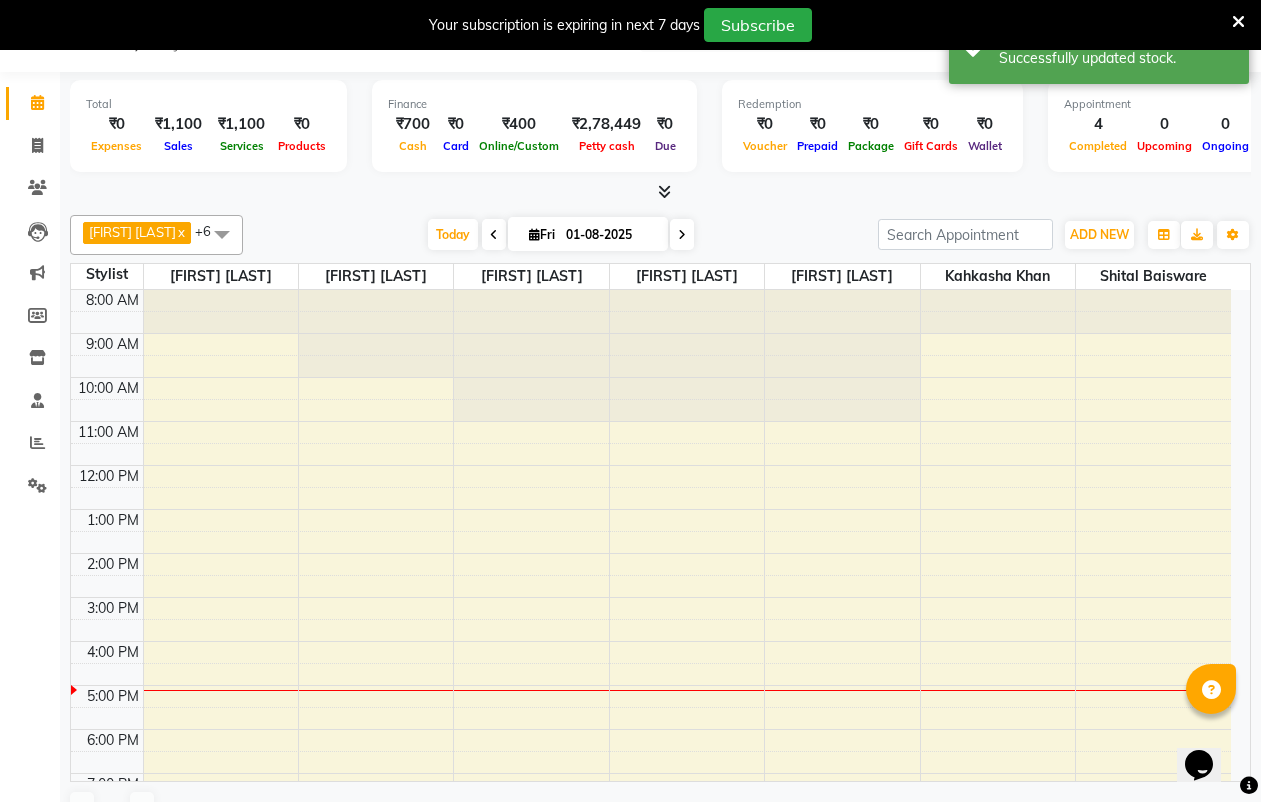 scroll, scrollTop: 0, scrollLeft: 0, axis: both 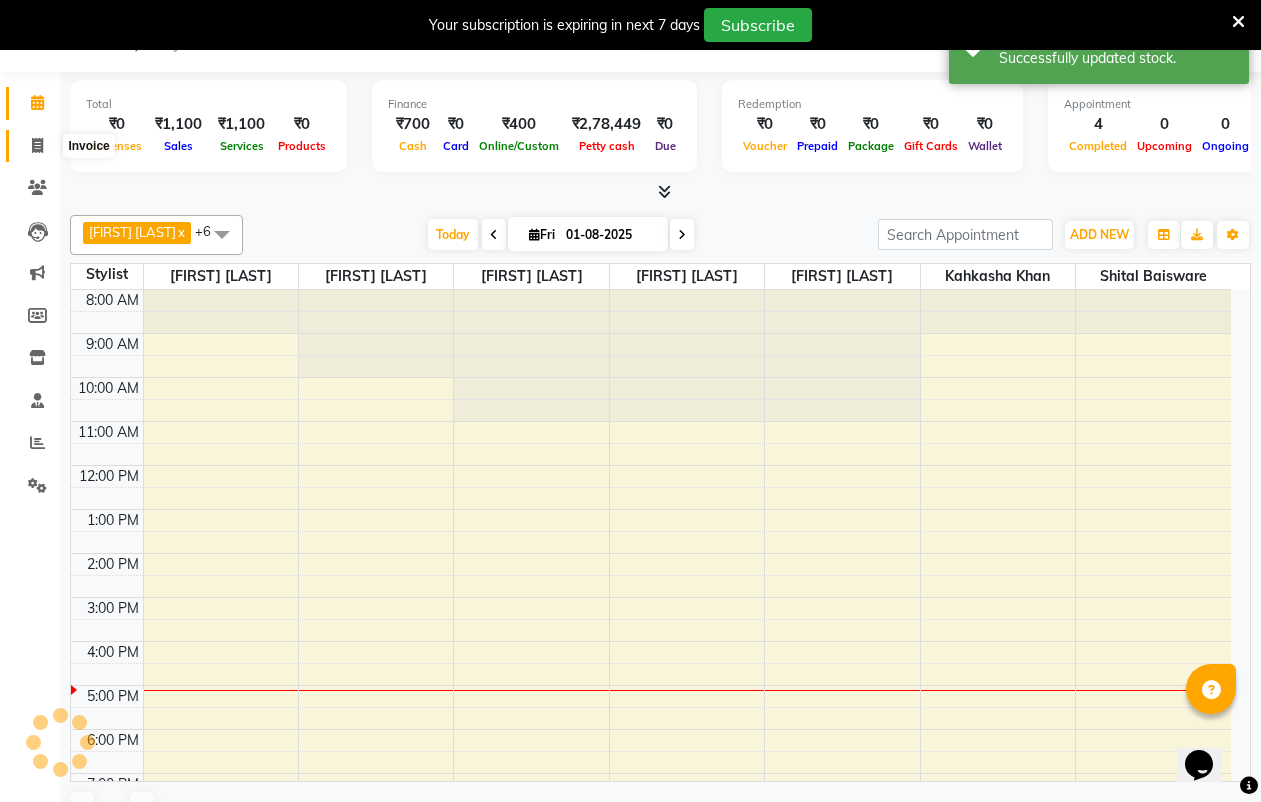 click 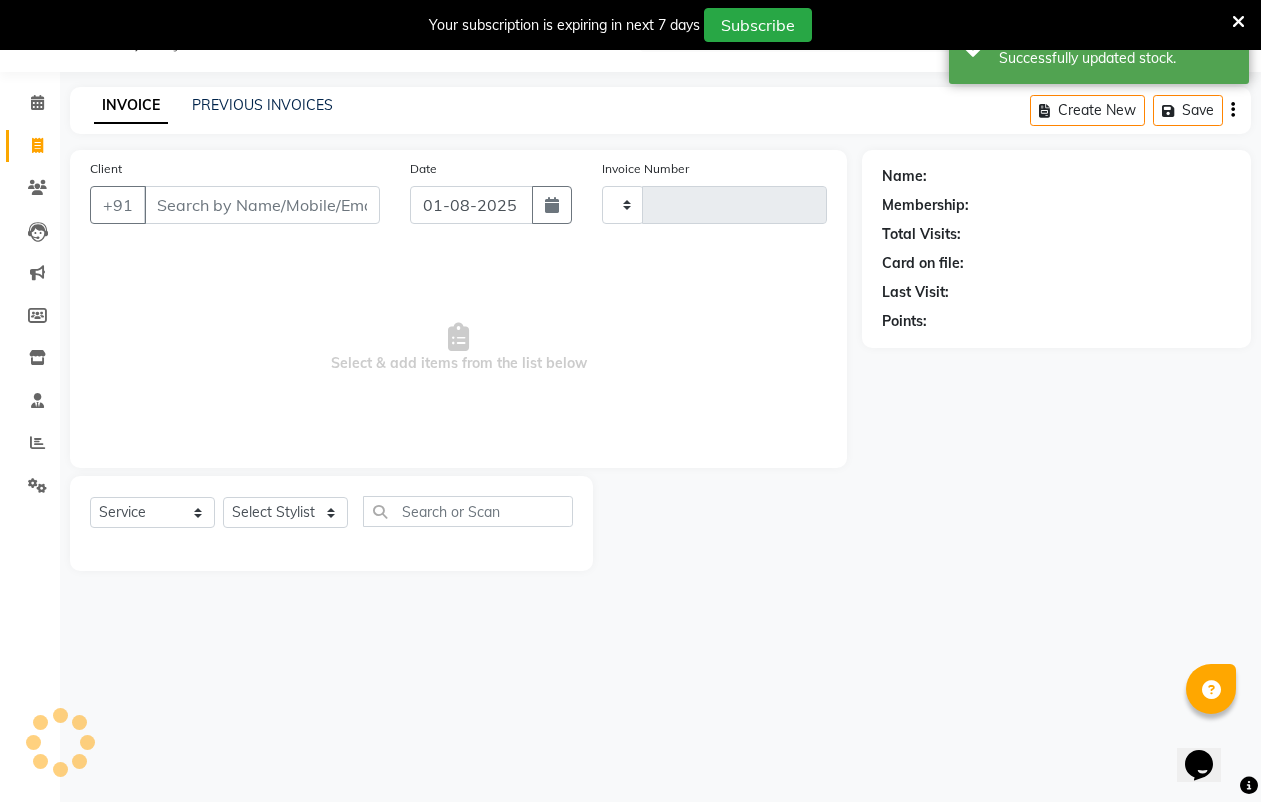 click on "Client" at bounding box center (262, 205) 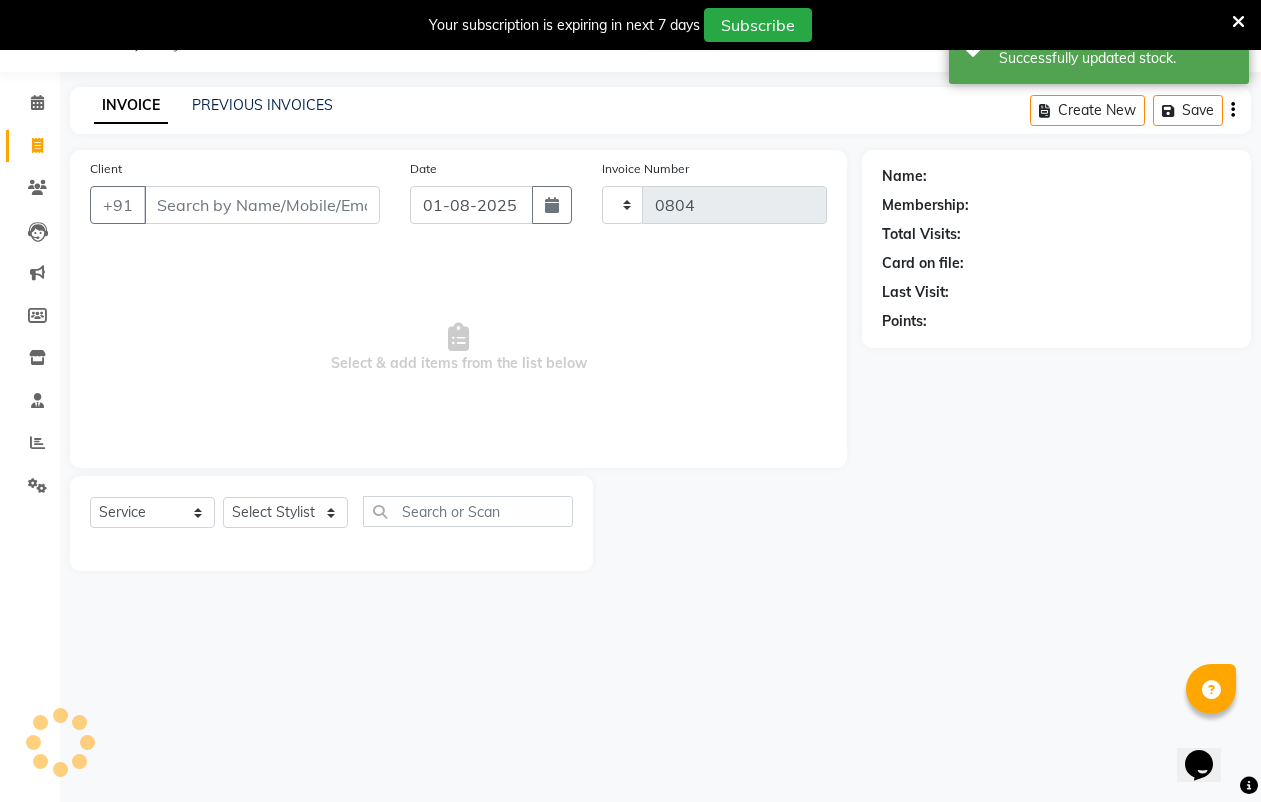 select on "4682" 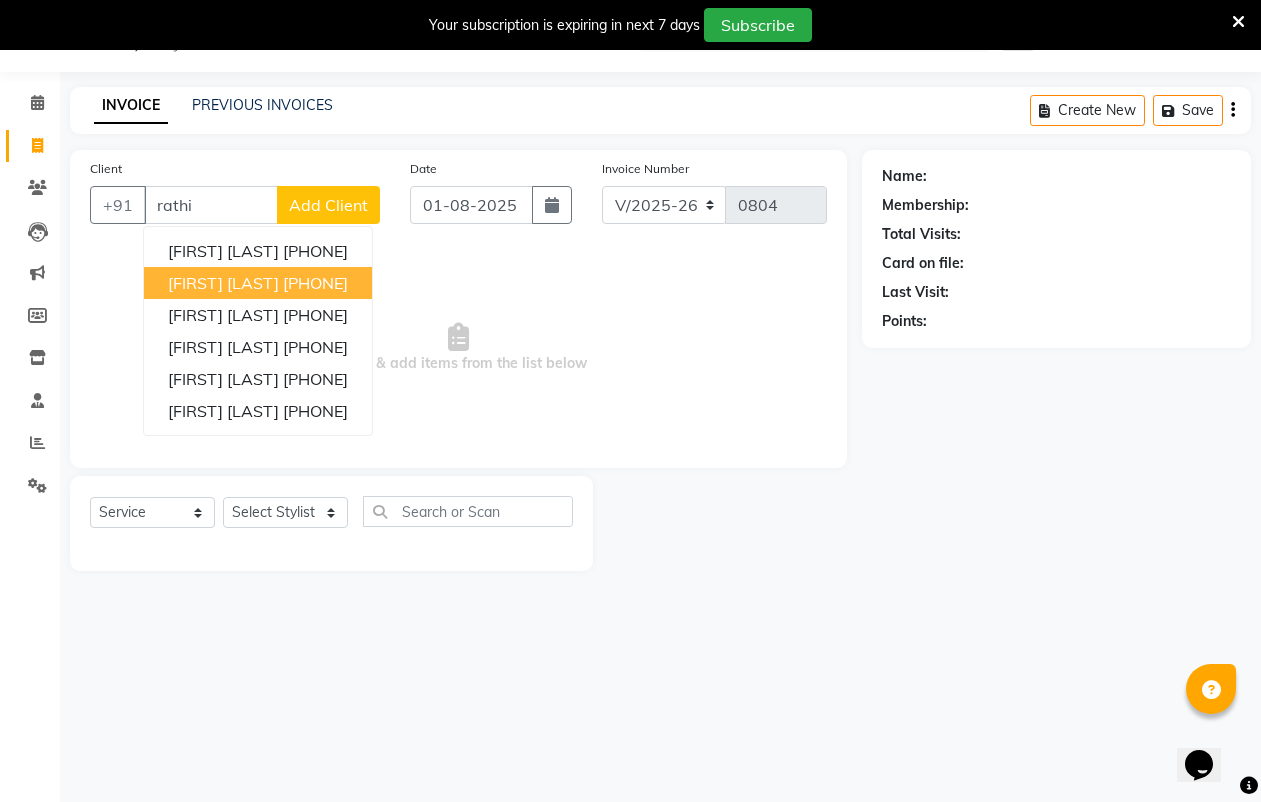 click on "[FIRST] [LAST]" at bounding box center (223, 283) 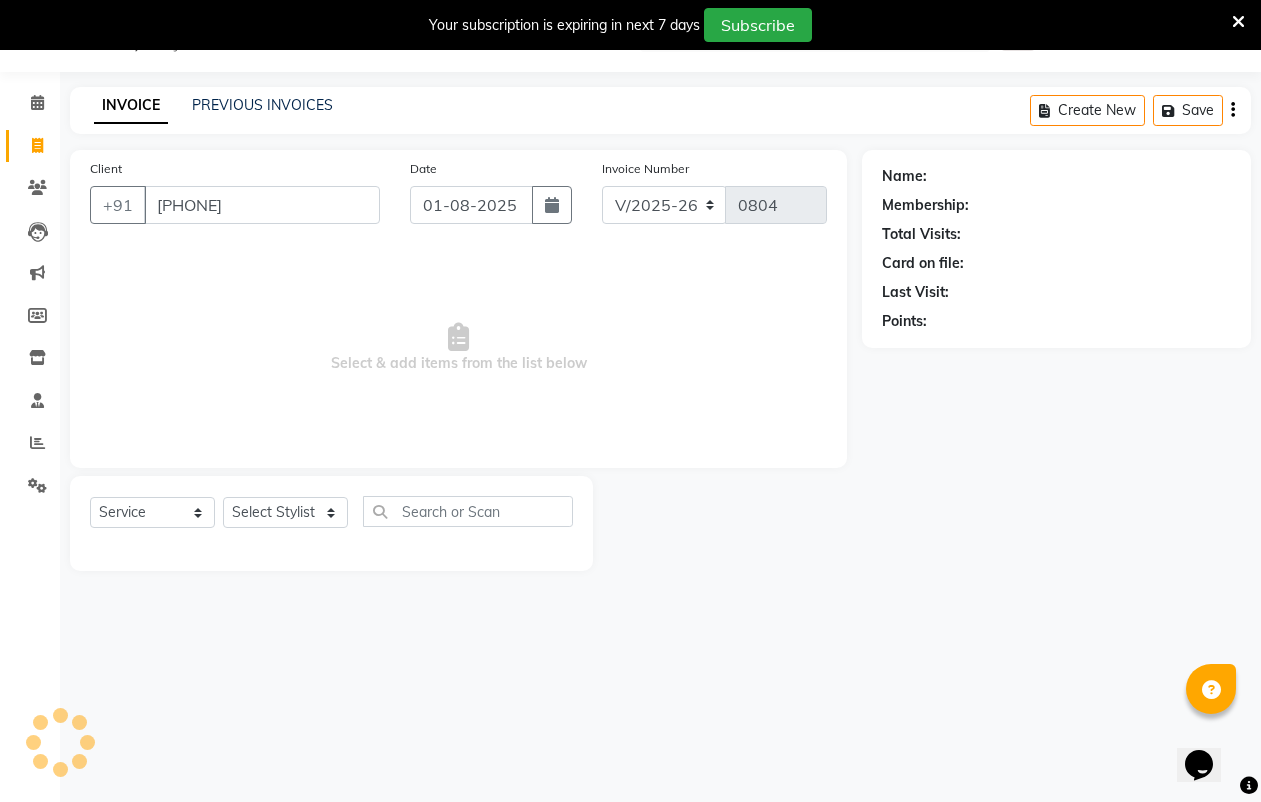 type on "[PHONE]" 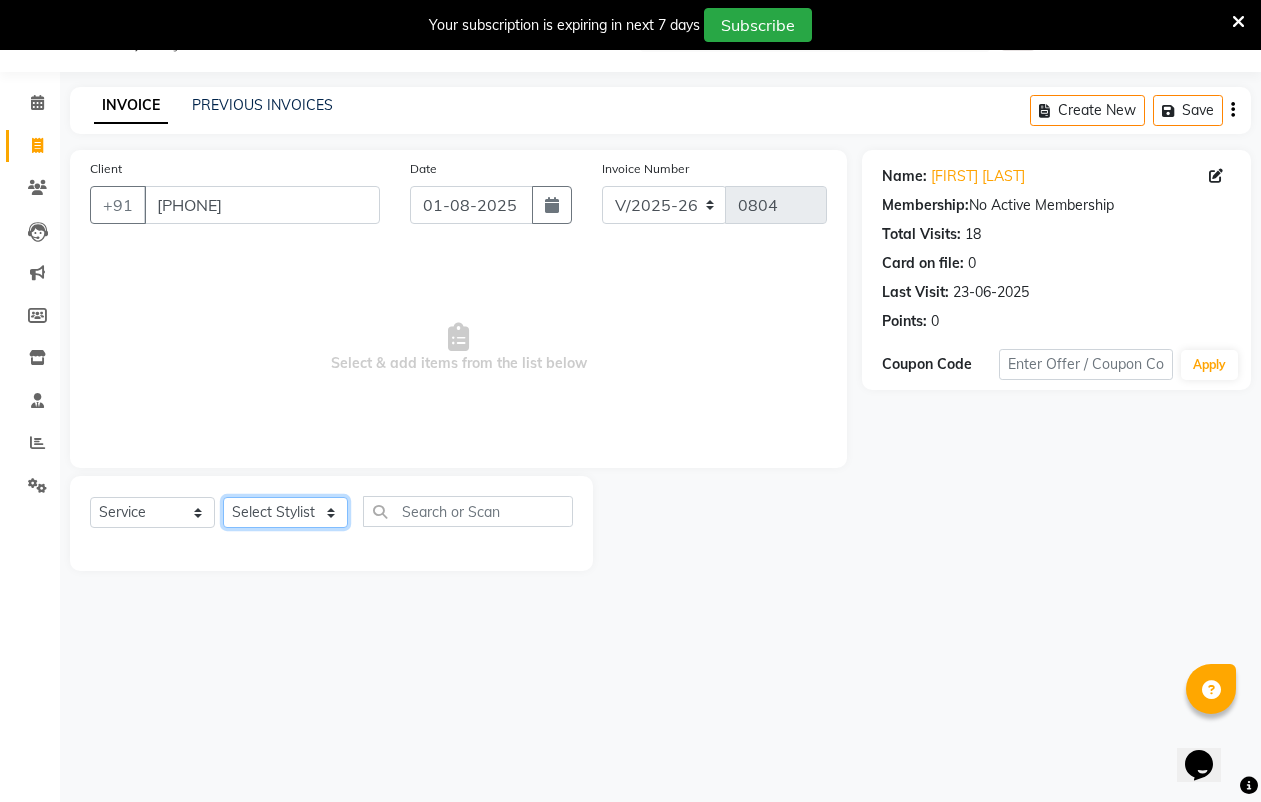 click on "Select Stylist [FIRST] [LAST] [FIRST] [LAST] [FIRST] [LAST] [FIRST] [LAST] [FIRST] [LAST] [FIRST] [LAST] [FIRST] [LAST] [FIRST] [LAST]" 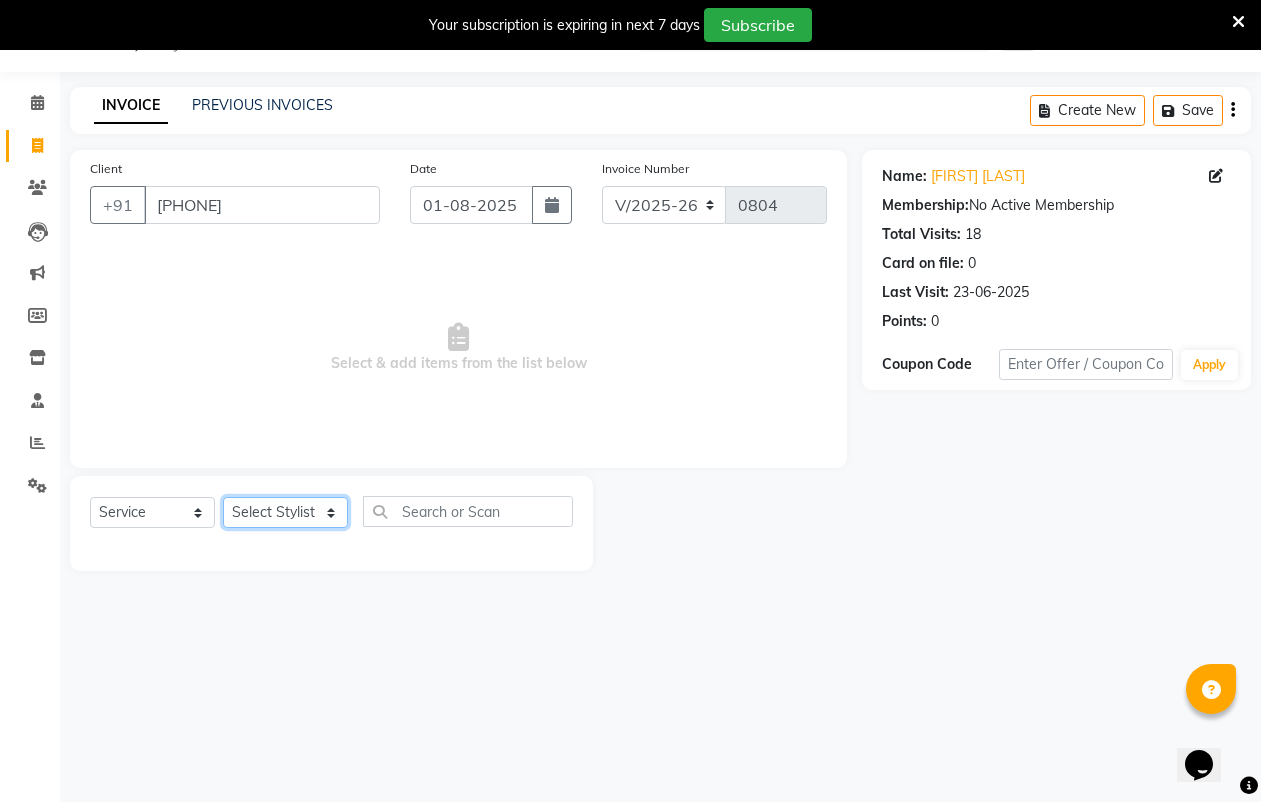 select on "49569" 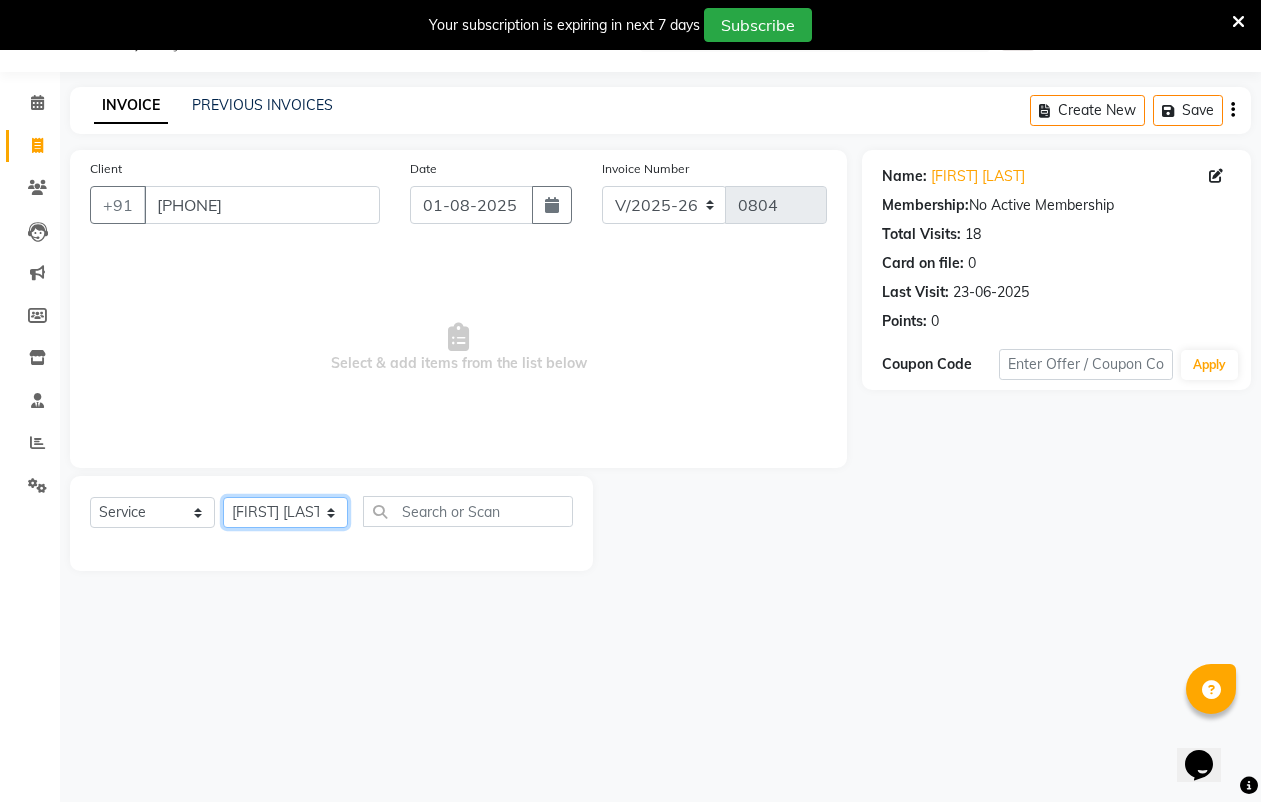 click on "Select Stylist [FIRST] [LAST] [FIRST] [LAST] [FIRST] [LAST] [FIRST] [LAST] [FIRST] [LAST] [FIRST] [LAST] [FIRST] [LAST] [FIRST] [LAST]" 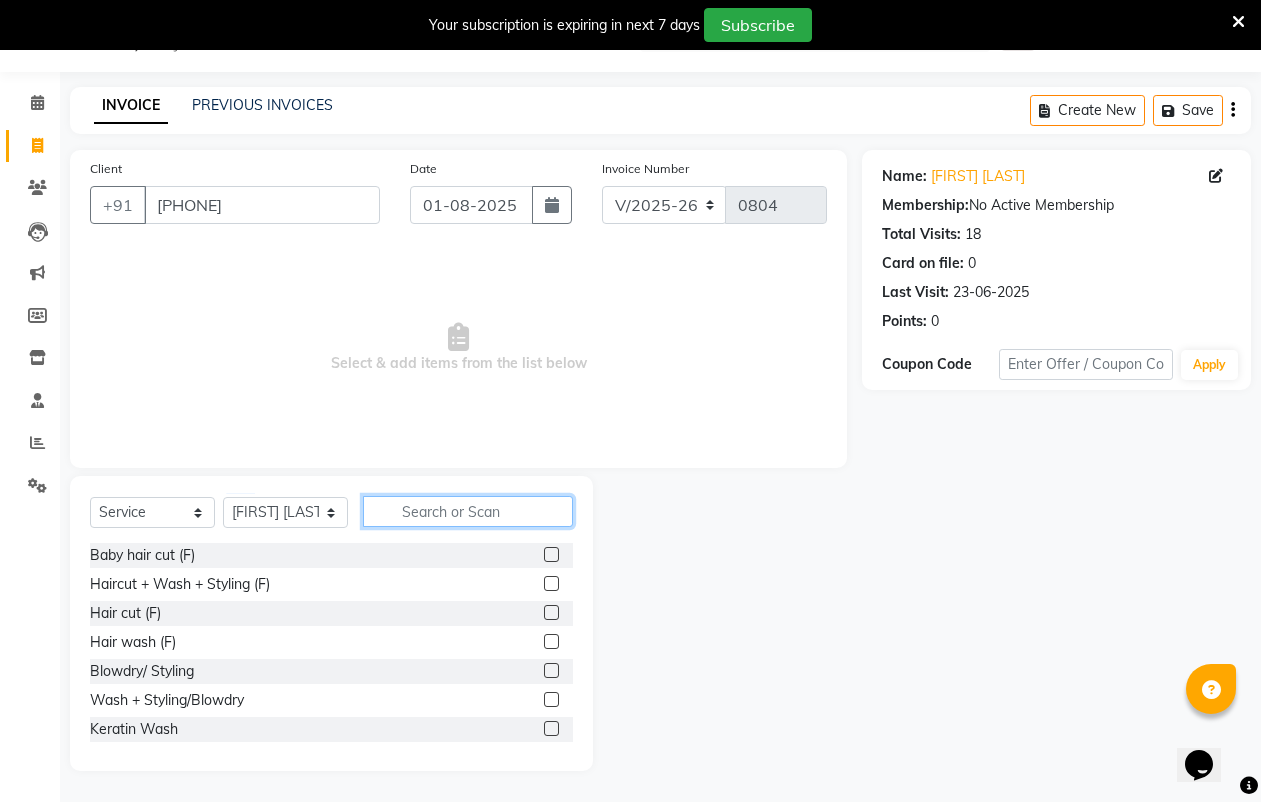 click 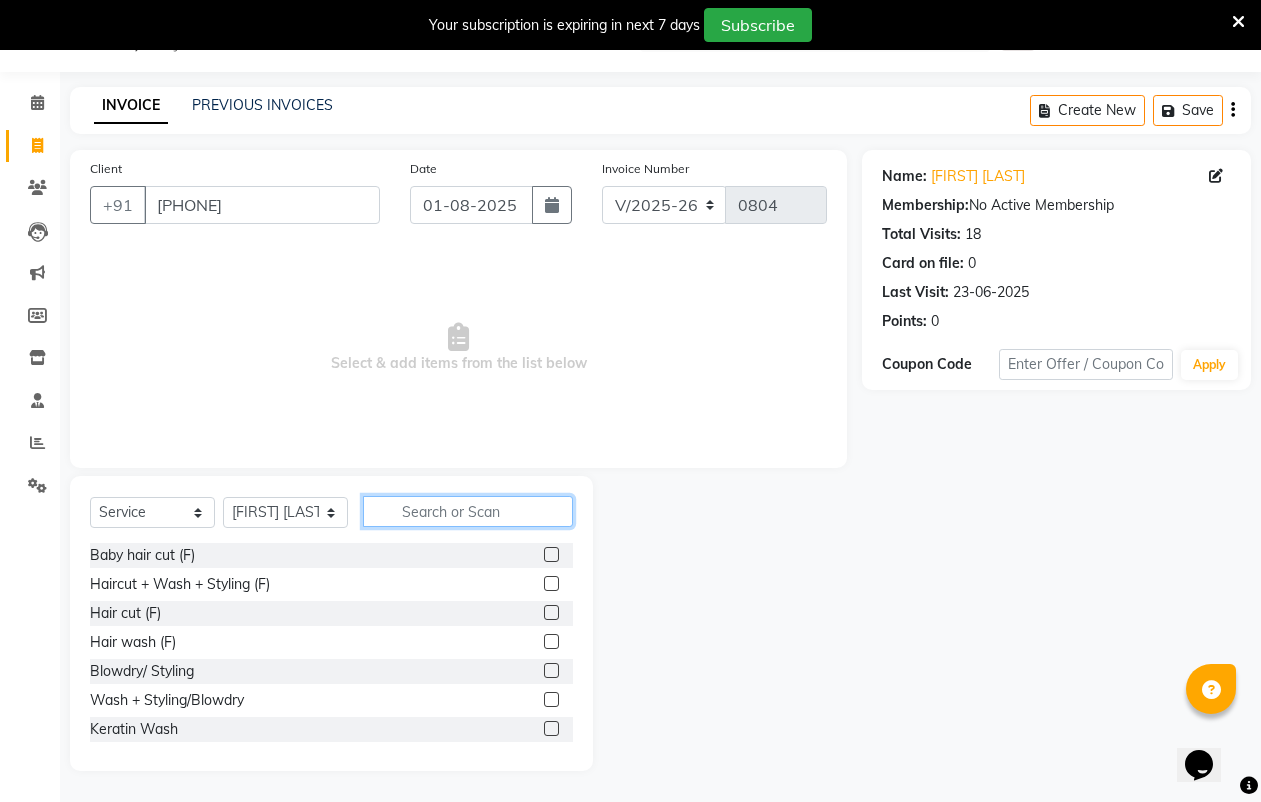 click 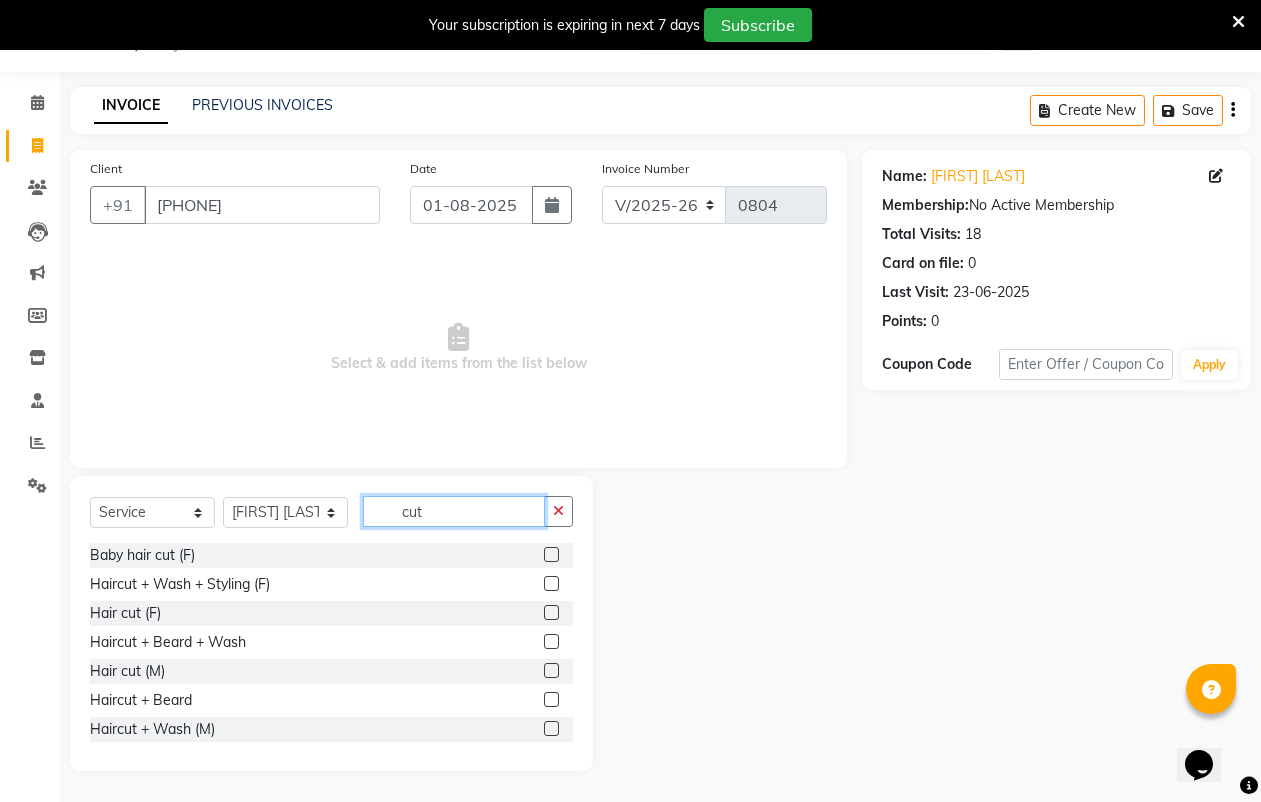 type on "cut" 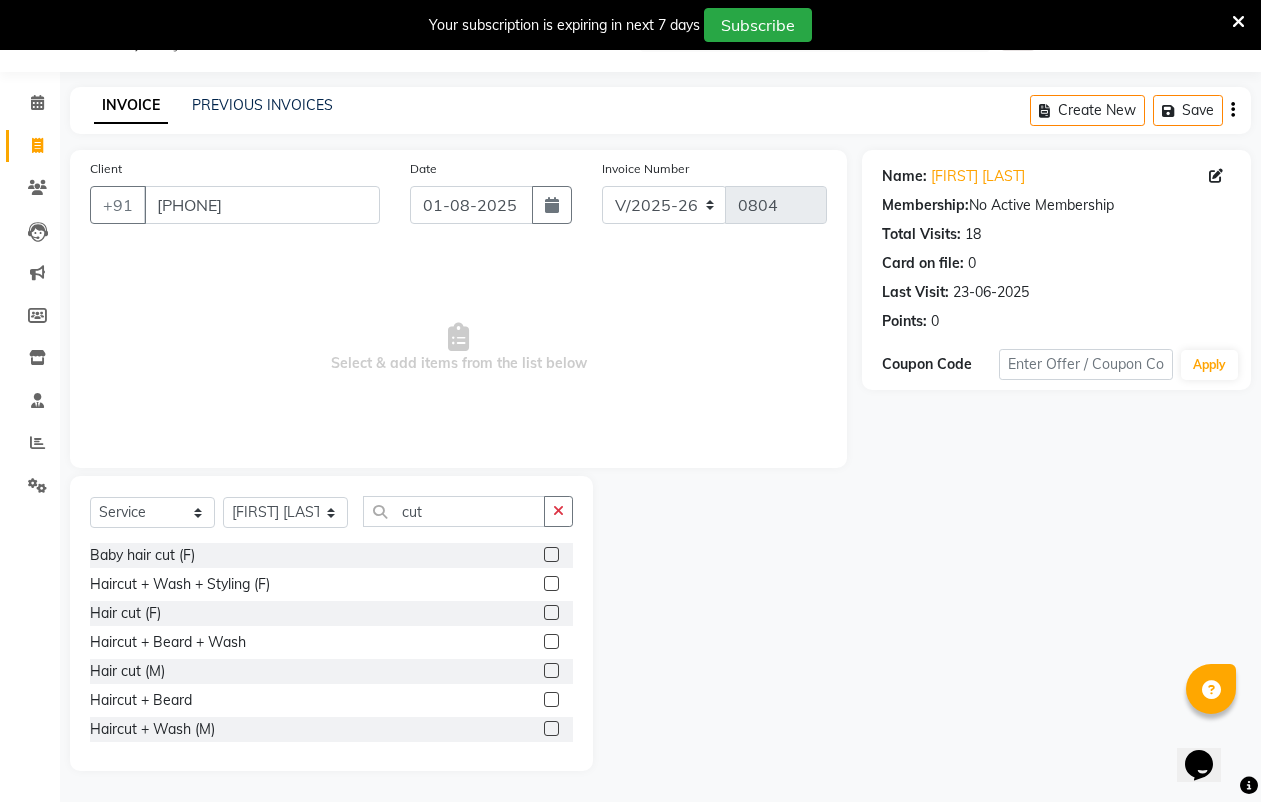 click 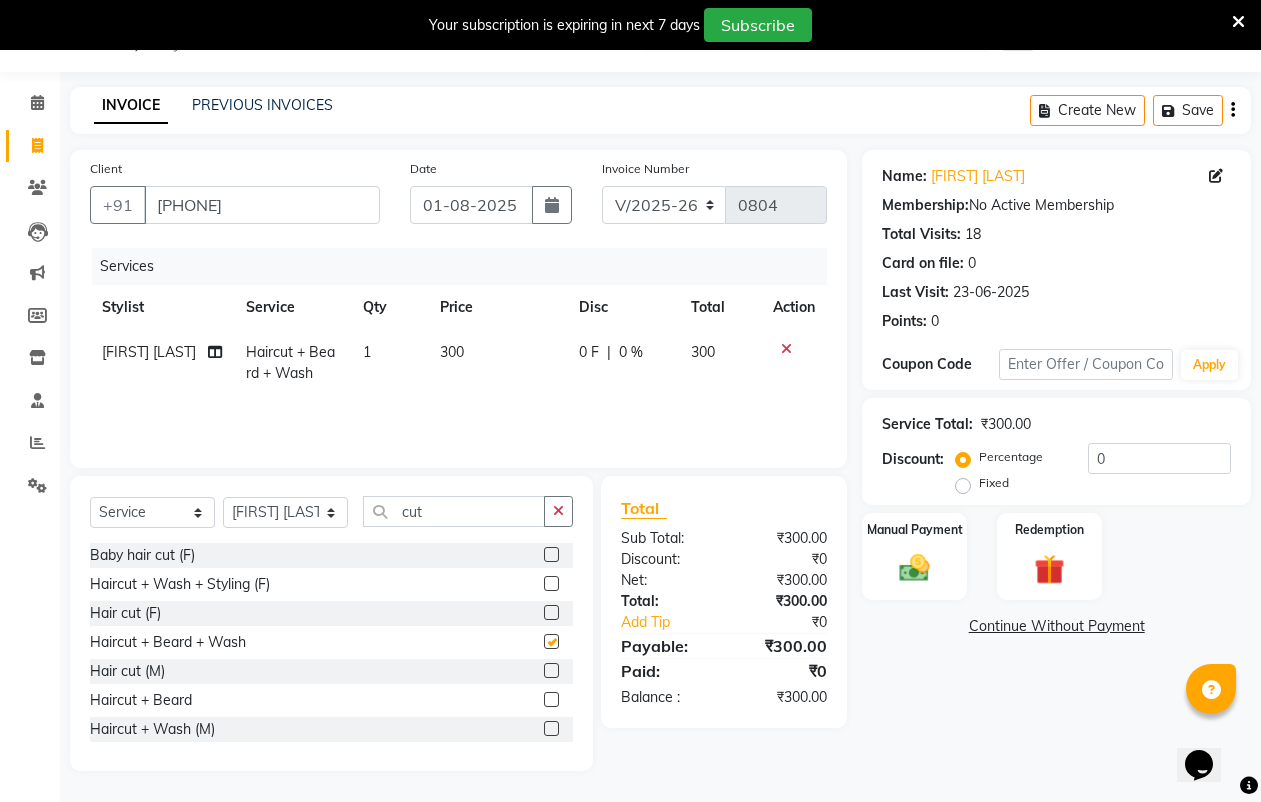 checkbox on "false" 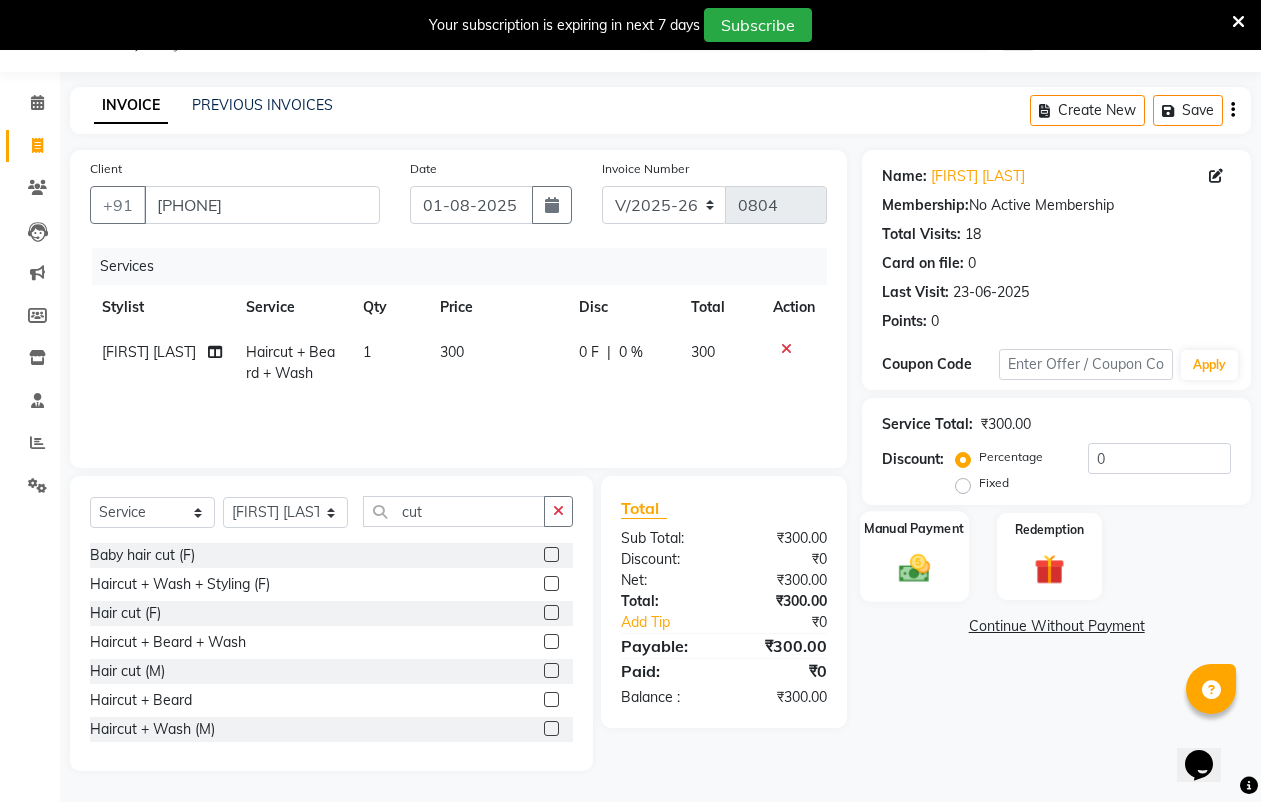 click 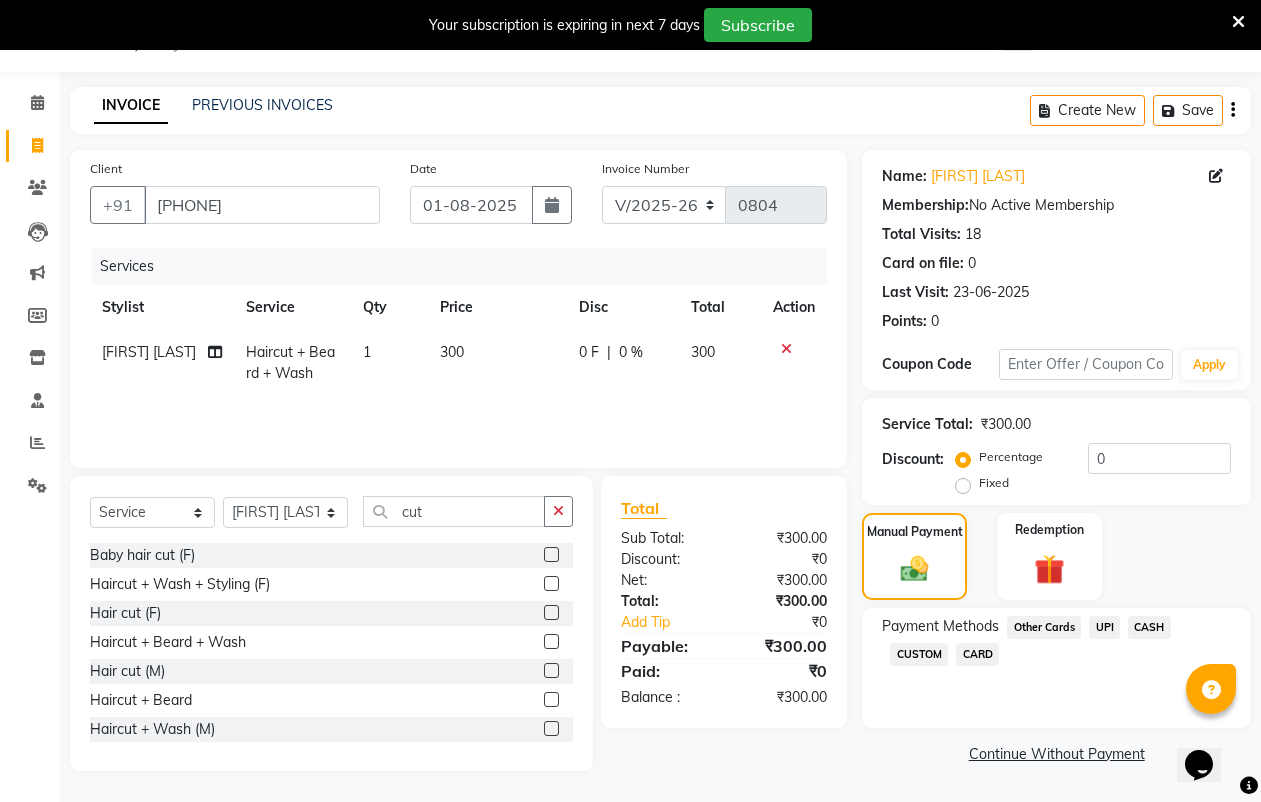 click on "UPI" 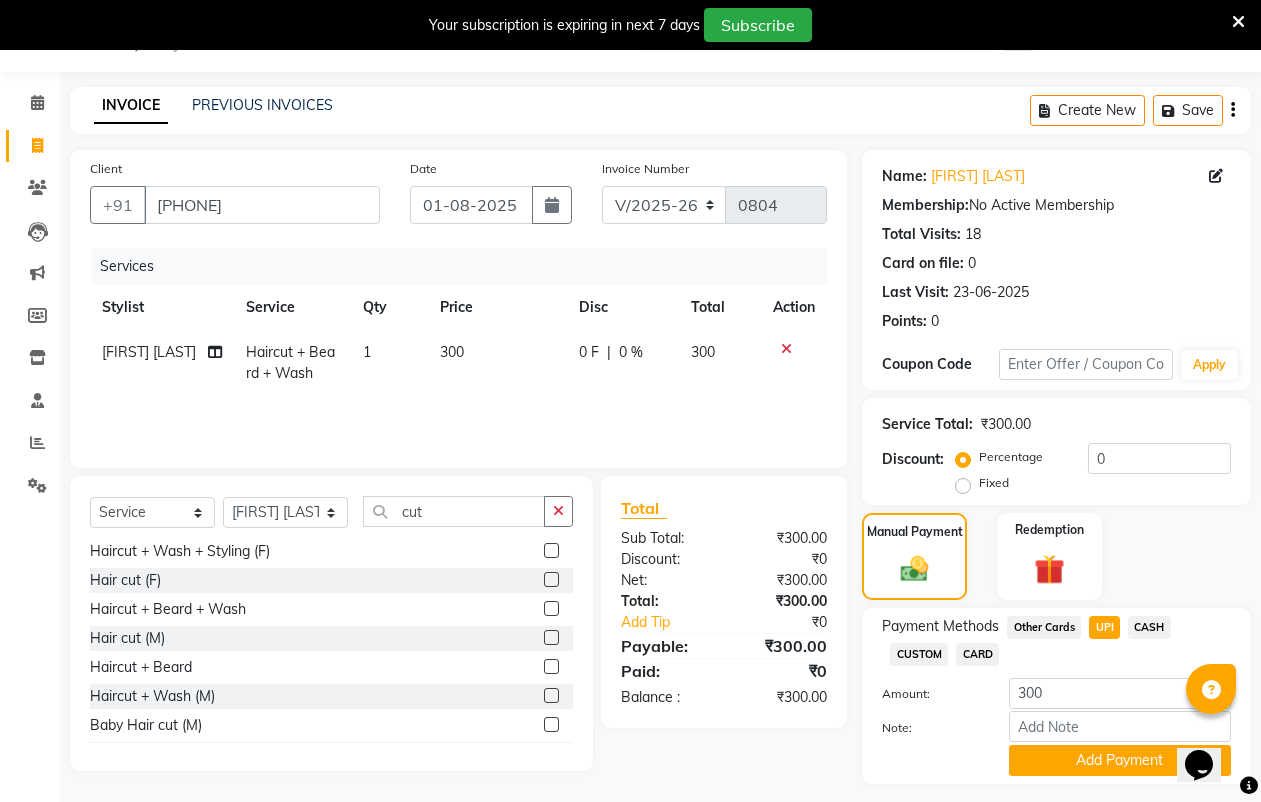 scroll, scrollTop: 61, scrollLeft: 0, axis: vertical 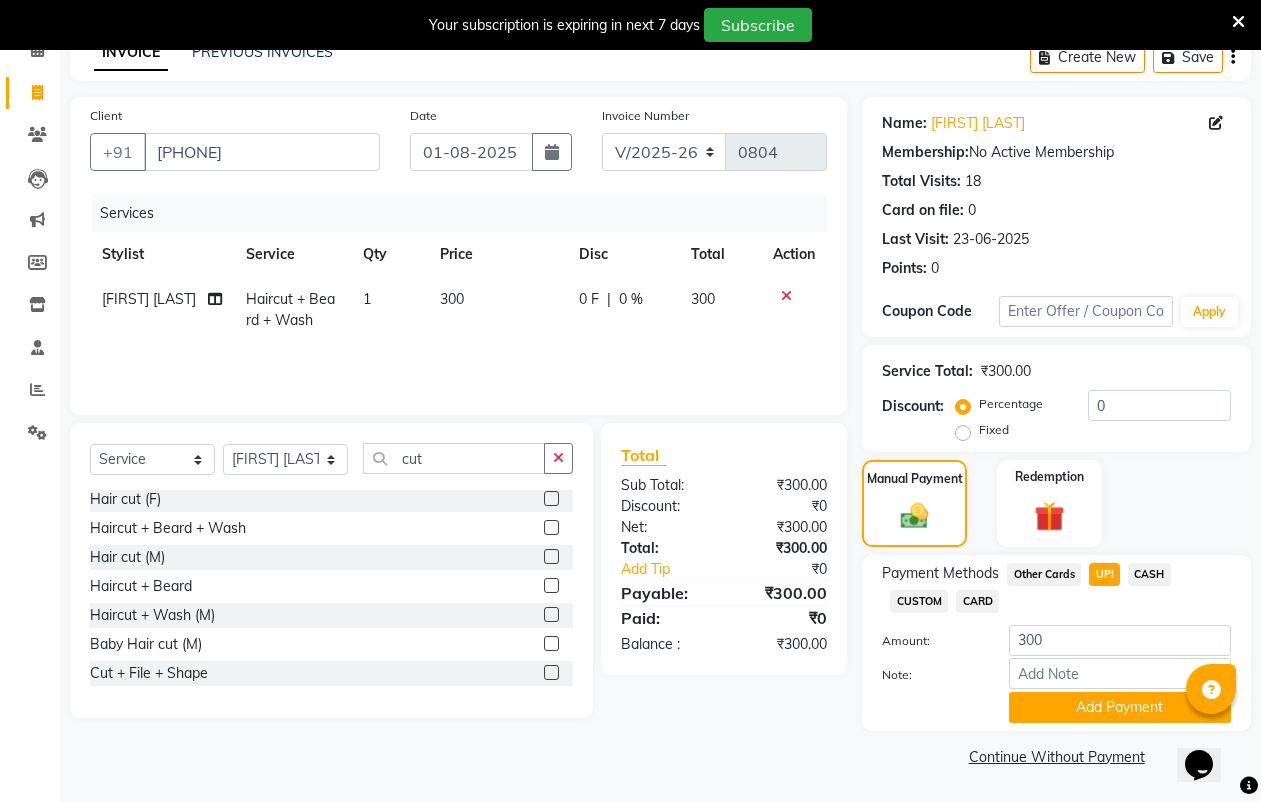click on "CASH" 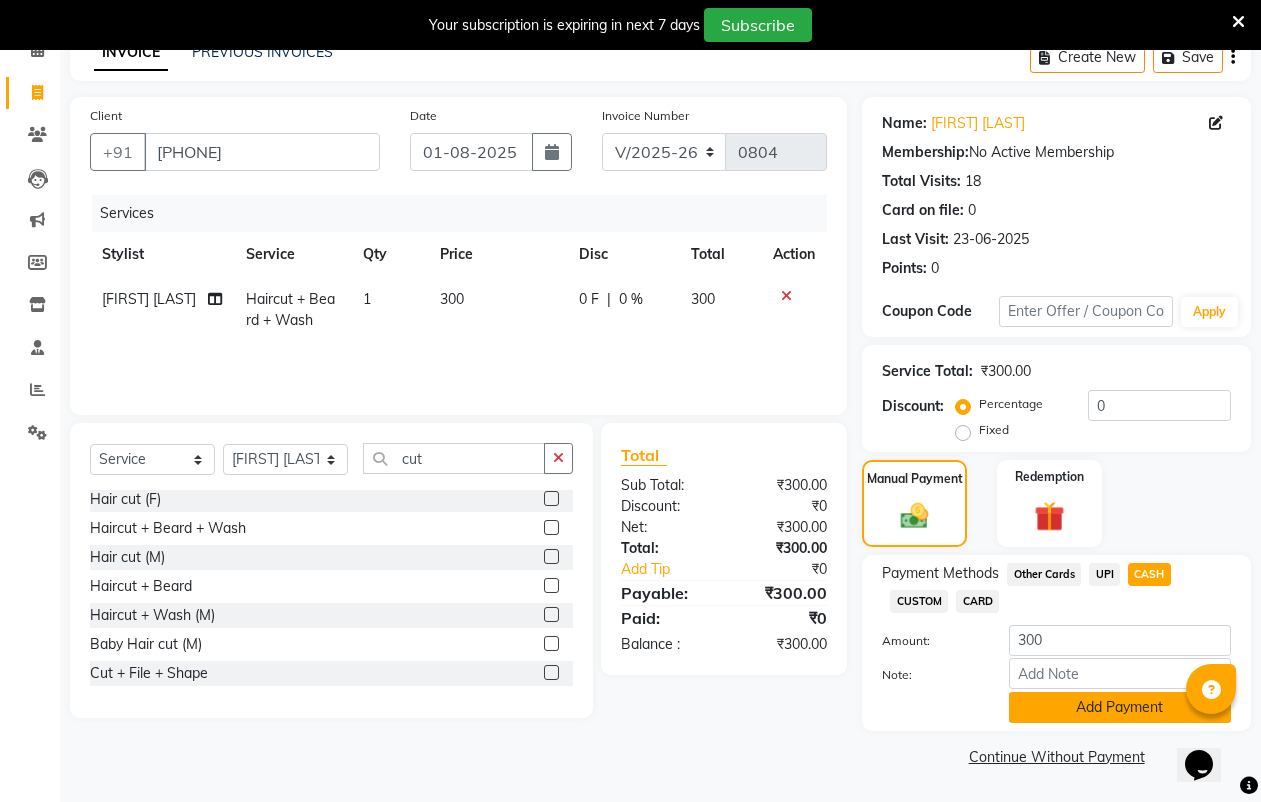 click on "Add Payment" 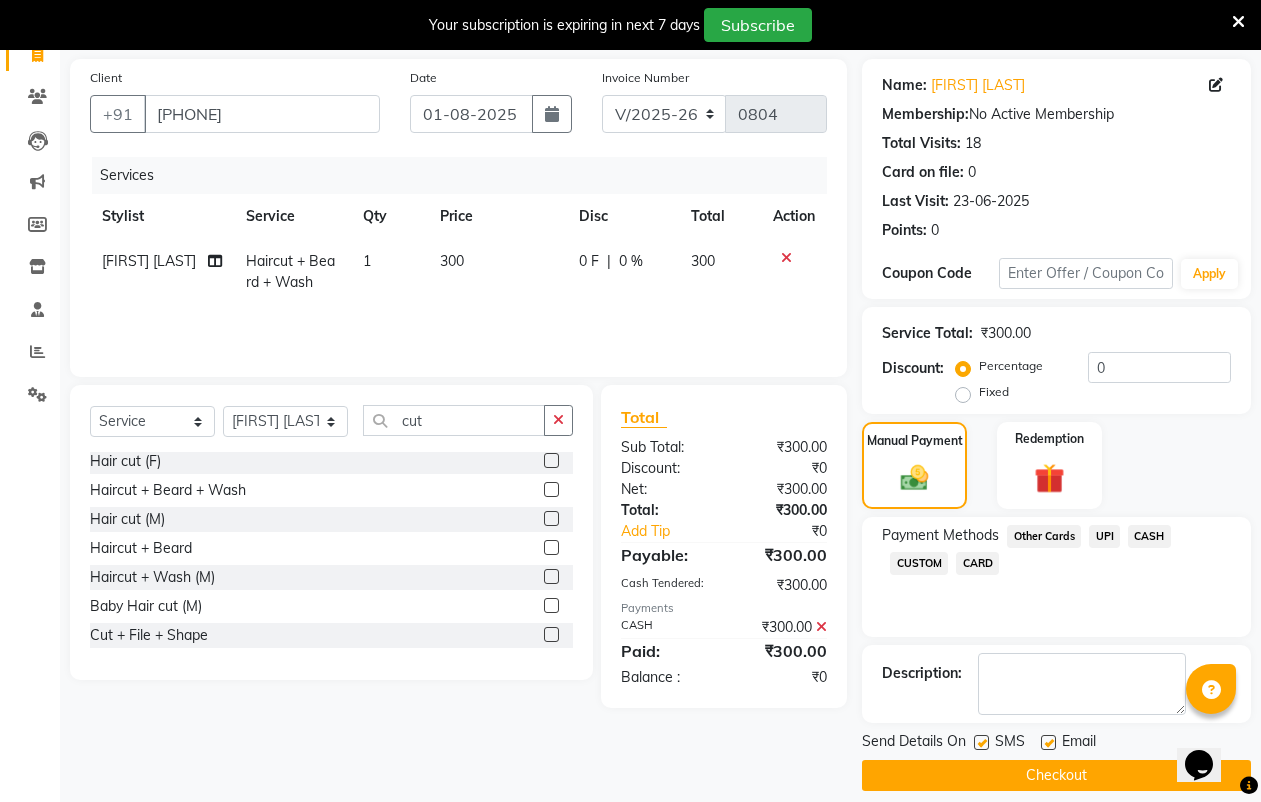 scroll, scrollTop: 160, scrollLeft: 0, axis: vertical 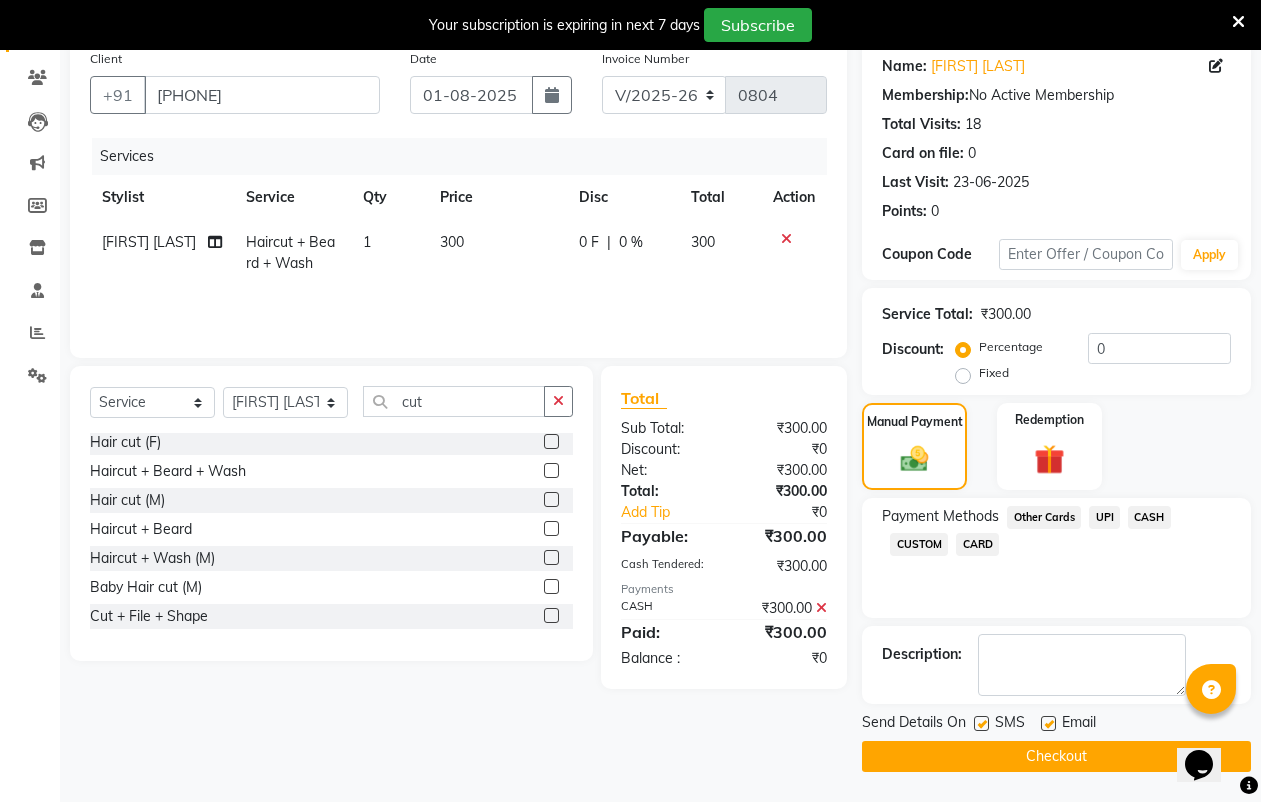 click on "Checkout" 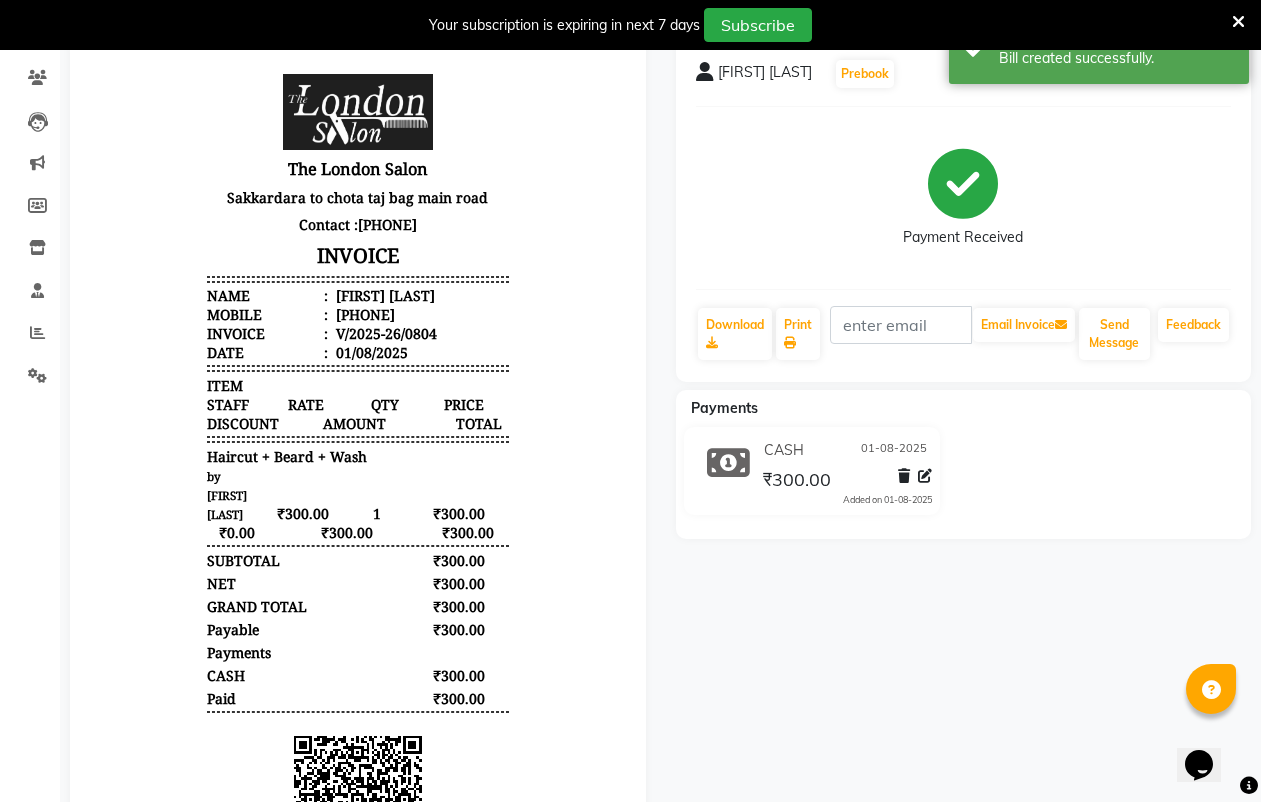 scroll, scrollTop: 0, scrollLeft: 0, axis: both 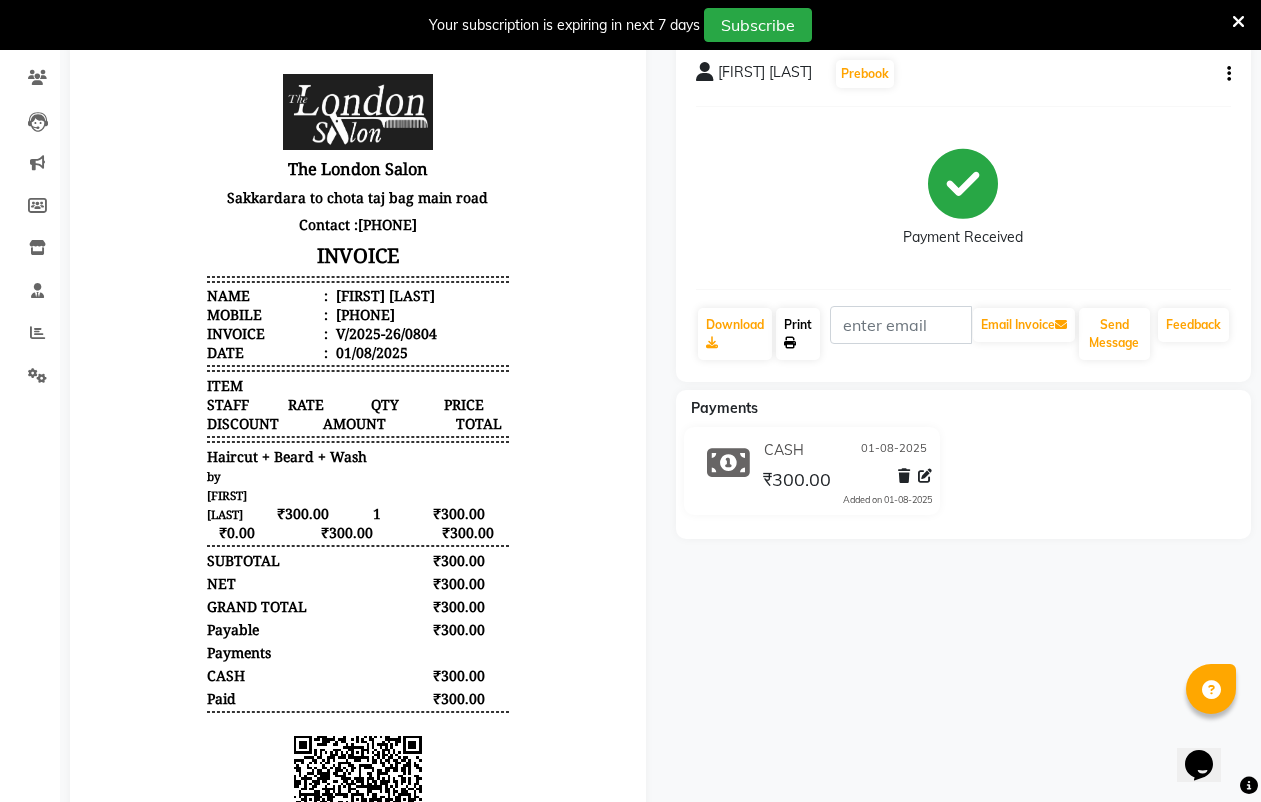 click on "Print" 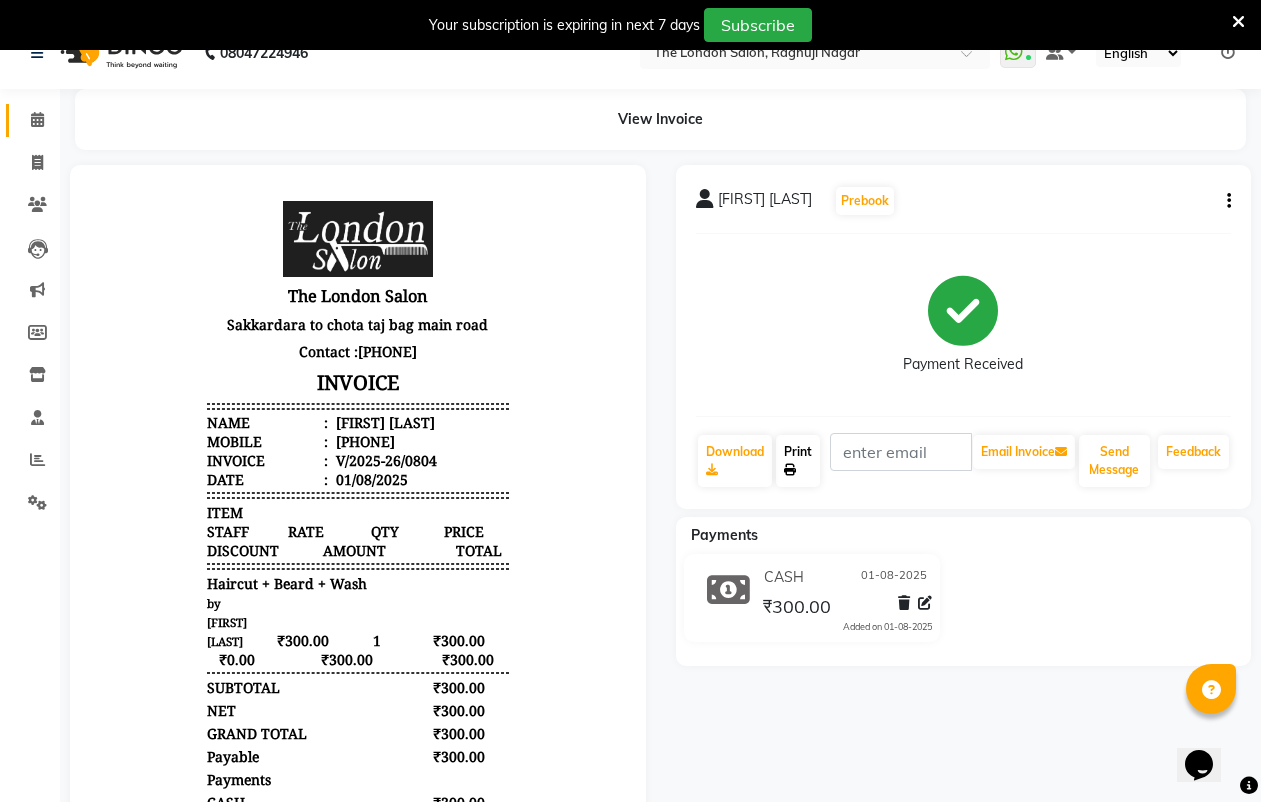 scroll, scrollTop: 0, scrollLeft: 0, axis: both 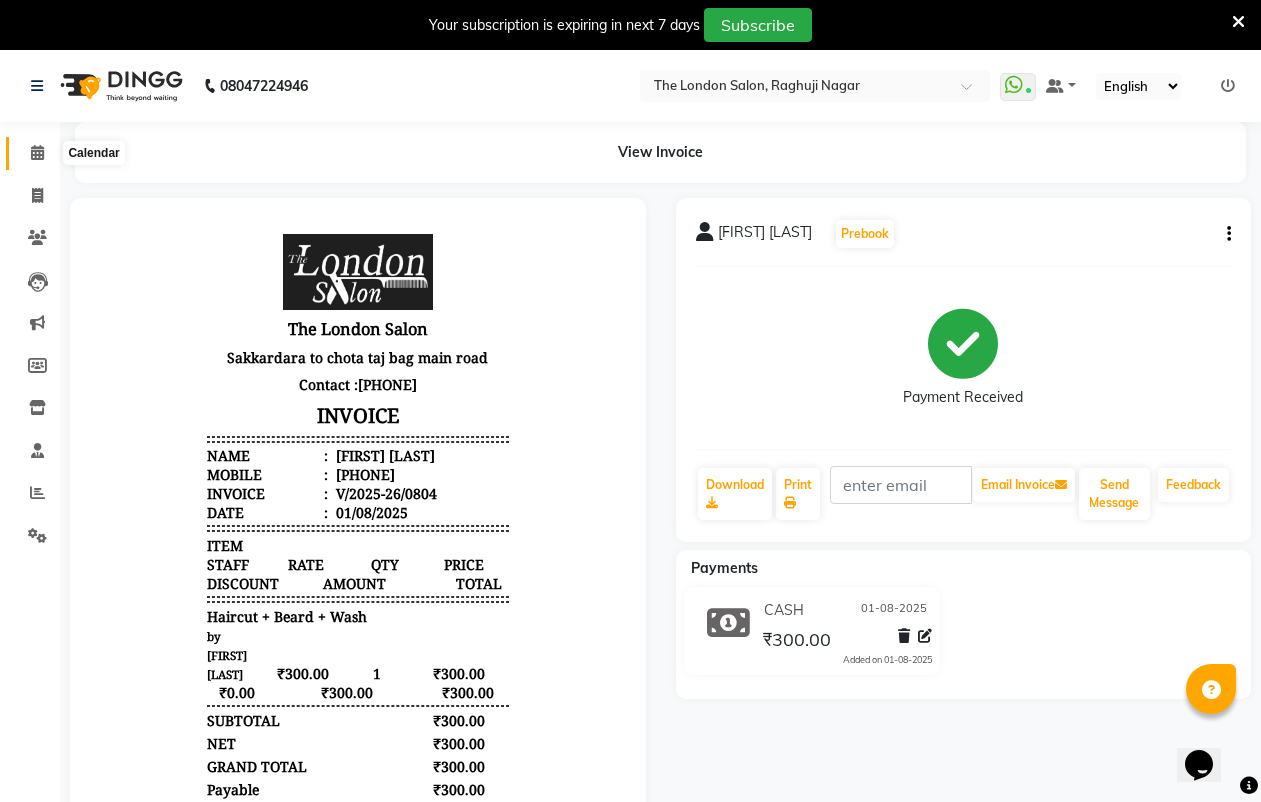 click 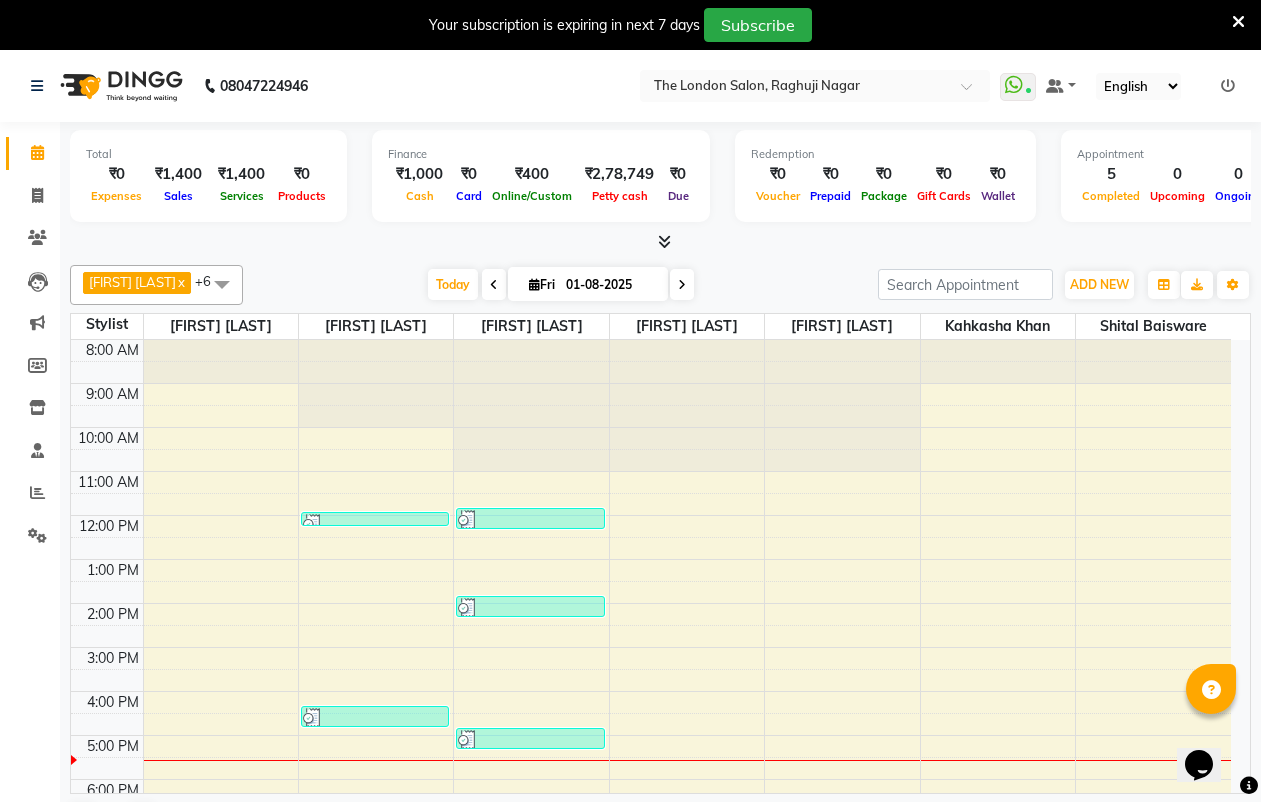 scroll, scrollTop: 51, scrollLeft: 0, axis: vertical 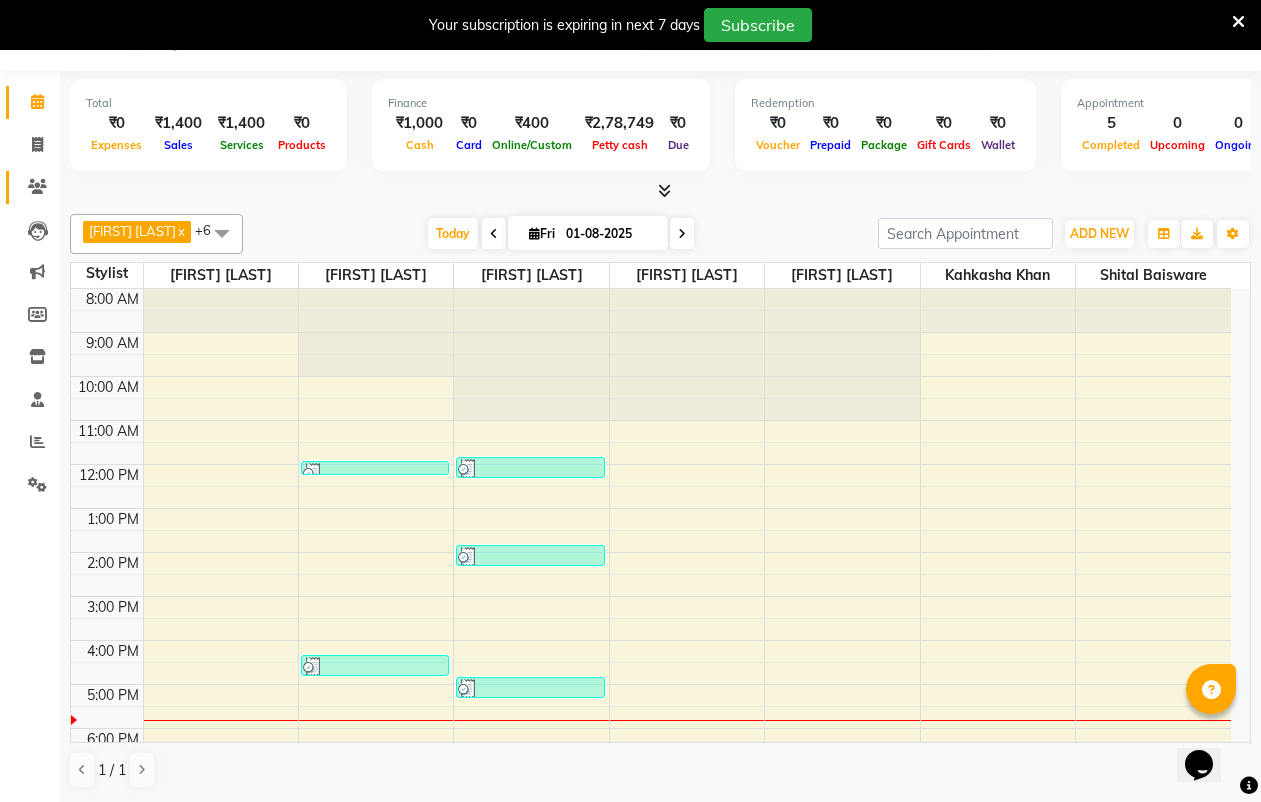click on "Clients" 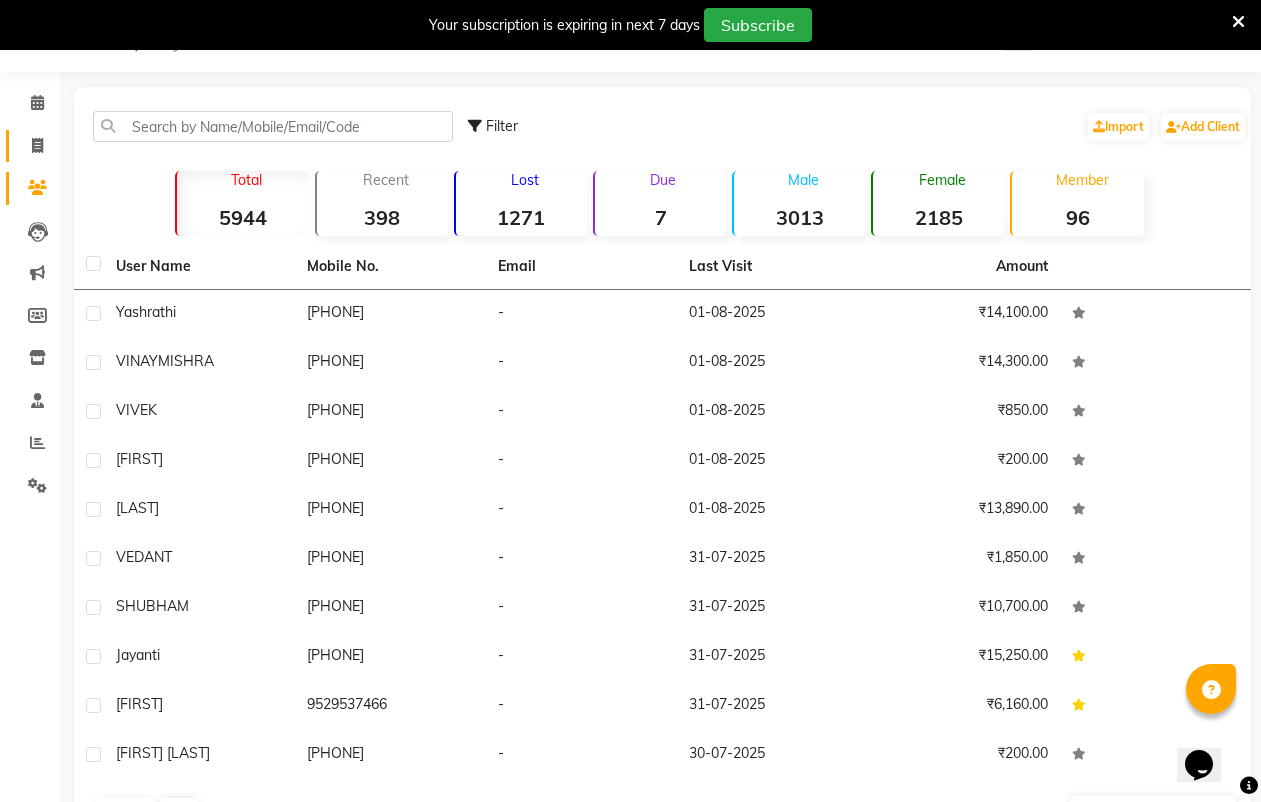 scroll, scrollTop: 51, scrollLeft: 0, axis: vertical 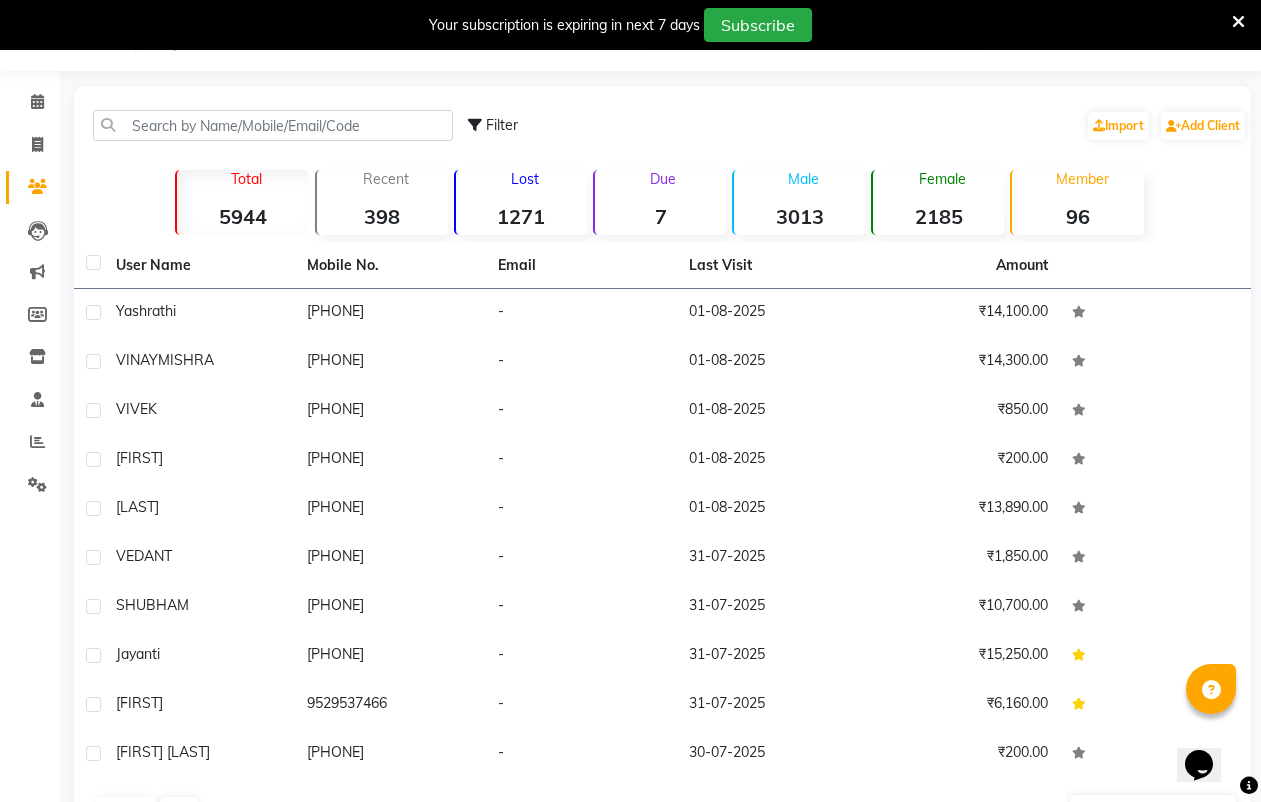 click on "Invoice" 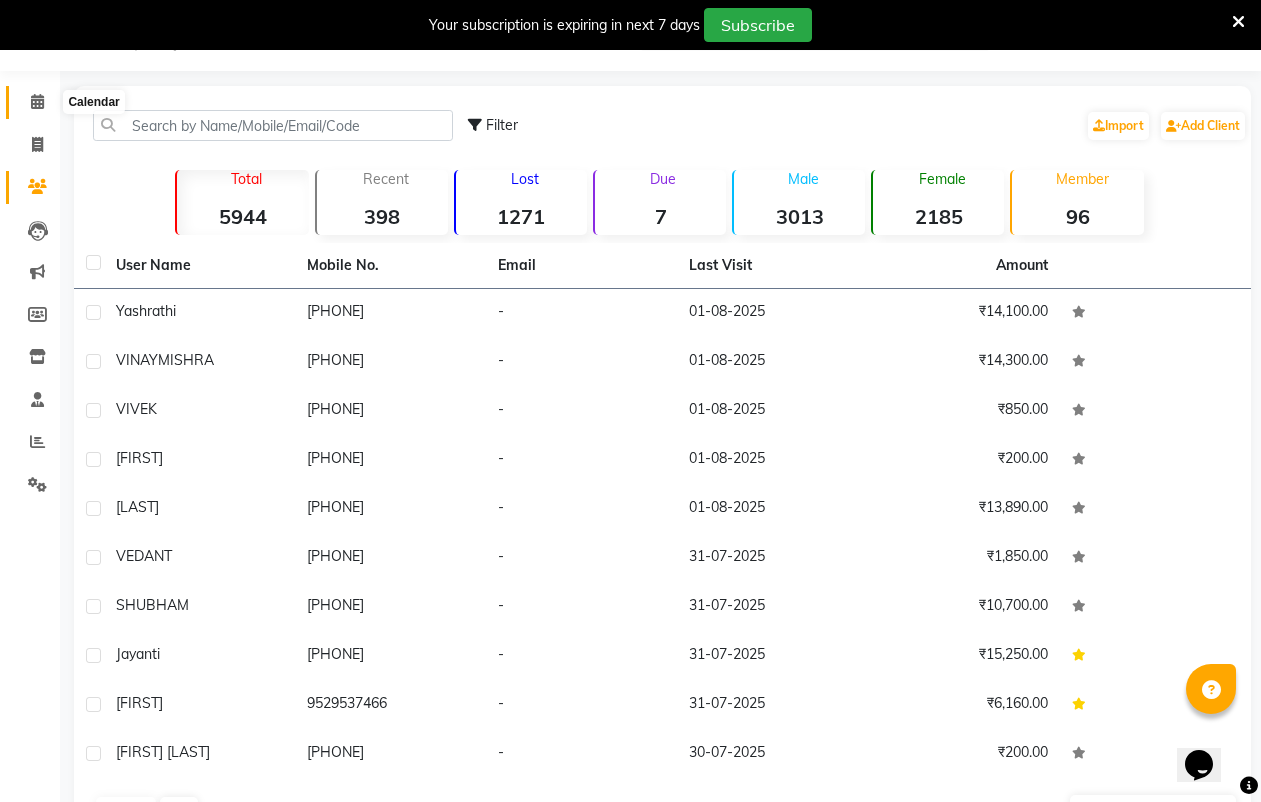 click 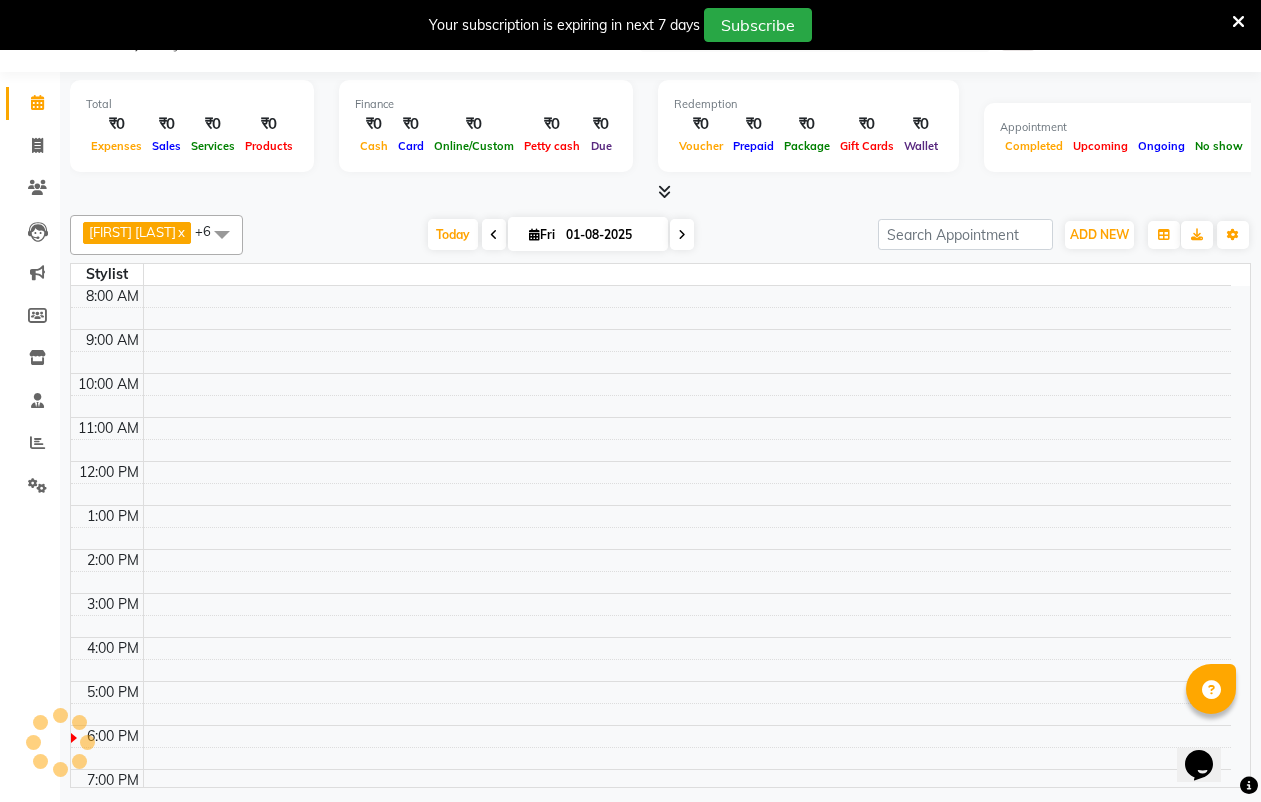 scroll, scrollTop: 50, scrollLeft: 0, axis: vertical 